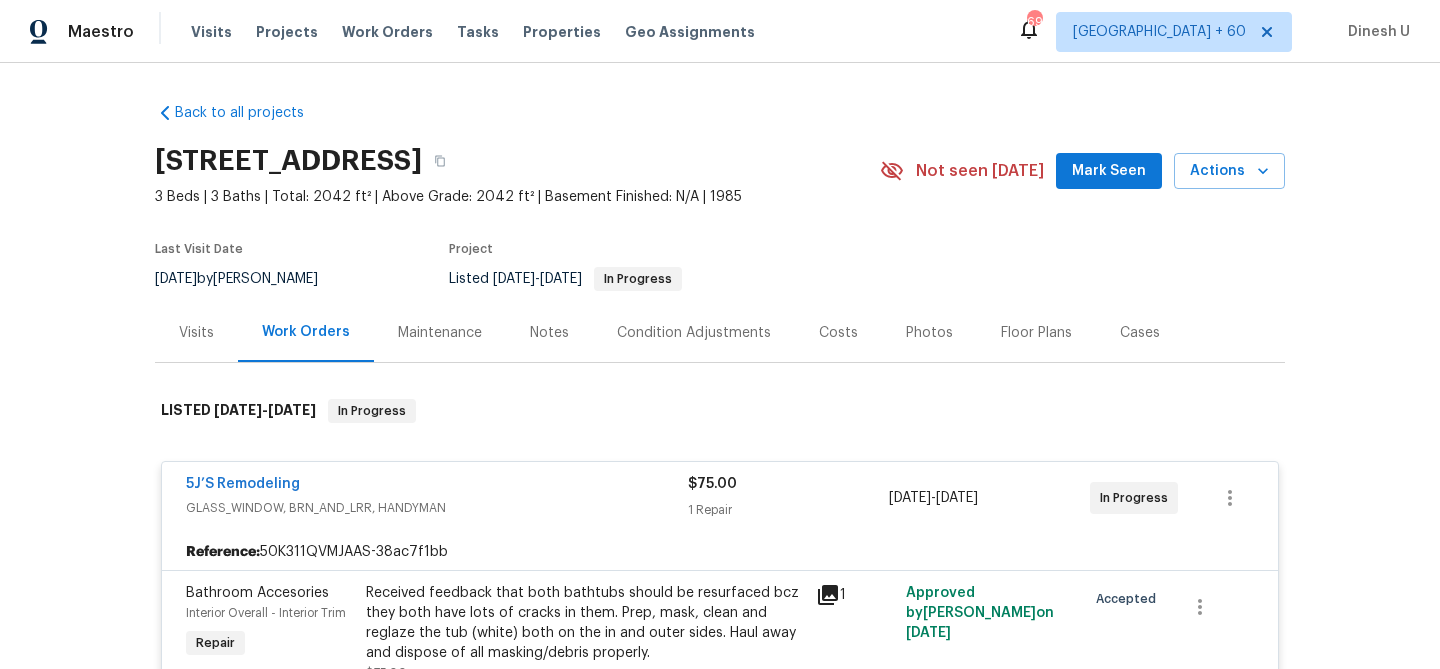 scroll, scrollTop: 0, scrollLeft: 0, axis: both 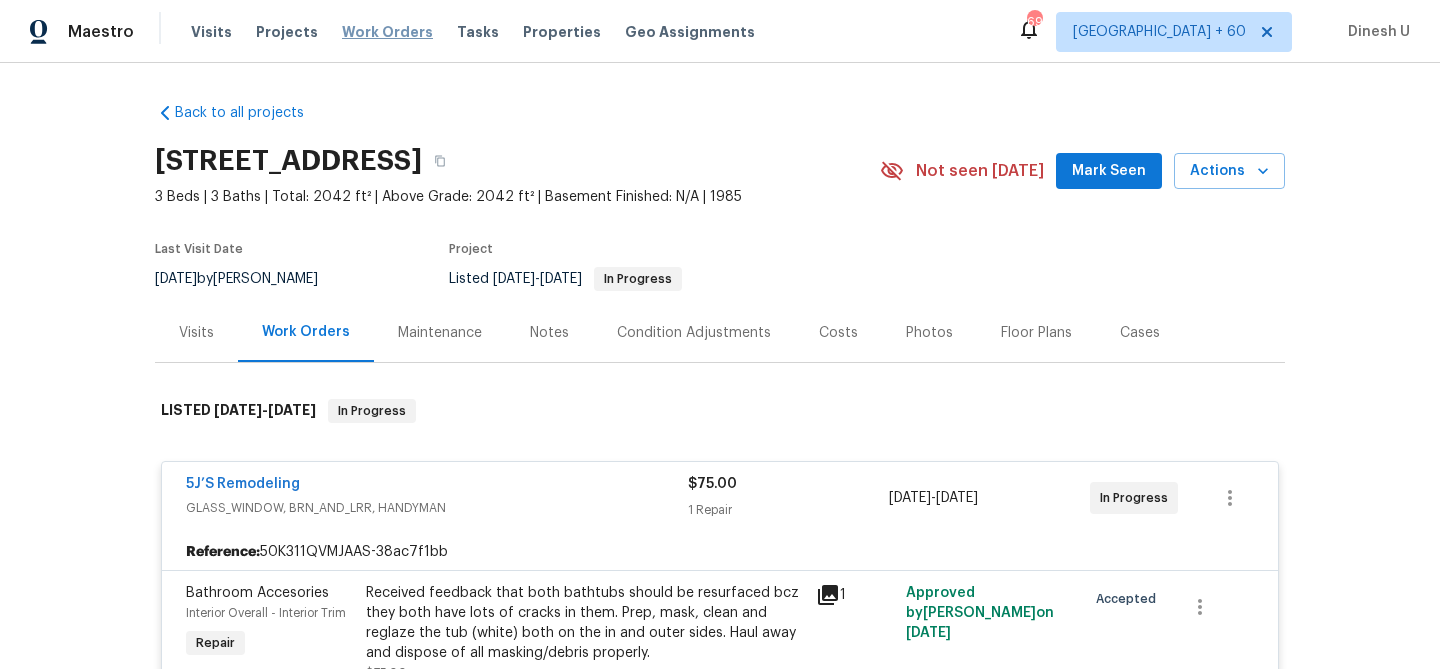 click on "Work Orders" at bounding box center (387, 32) 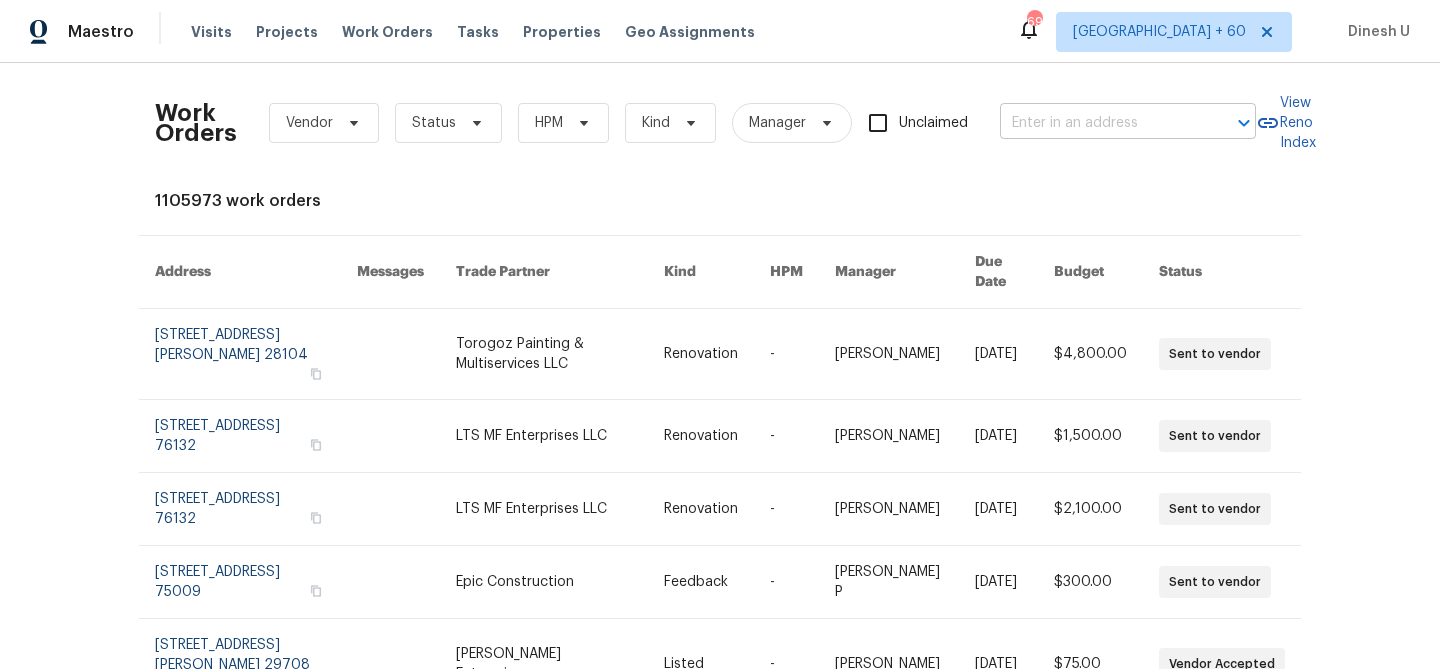 click at bounding box center (1100, 123) 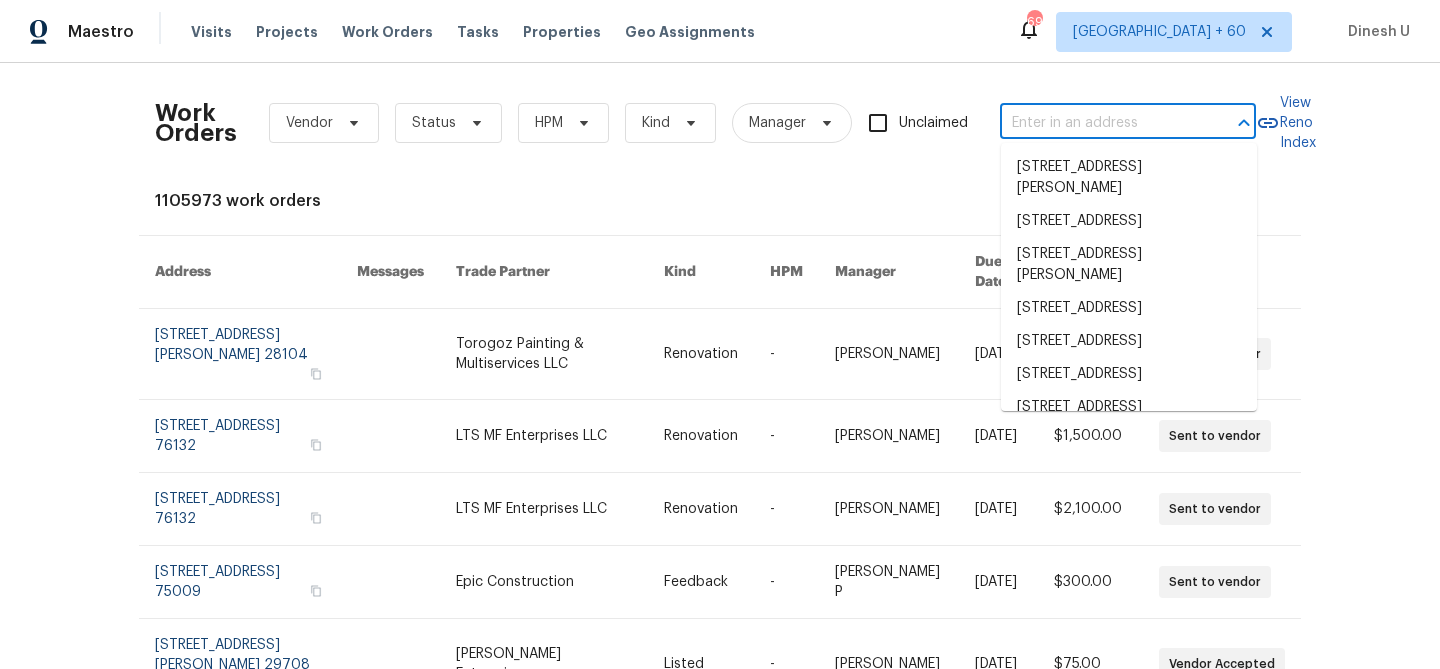 paste on "[STREET_ADDRESS]" 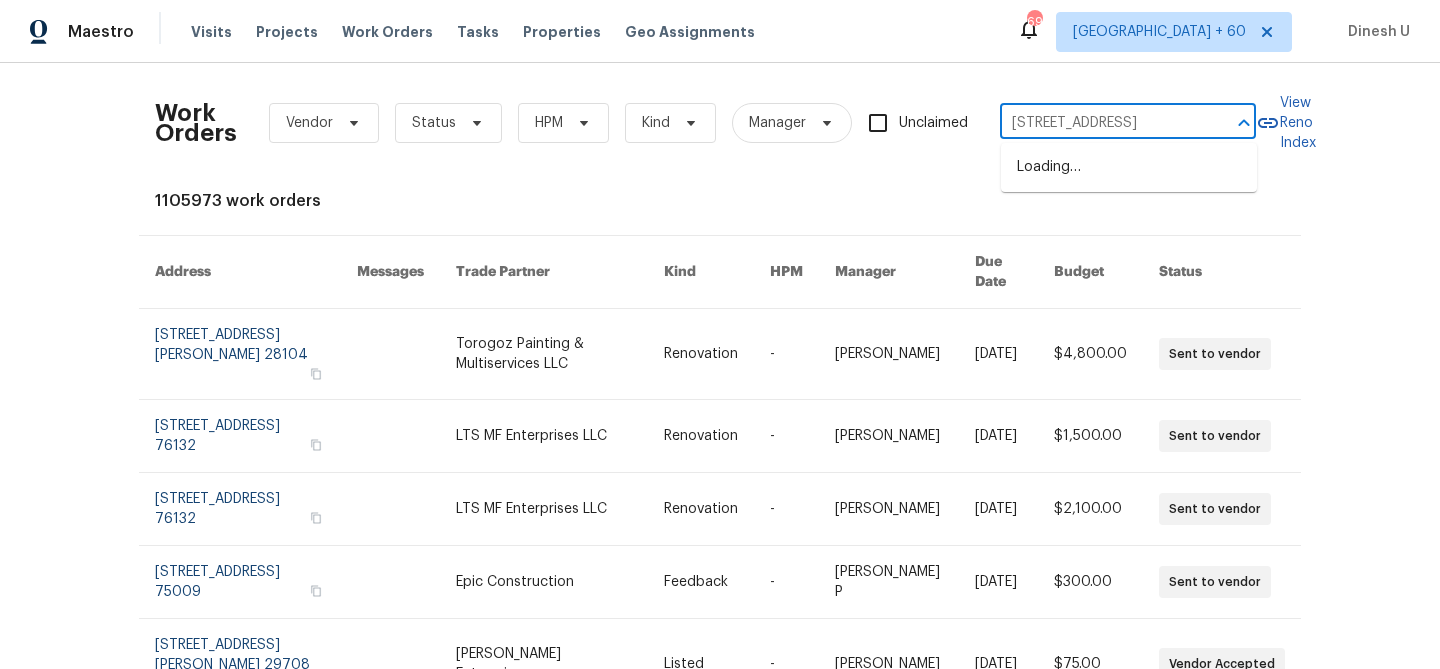 scroll, scrollTop: 0, scrollLeft: 0, axis: both 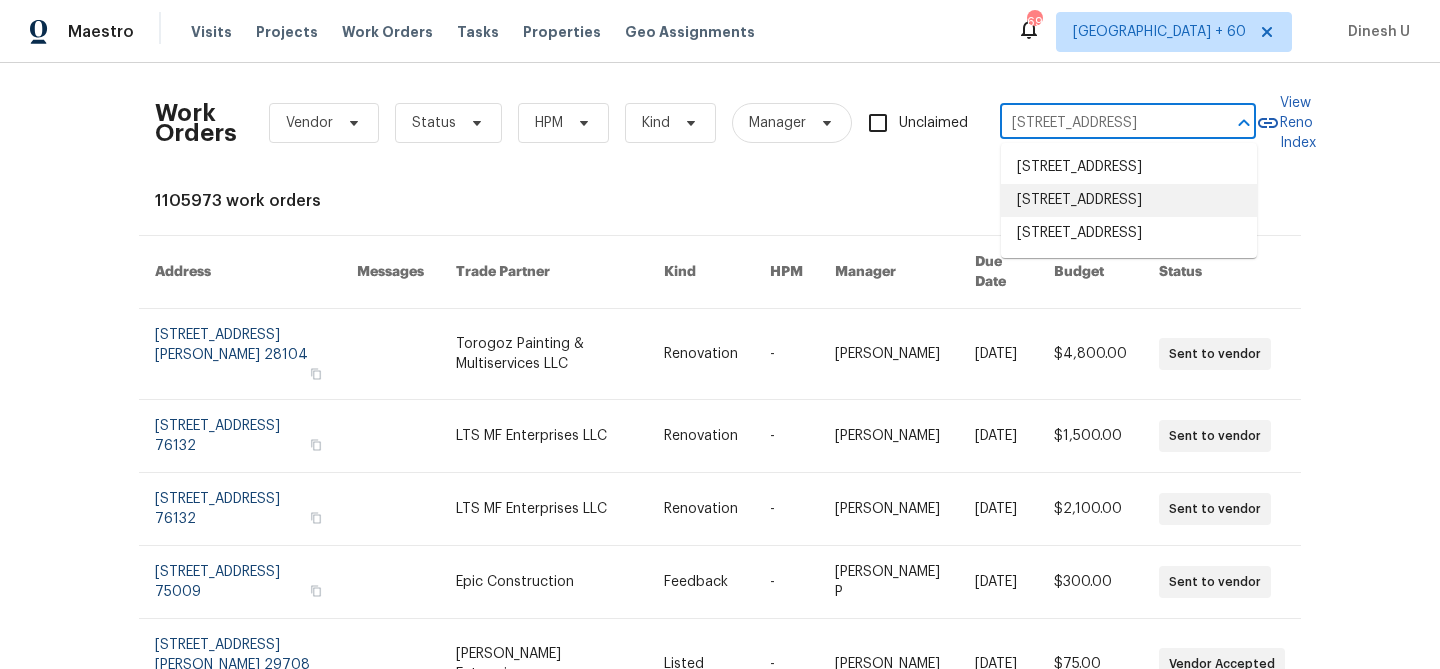 click on "[STREET_ADDRESS]" at bounding box center [1129, 200] 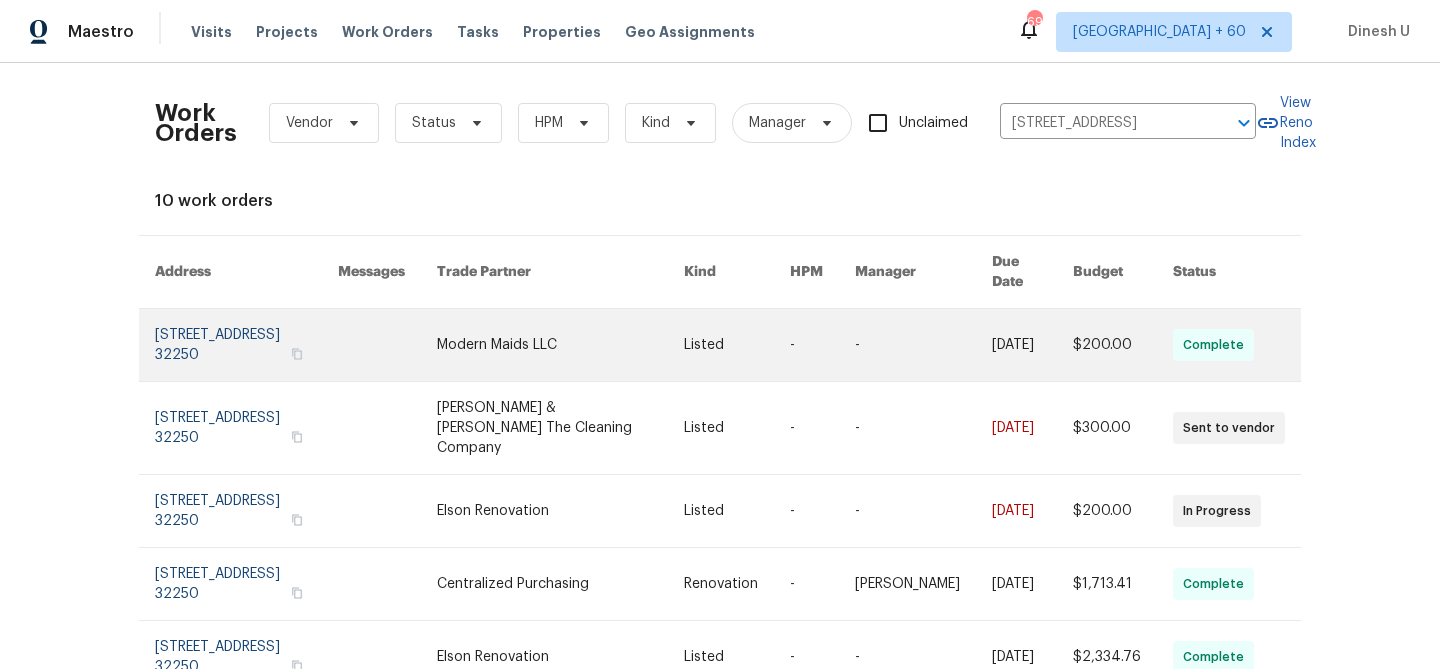 click at bounding box center [246, 345] 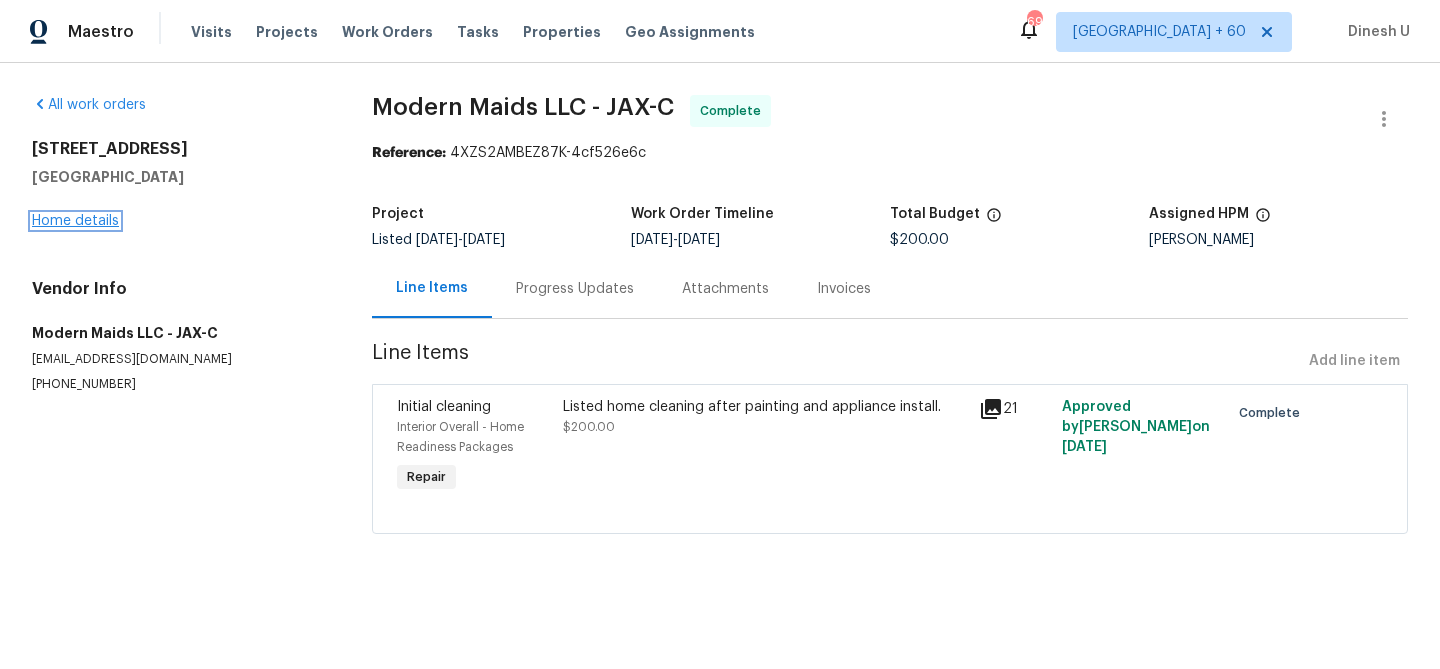 click on "Home details" at bounding box center (75, 221) 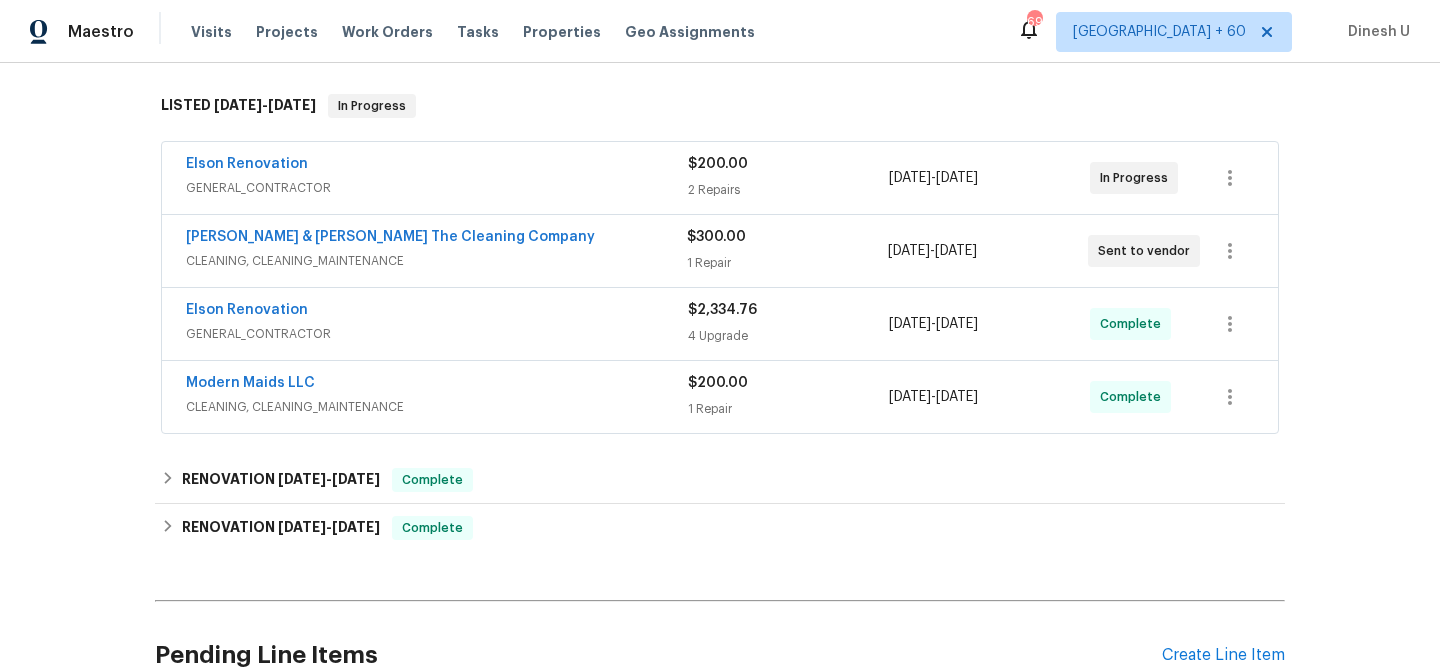 scroll, scrollTop: 310, scrollLeft: 0, axis: vertical 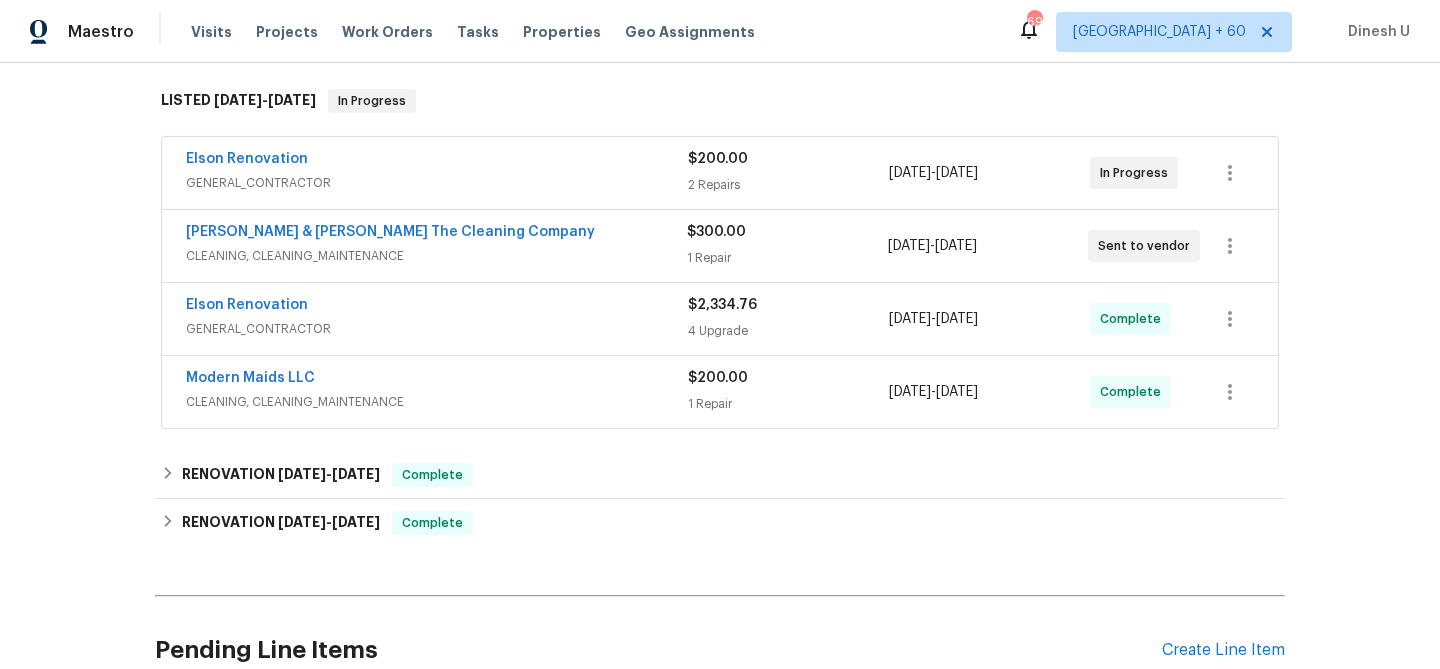 click on "2 Repairs" at bounding box center (788, 185) 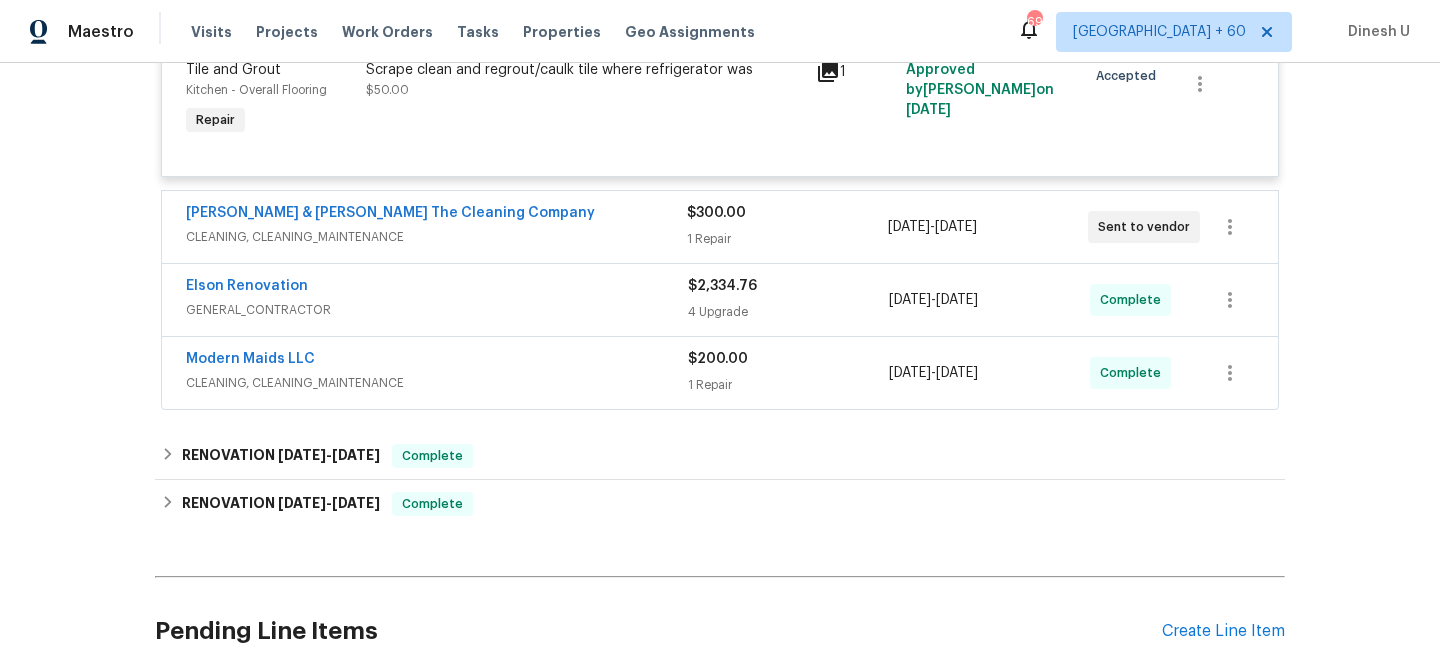 scroll, scrollTop: 662, scrollLeft: 0, axis: vertical 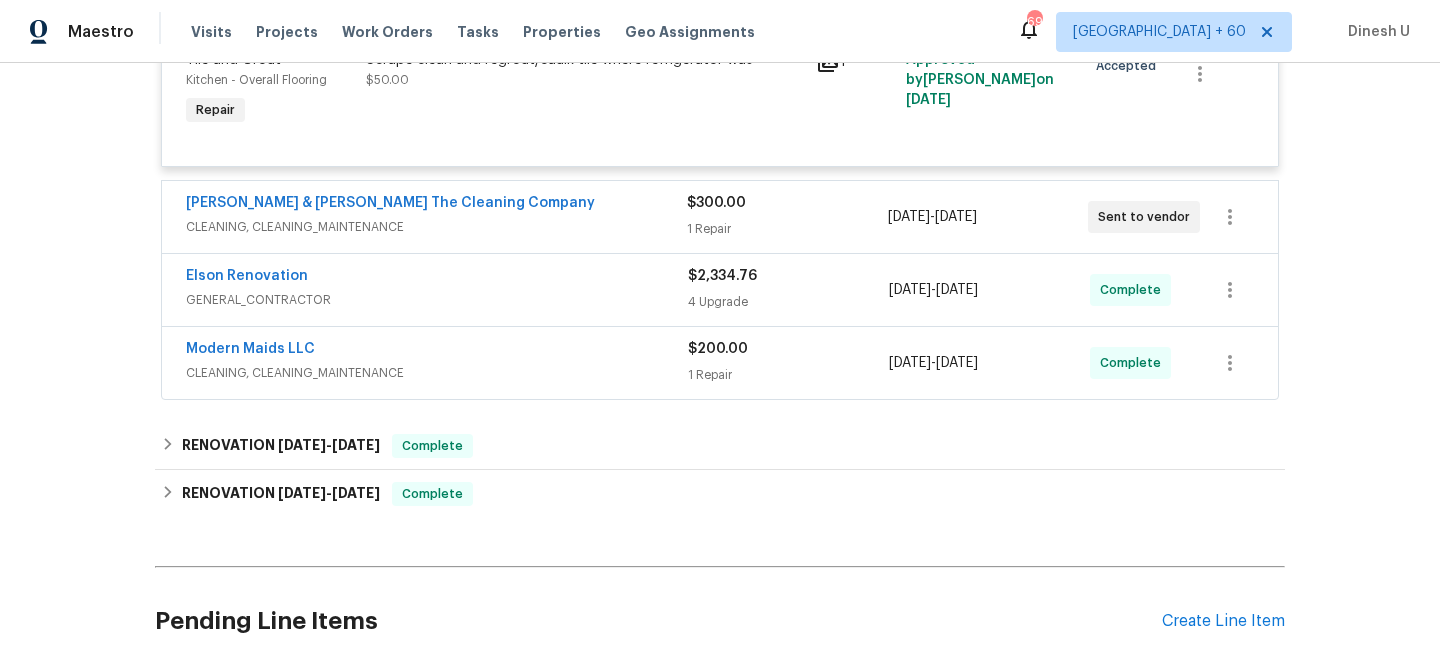 click on "1 Repair" at bounding box center [787, 229] 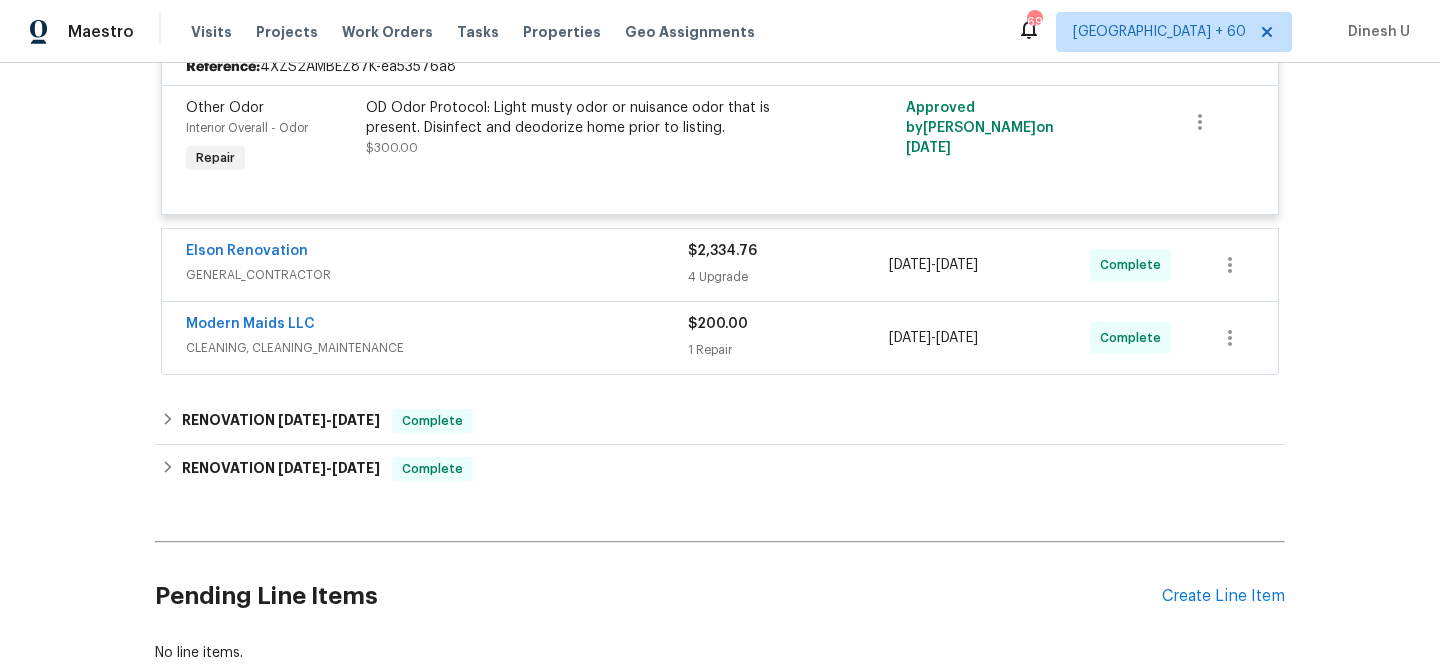 scroll, scrollTop: 879, scrollLeft: 0, axis: vertical 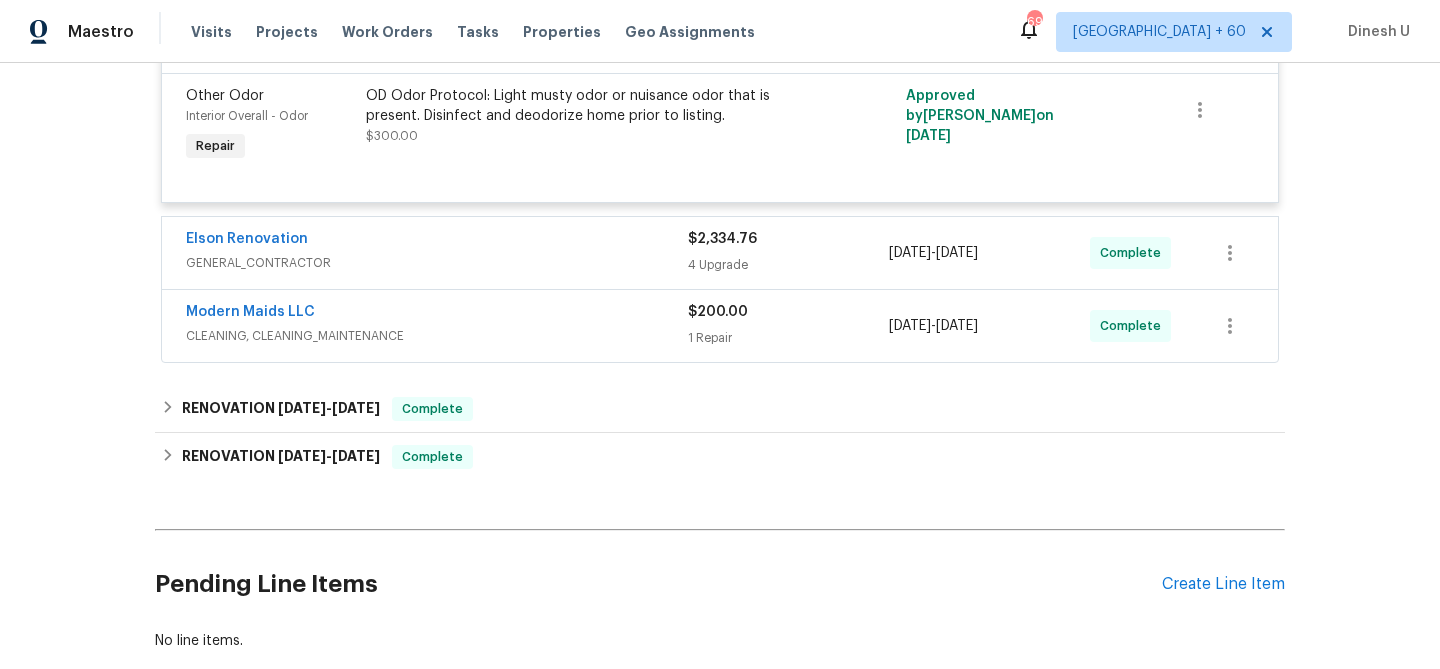 click on "4 Upgrade" at bounding box center [788, 265] 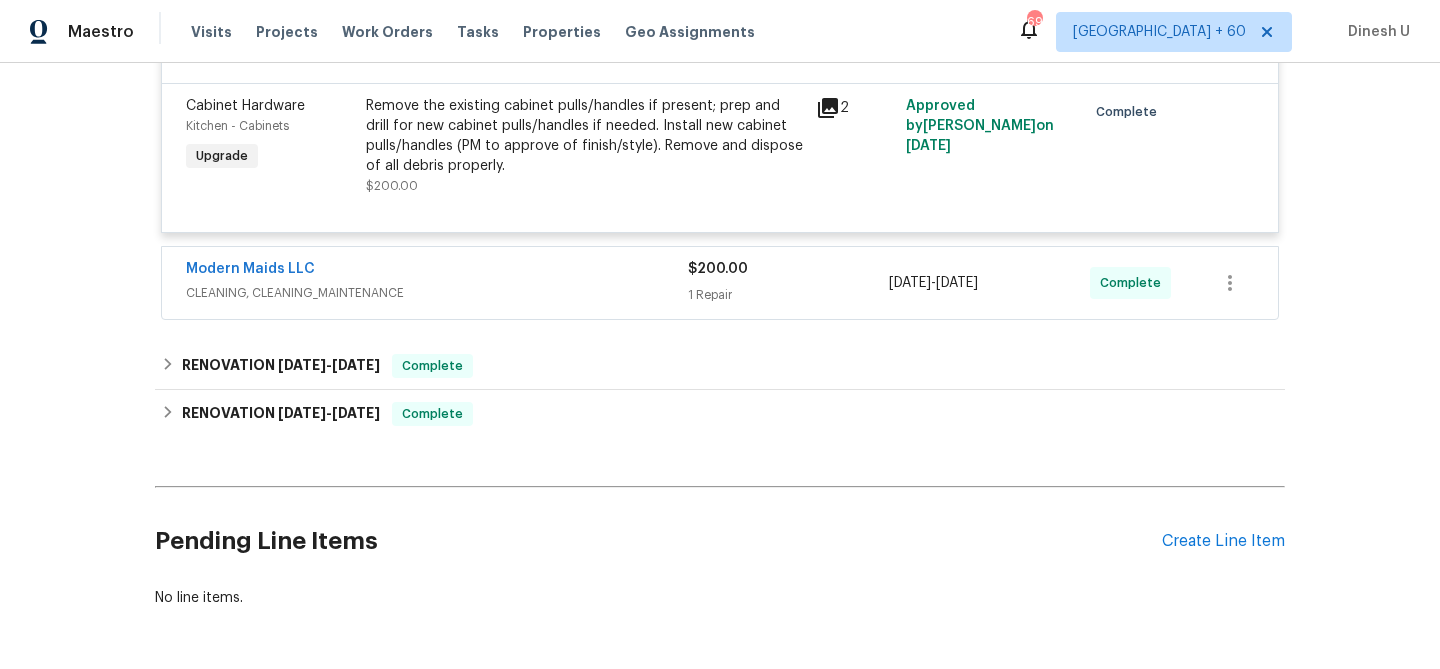 scroll, scrollTop: 1557, scrollLeft: 0, axis: vertical 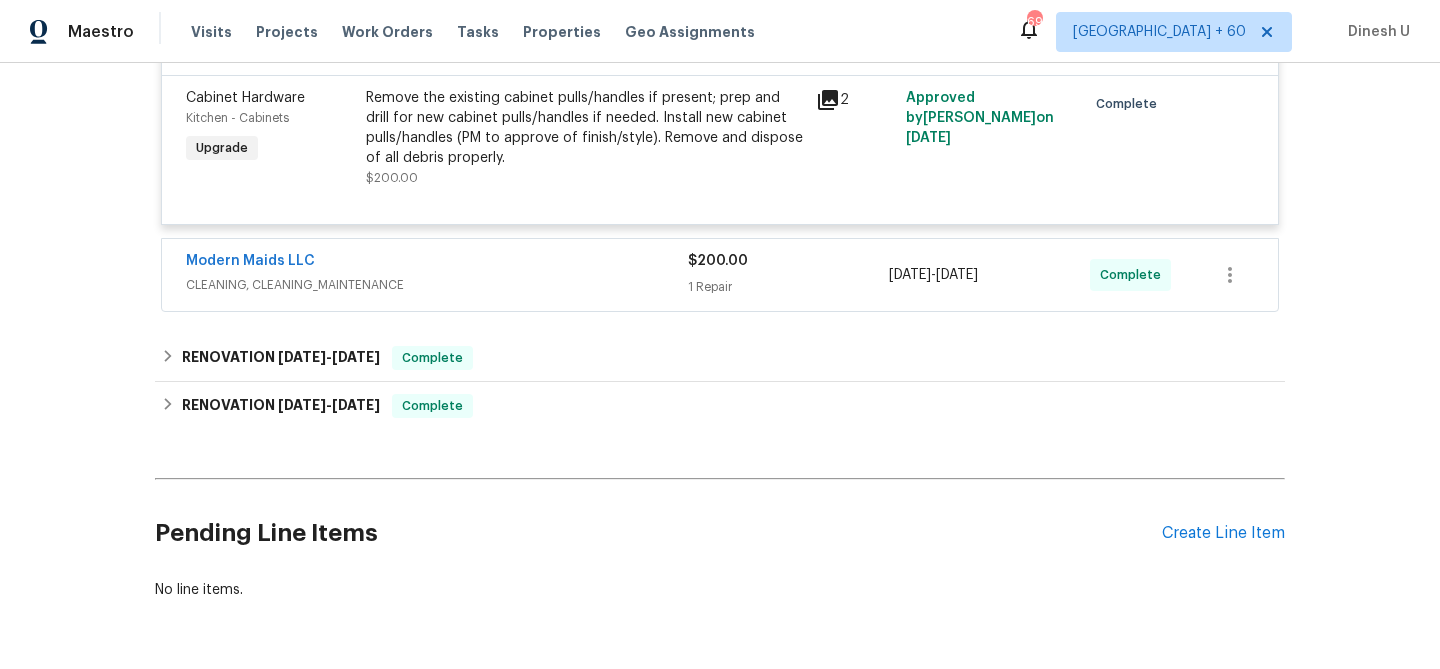 click on "$200.00 1 Repair" at bounding box center (788, 275) 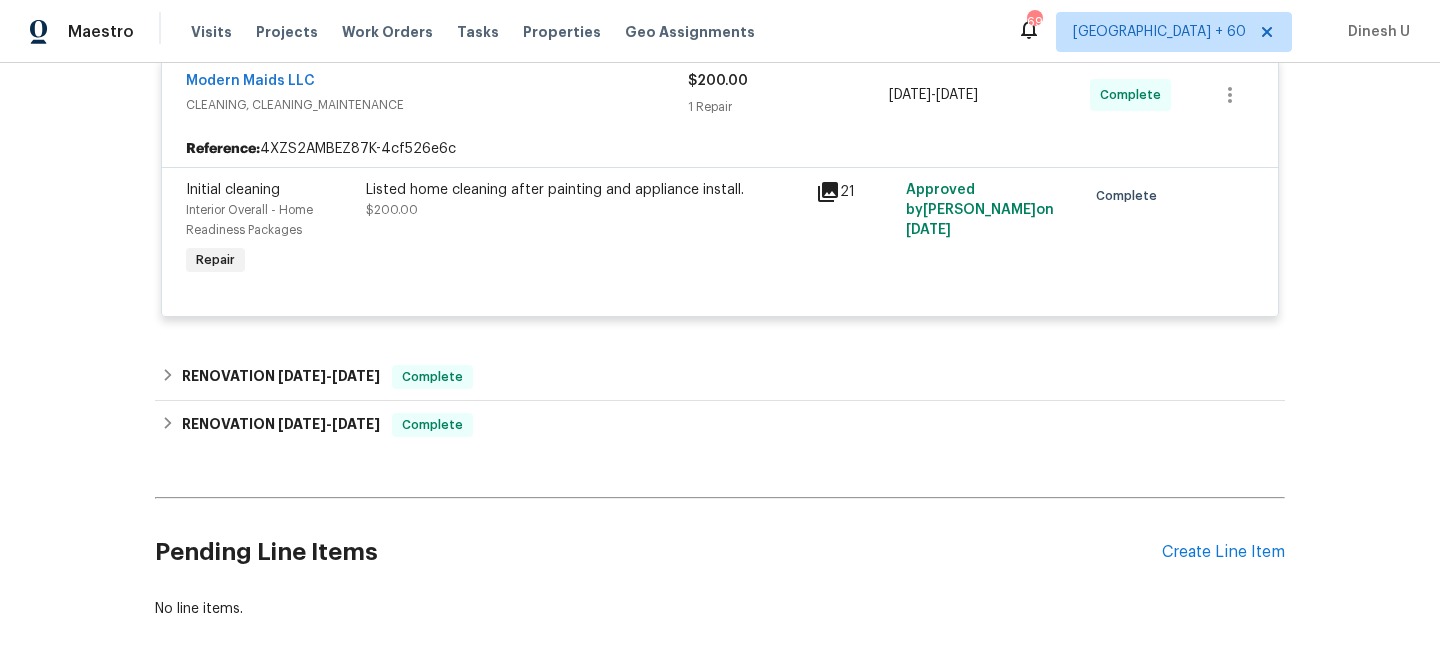 scroll, scrollTop: 1752, scrollLeft: 0, axis: vertical 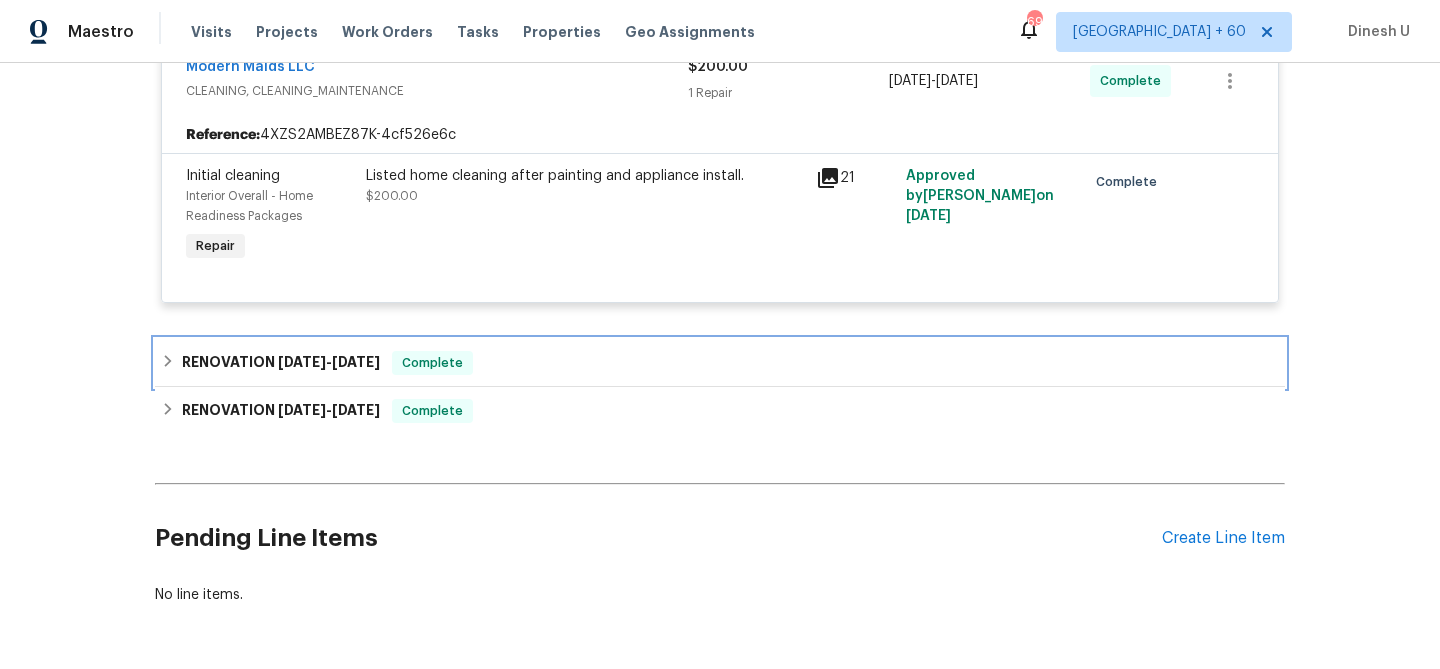 click on "[DATE]" at bounding box center [356, 362] 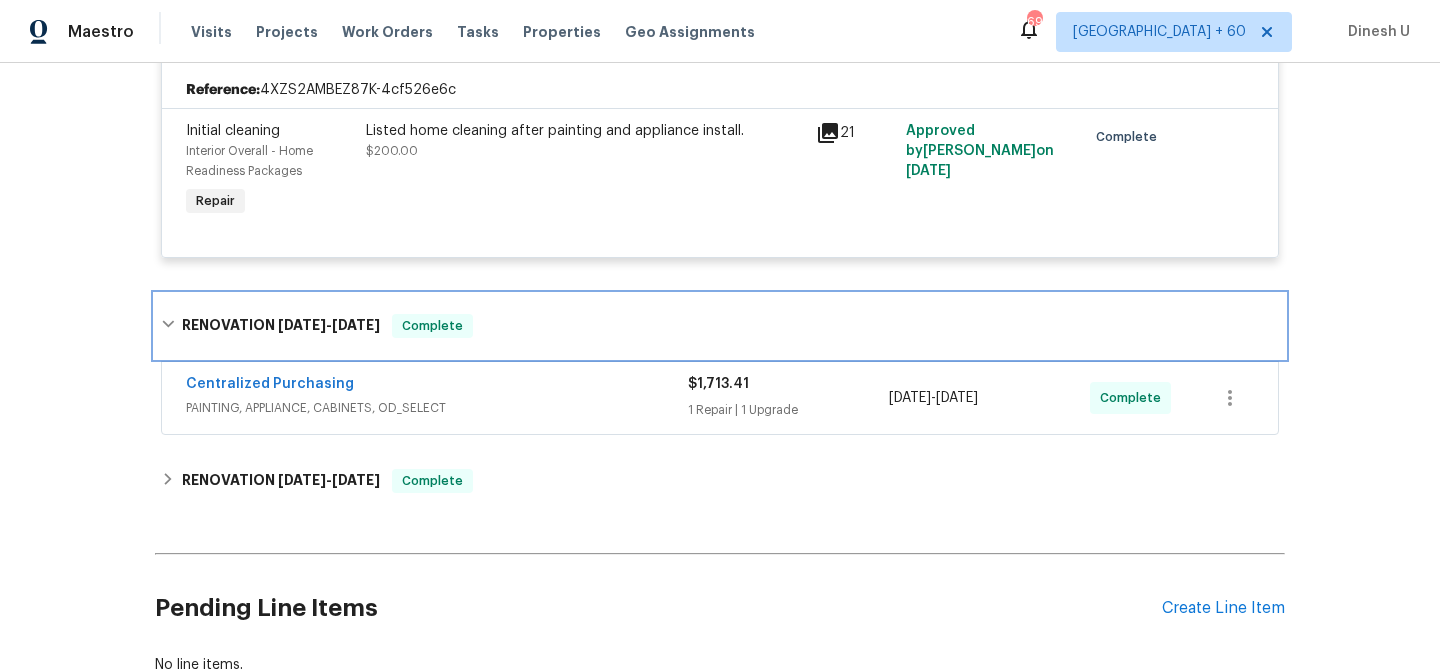 scroll, scrollTop: 1963, scrollLeft: 0, axis: vertical 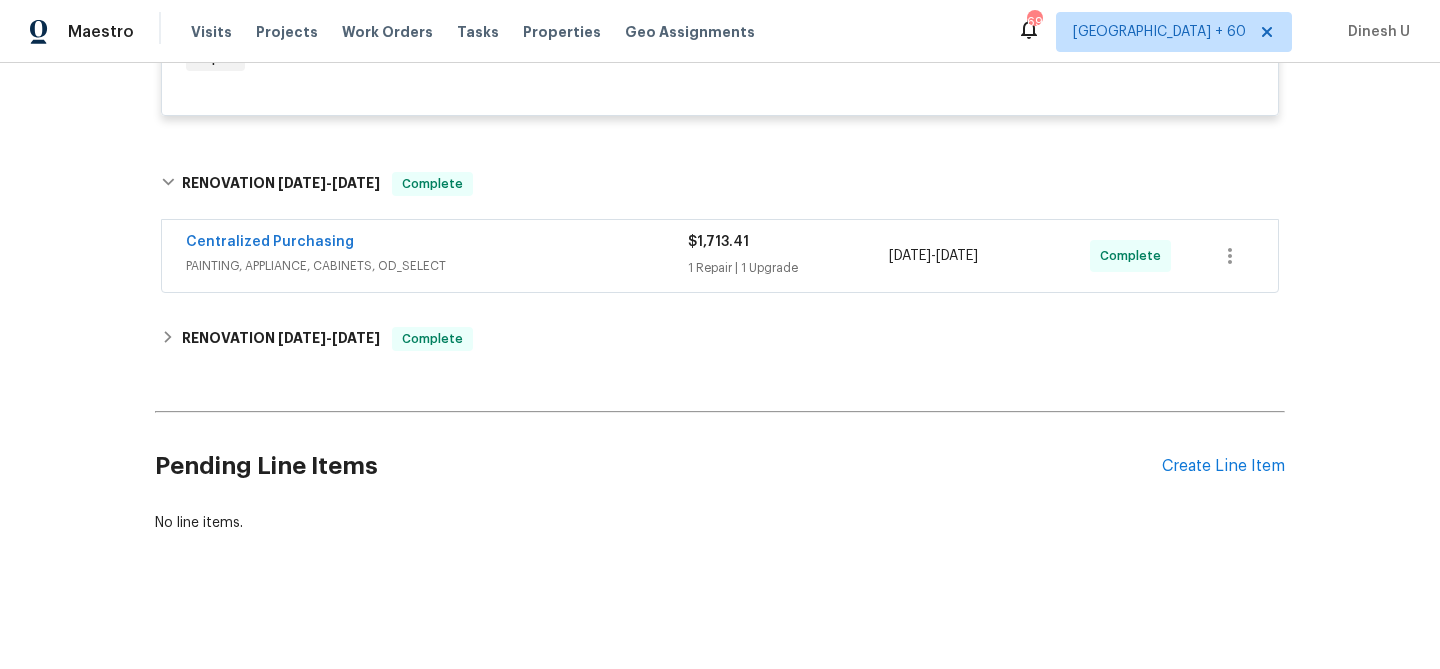 click on "1 Repair | 1 Upgrade" at bounding box center (788, 268) 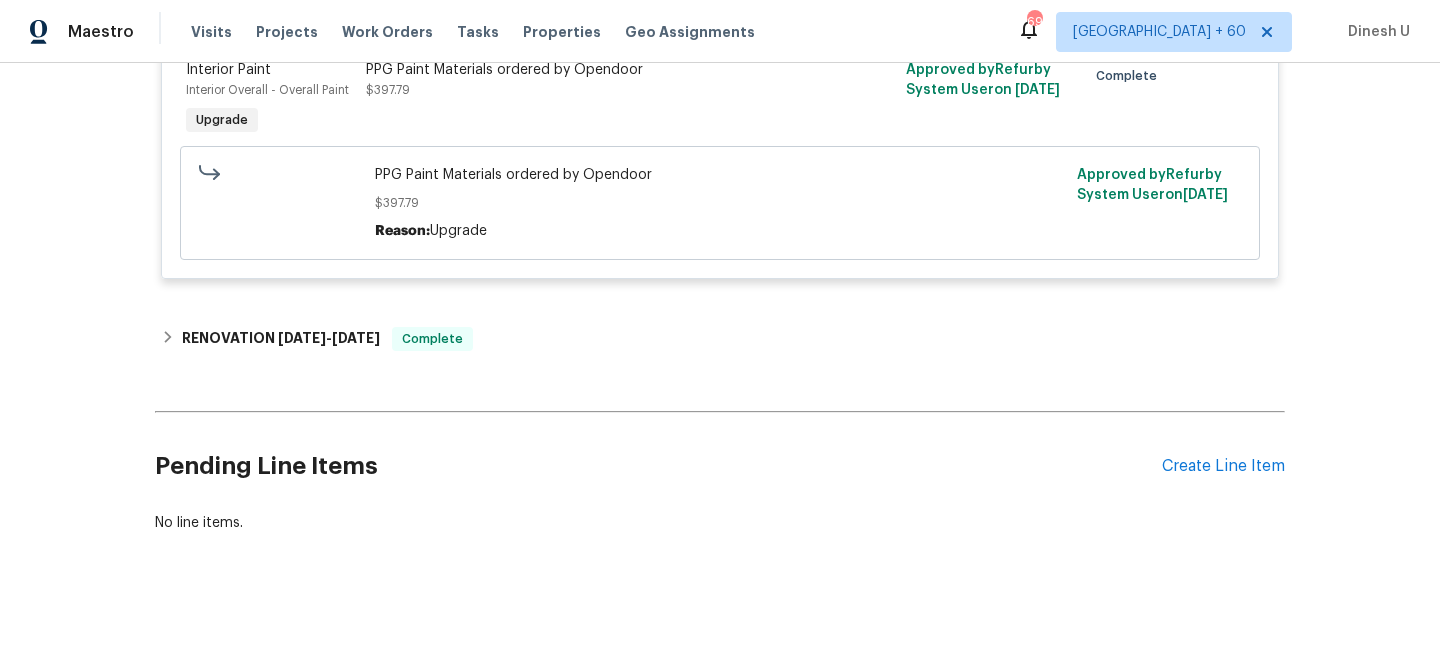 scroll, scrollTop: 2464, scrollLeft: 0, axis: vertical 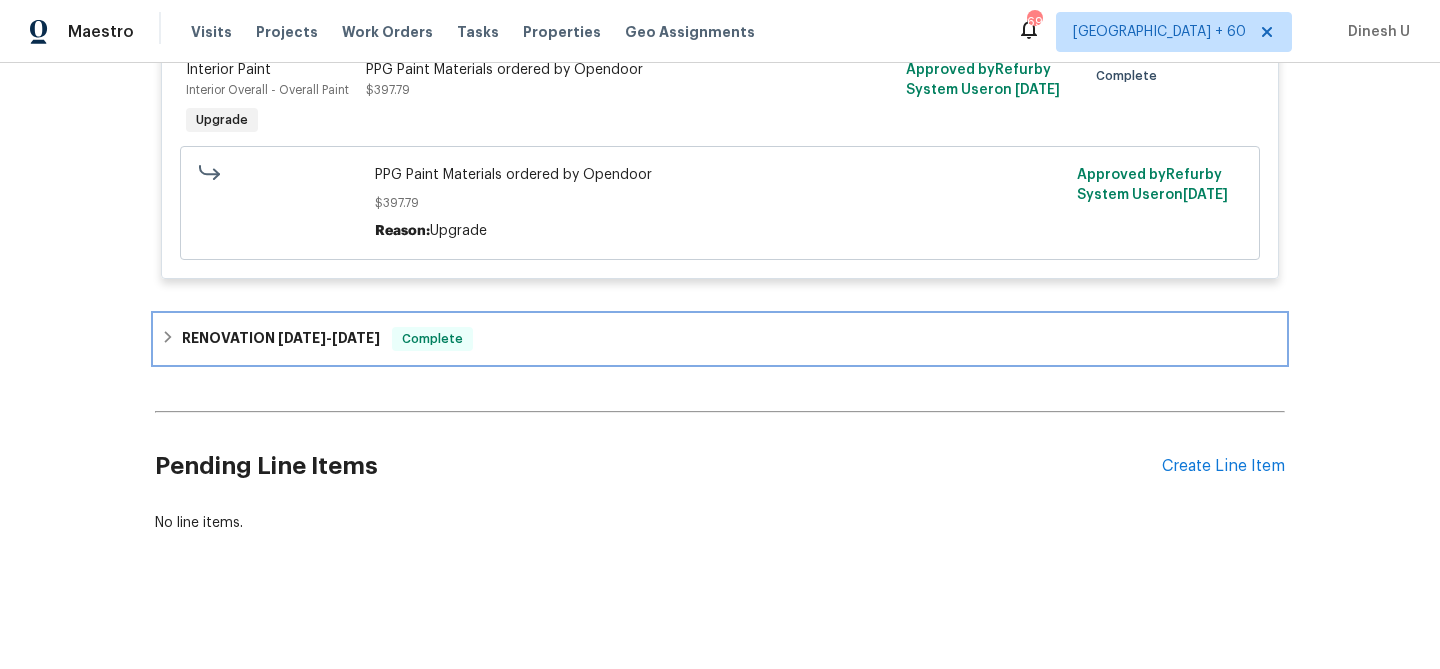 click on "[DATE]" at bounding box center (302, 338) 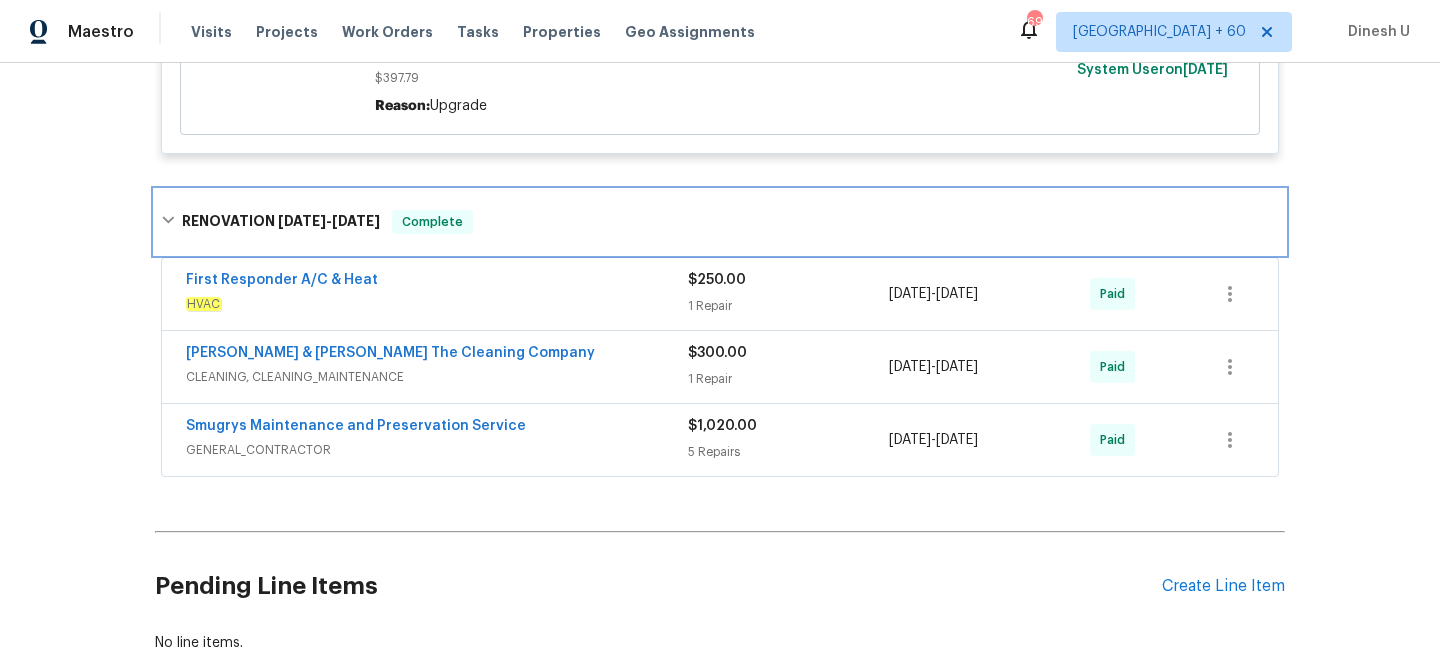 scroll, scrollTop: 2580, scrollLeft: 0, axis: vertical 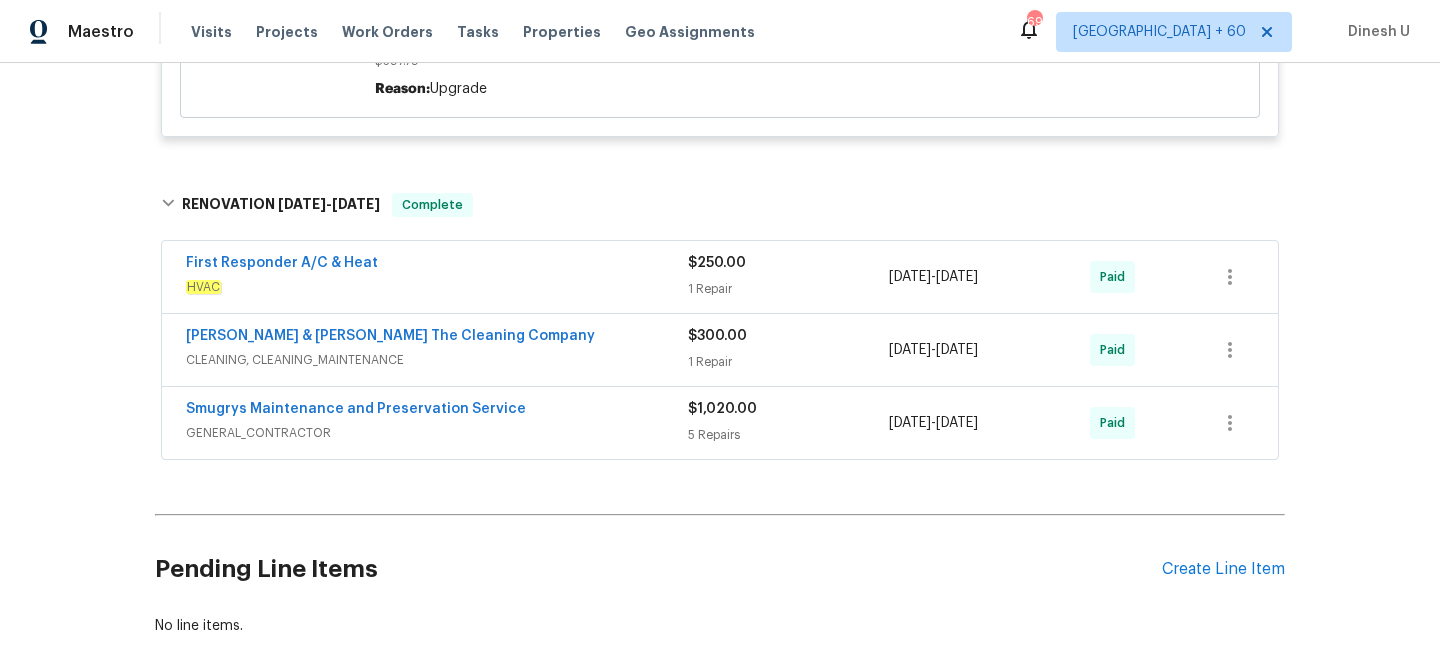 click on "$250.00 1 Repair" at bounding box center (788, 277) 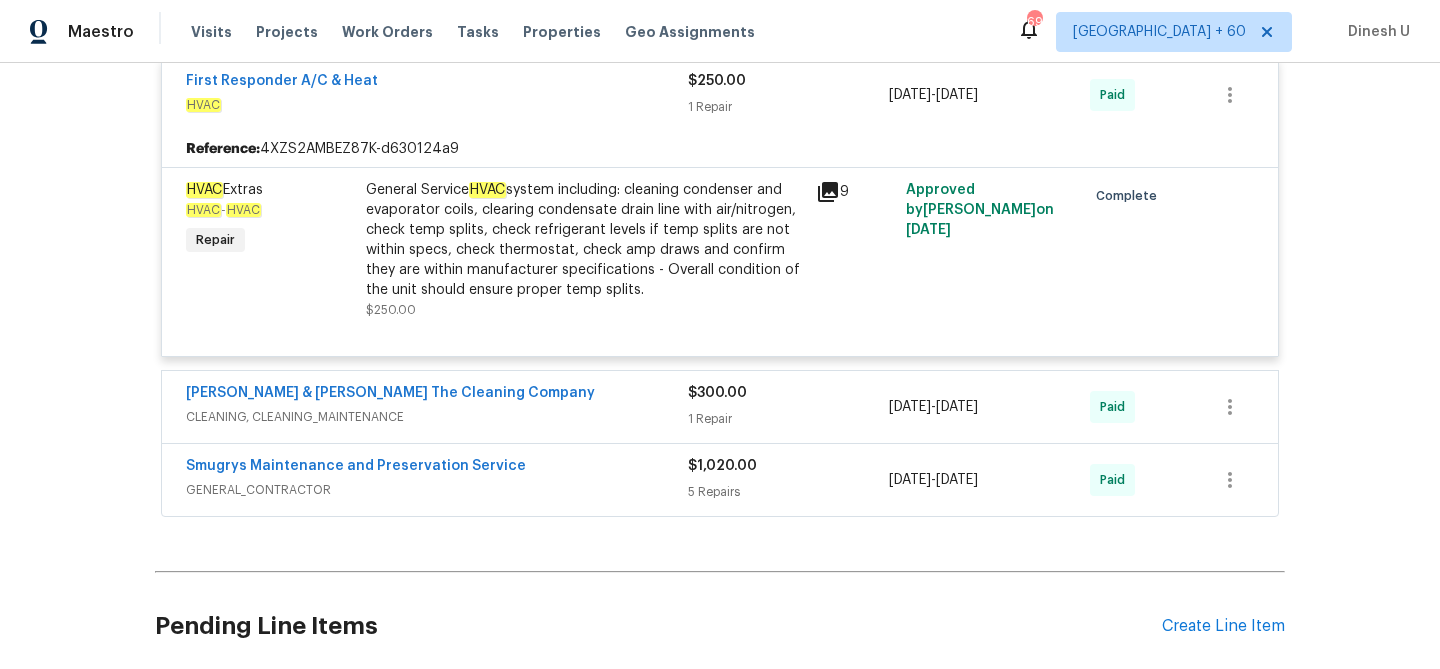 scroll, scrollTop: 2828, scrollLeft: 0, axis: vertical 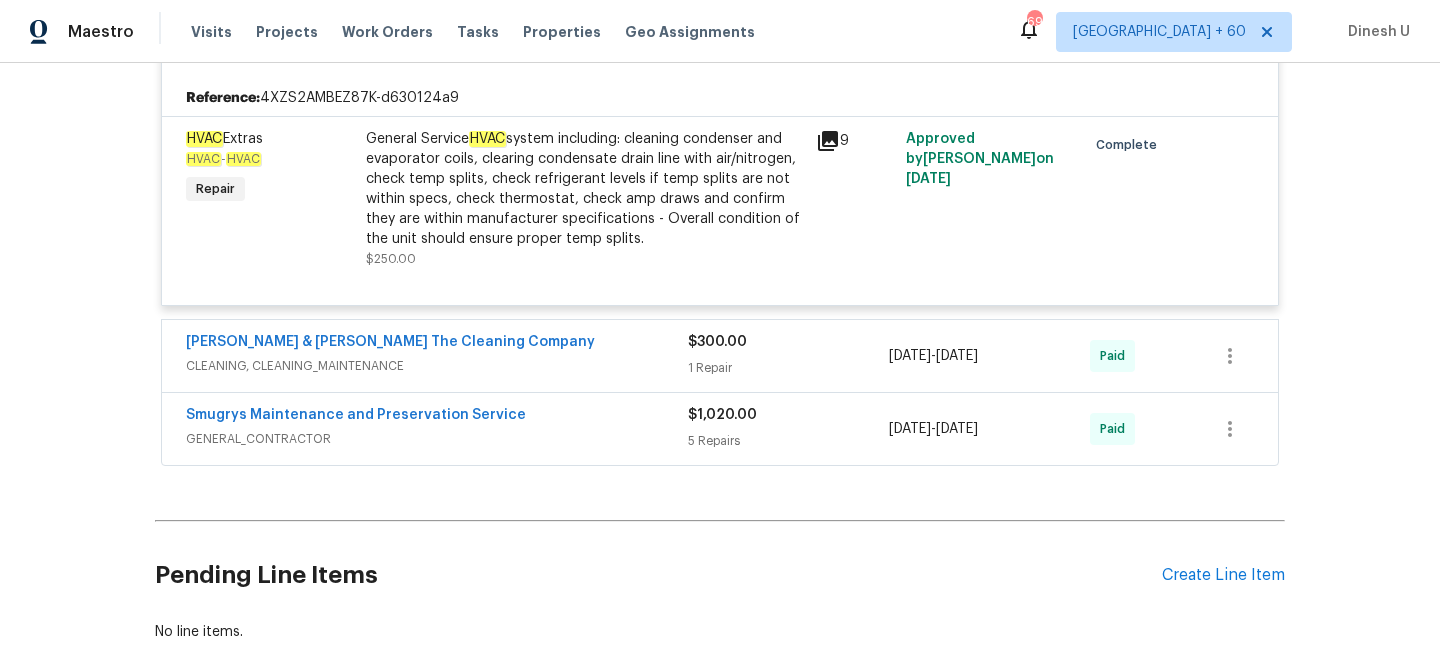 click on "1 Repair" at bounding box center [788, 368] 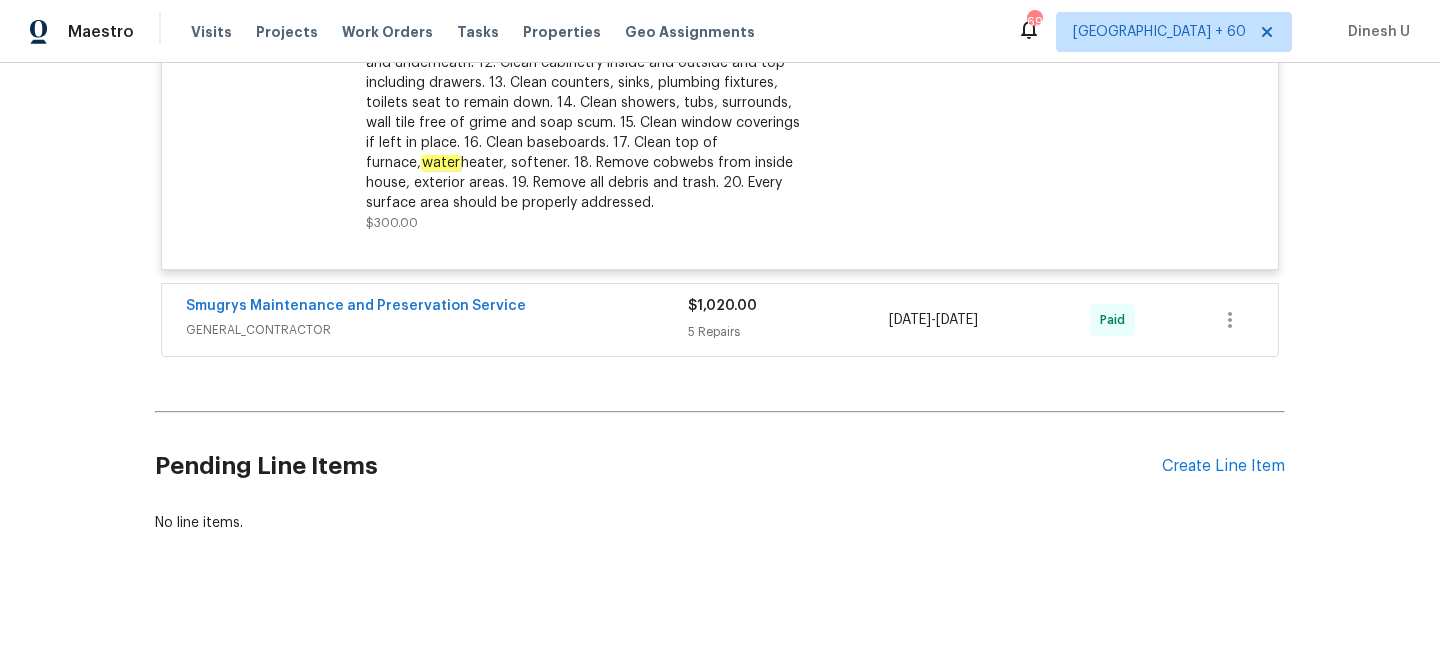 scroll, scrollTop: 3424, scrollLeft: 0, axis: vertical 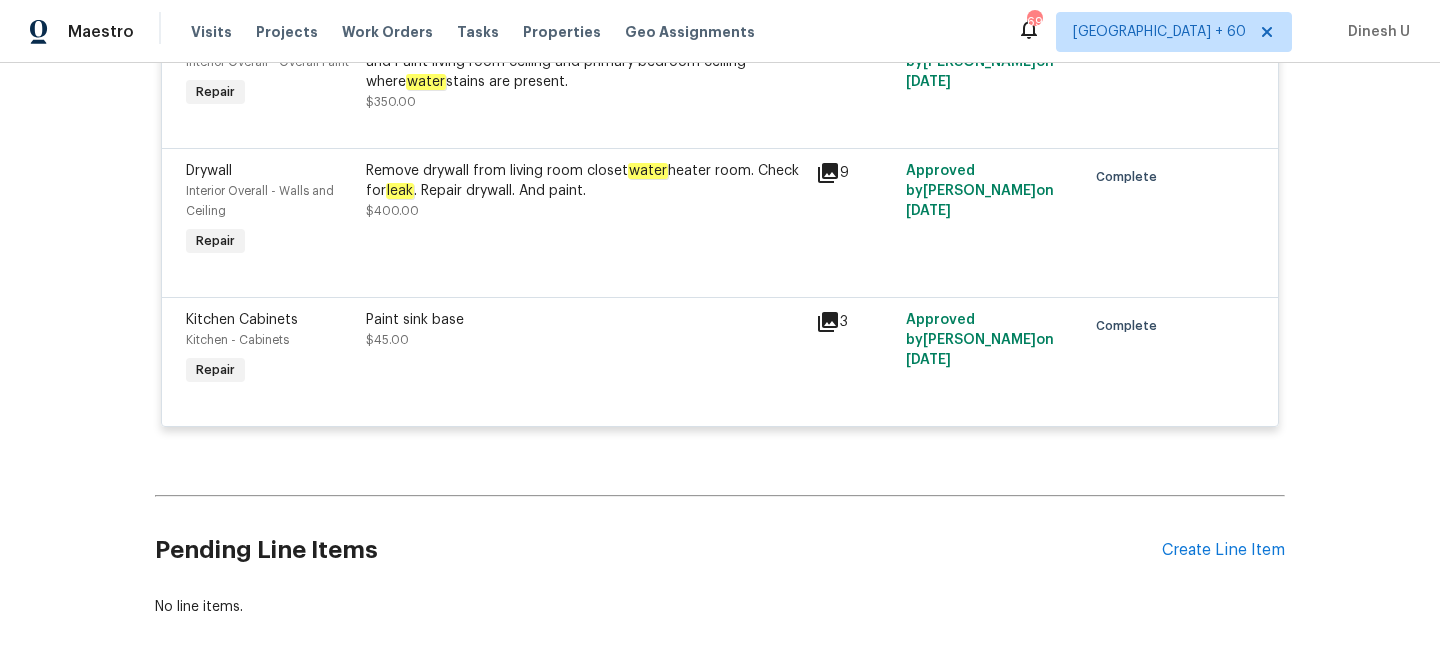 click 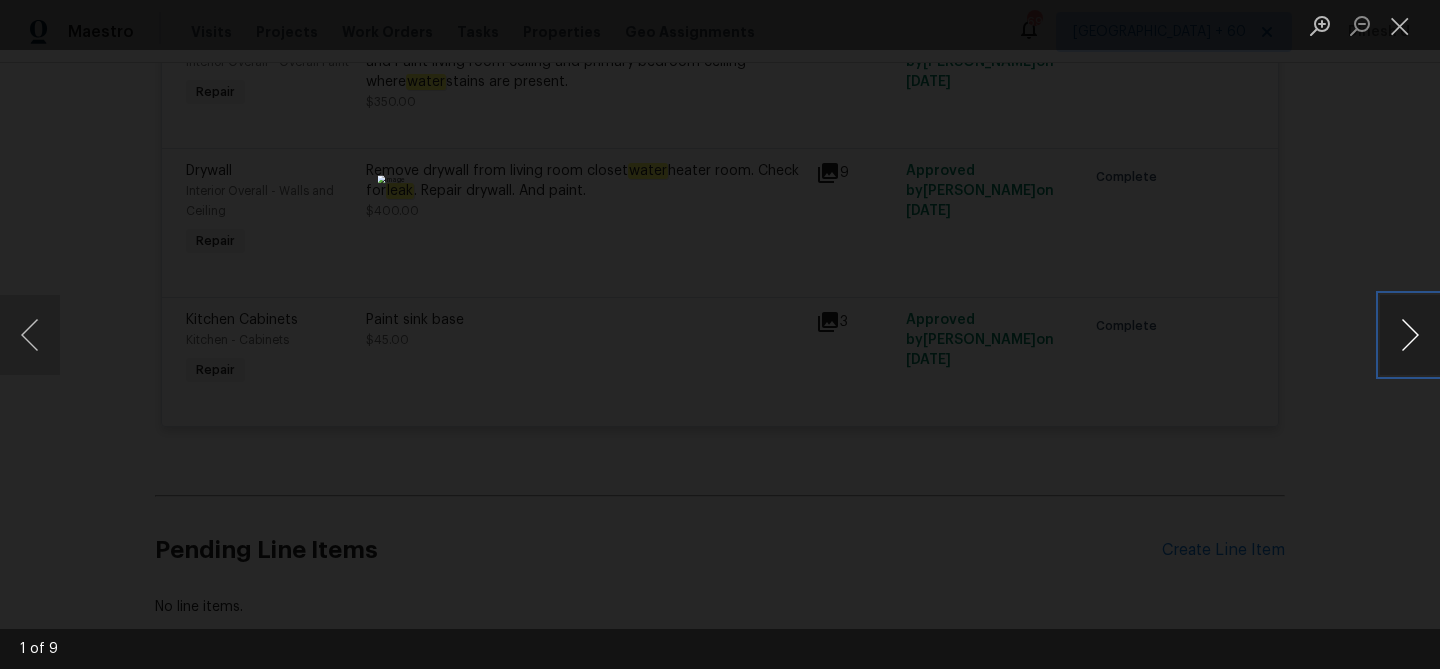 click at bounding box center [1410, 335] 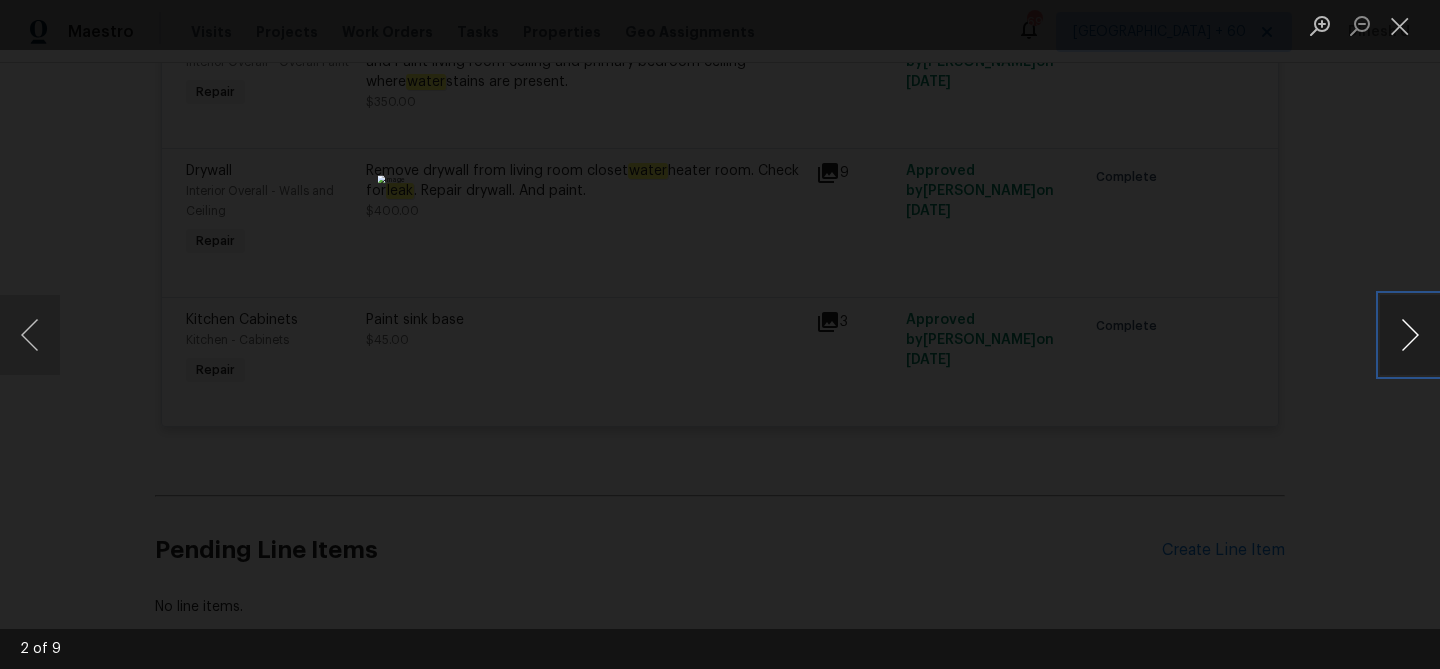 click at bounding box center (1410, 335) 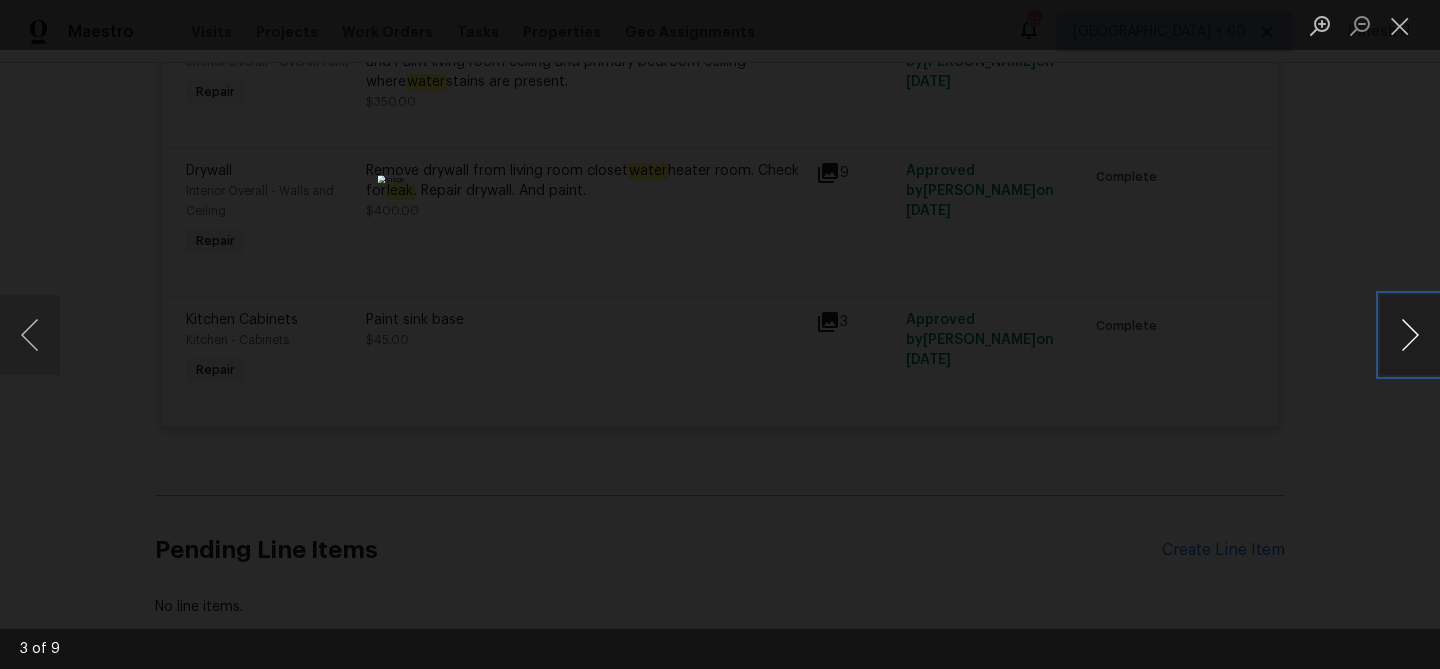 click at bounding box center (1410, 335) 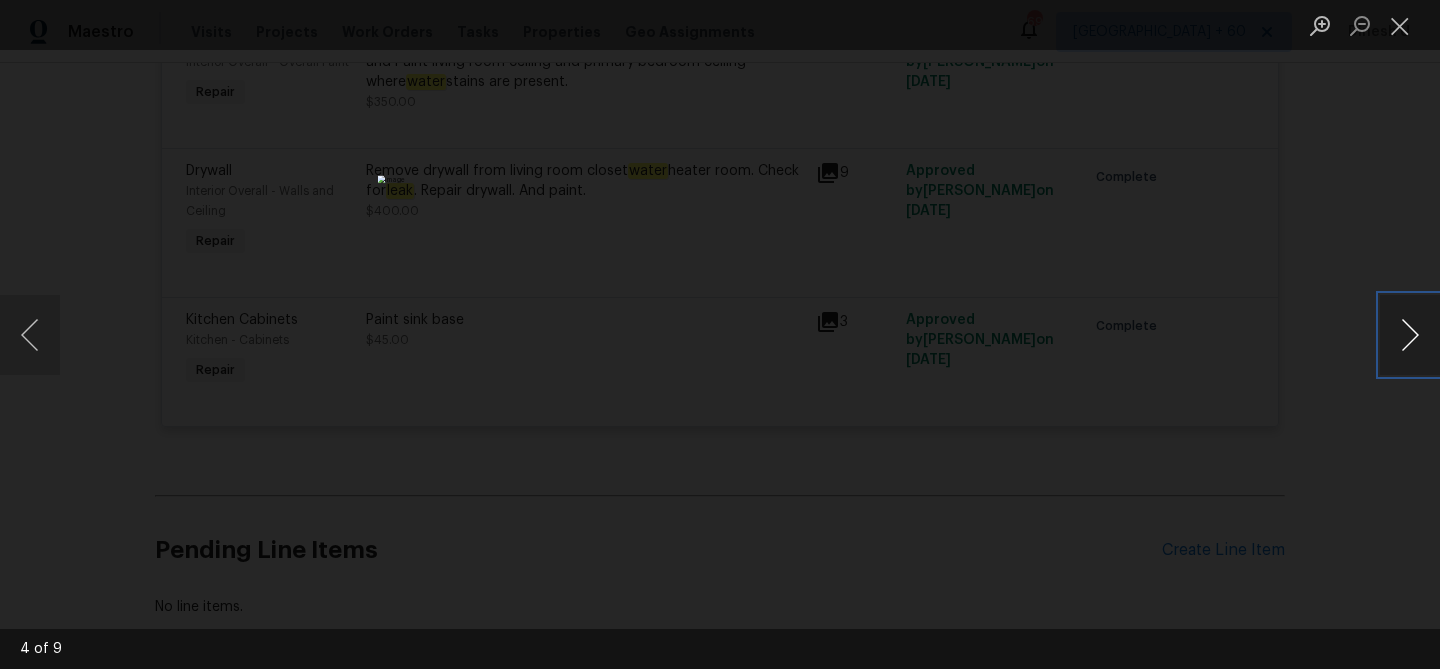 click at bounding box center (1410, 335) 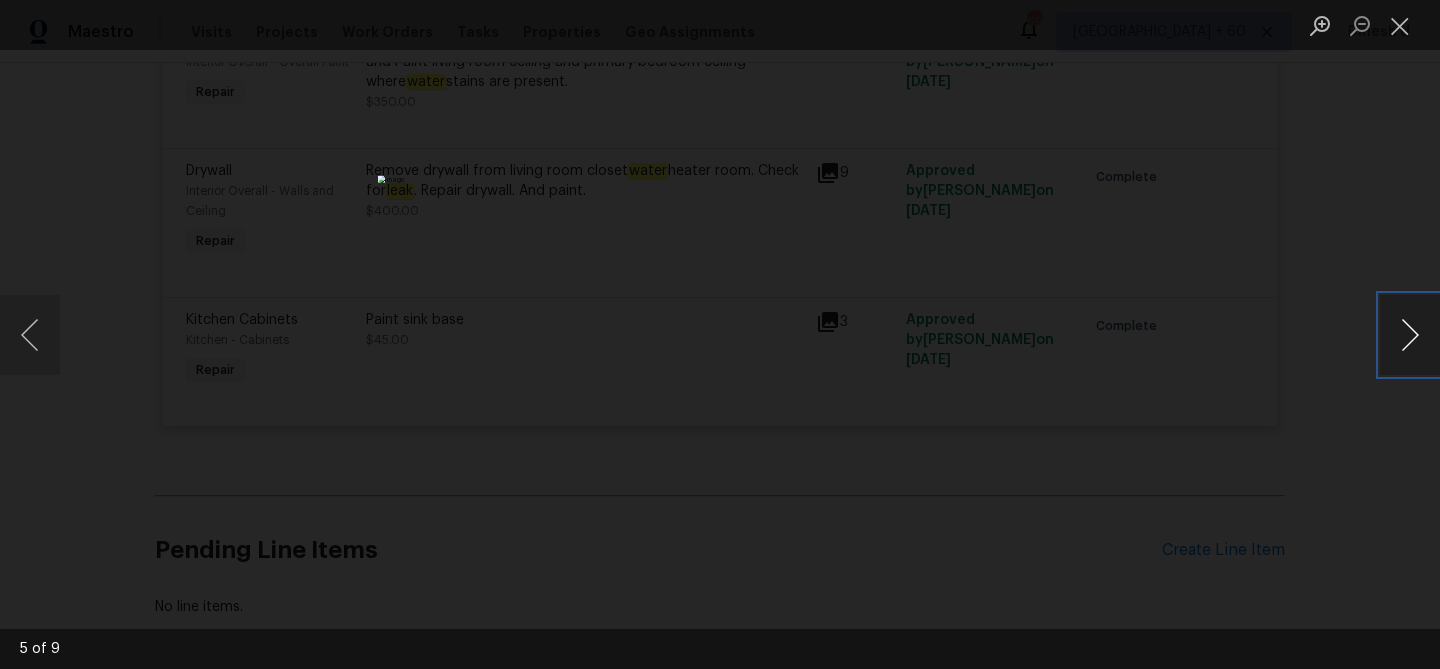 click at bounding box center [1410, 335] 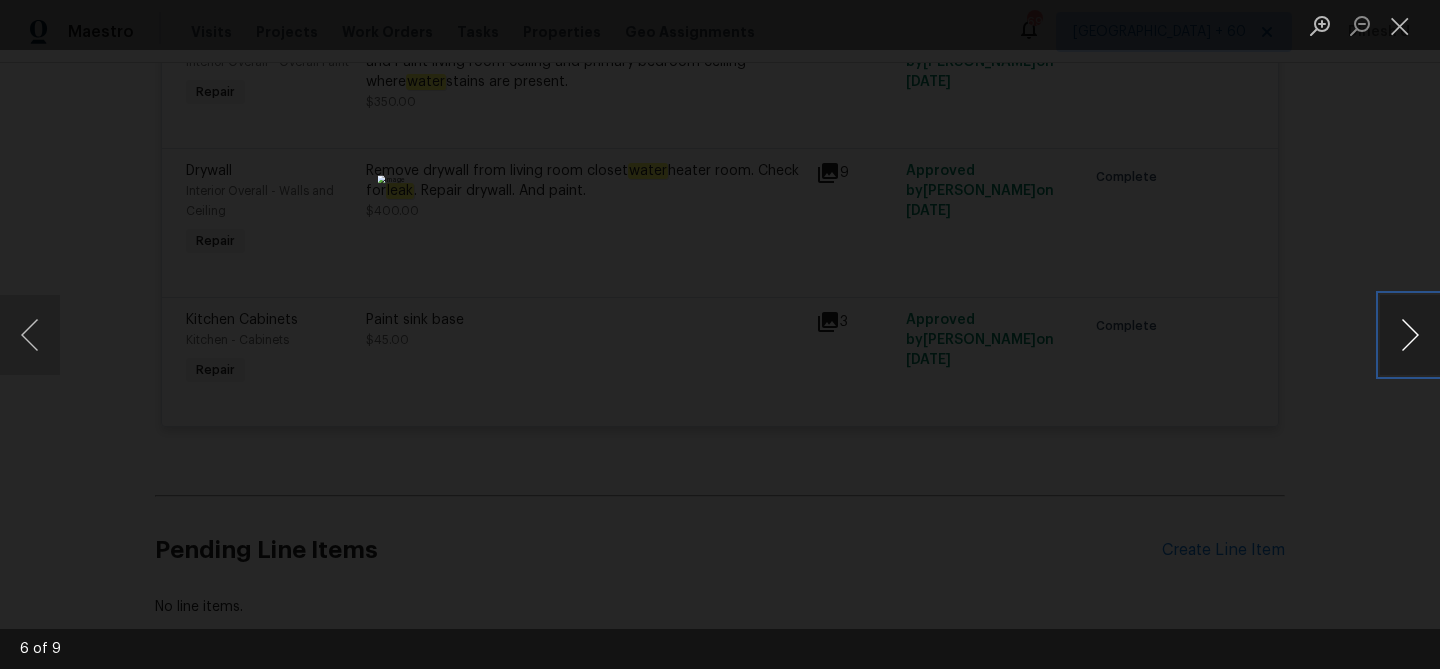 click at bounding box center (1410, 335) 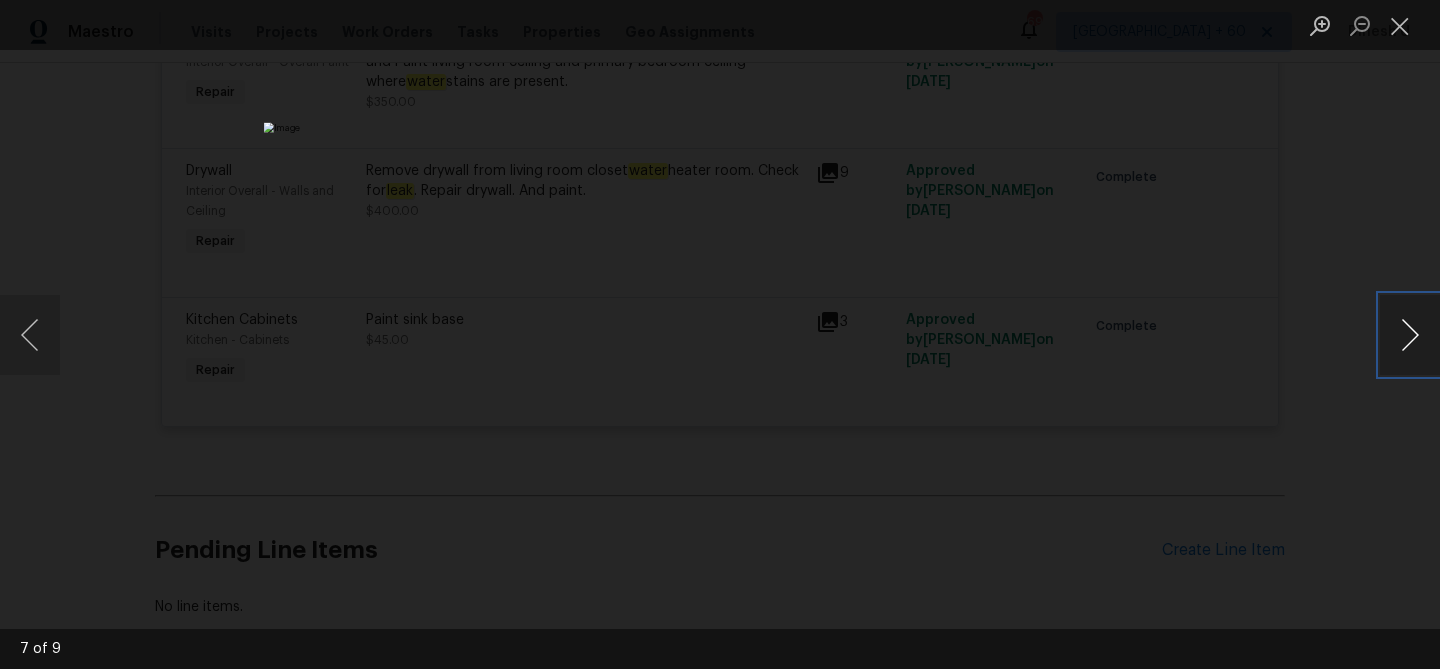 click at bounding box center [1410, 335] 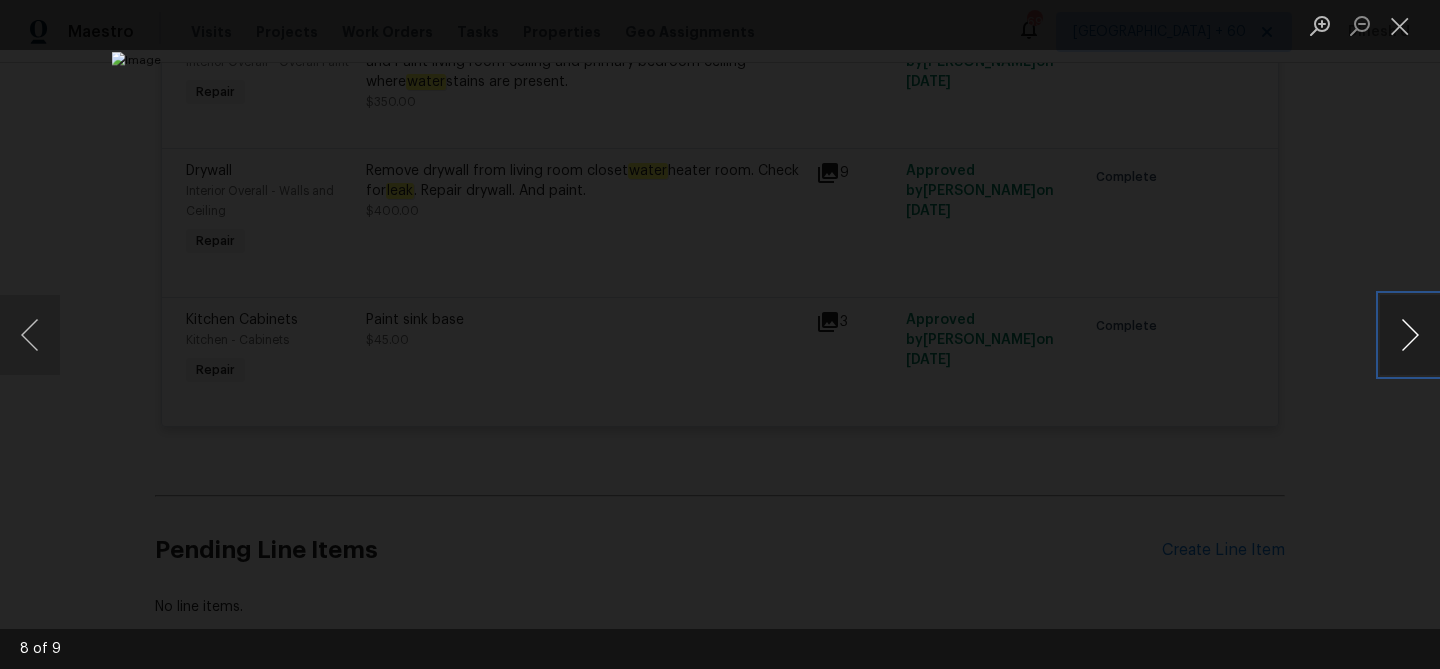 click at bounding box center (1410, 335) 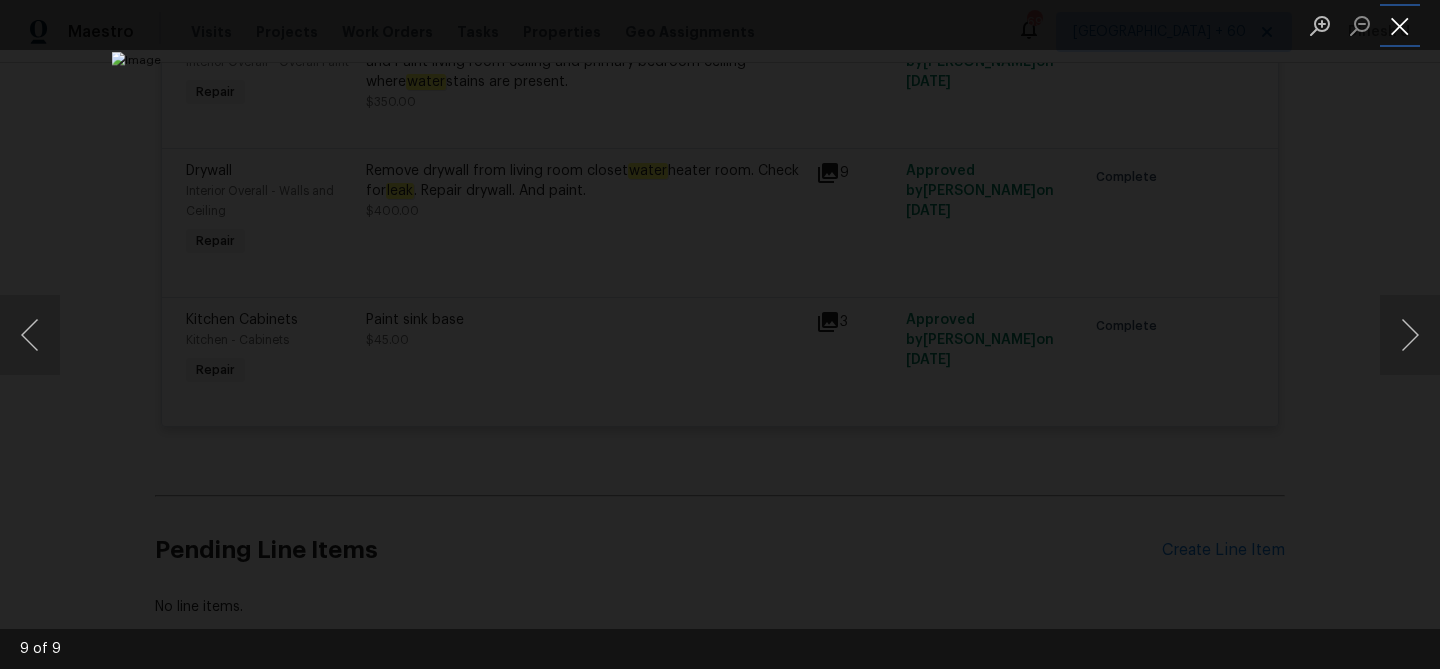 click at bounding box center [1400, 25] 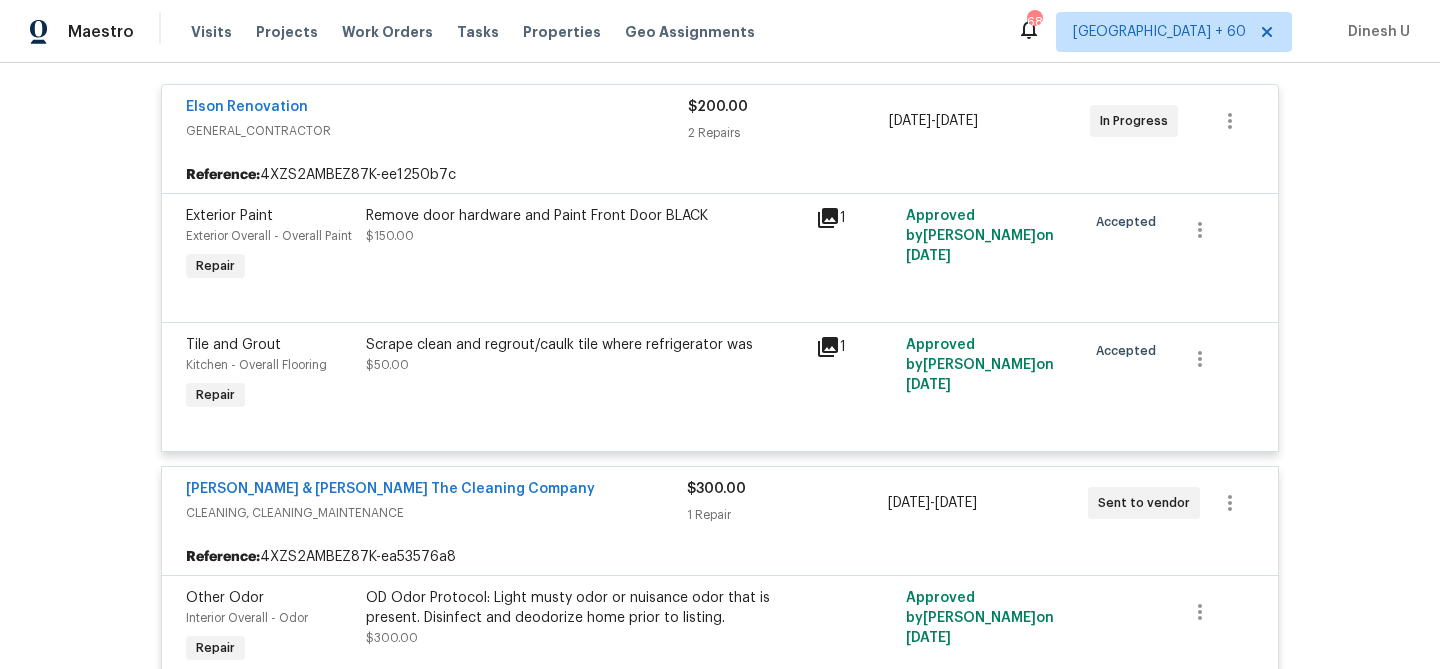 scroll, scrollTop: 0, scrollLeft: 0, axis: both 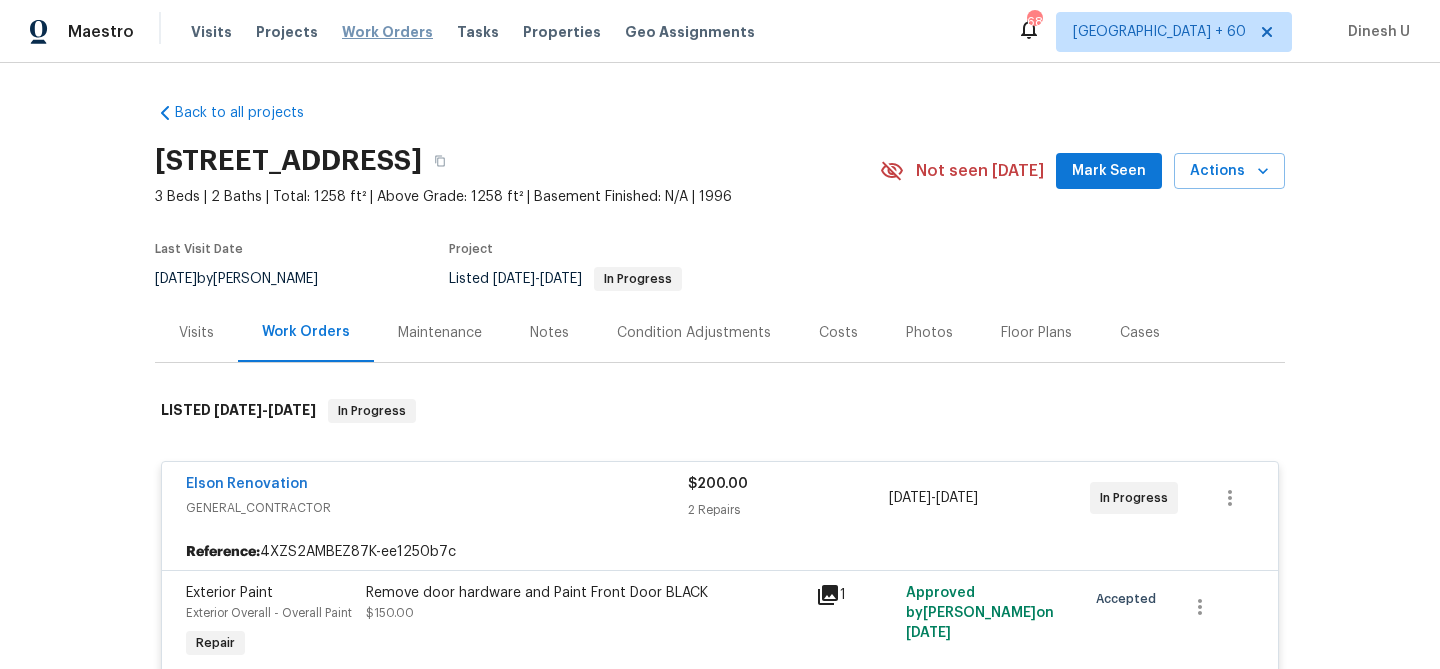 click on "Work Orders" at bounding box center [387, 32] 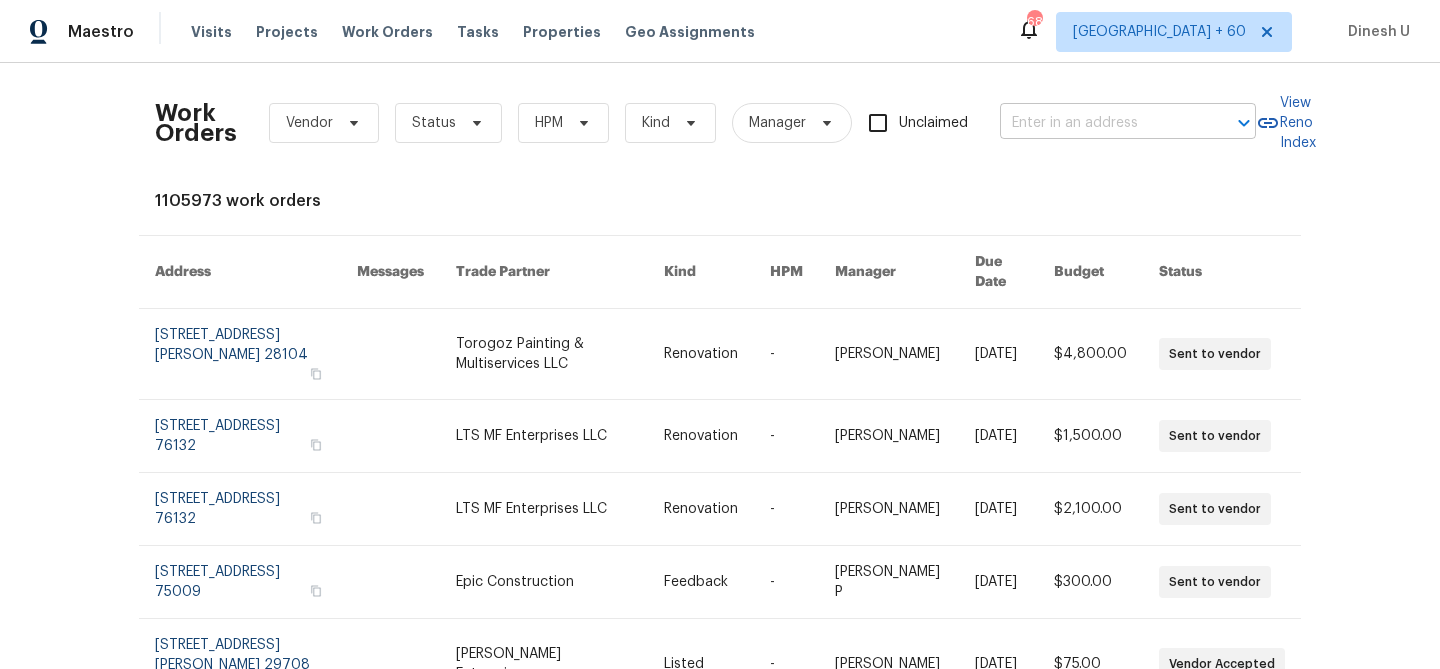 click at bounding box center [1100, 123] 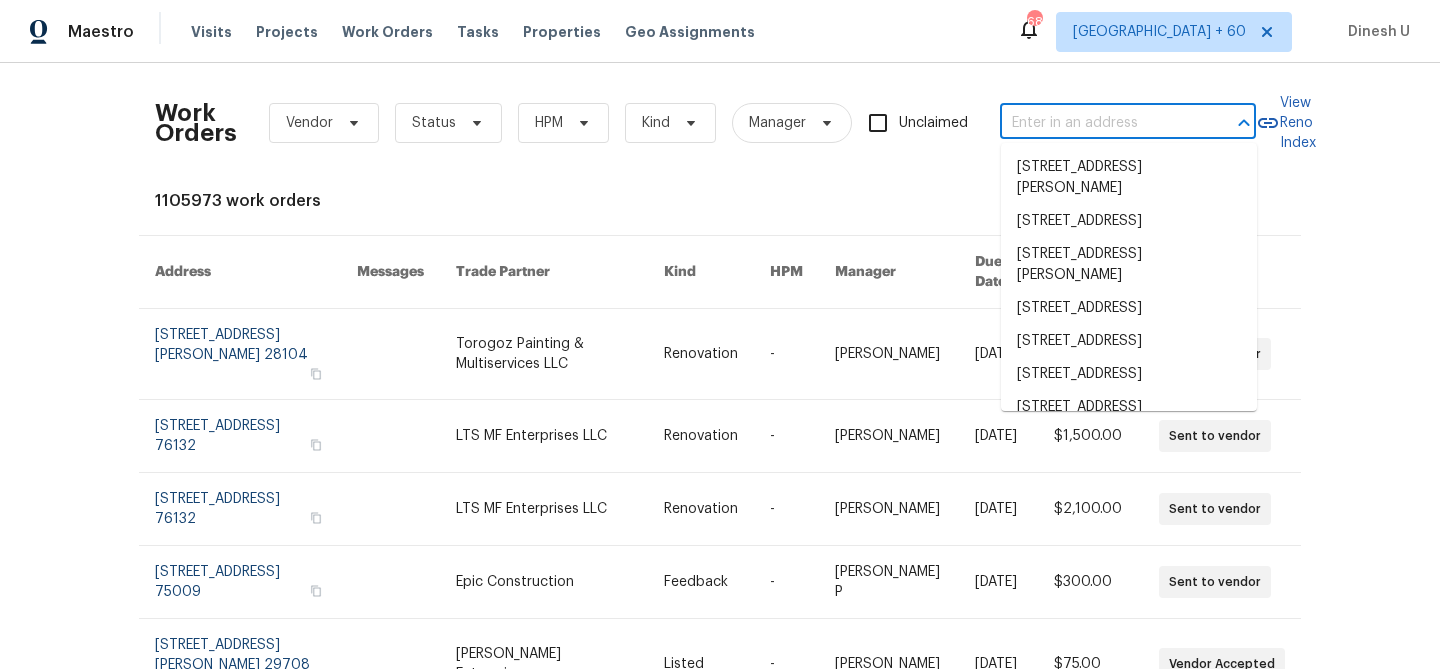 paste on "[STREET_ADDRESS]" 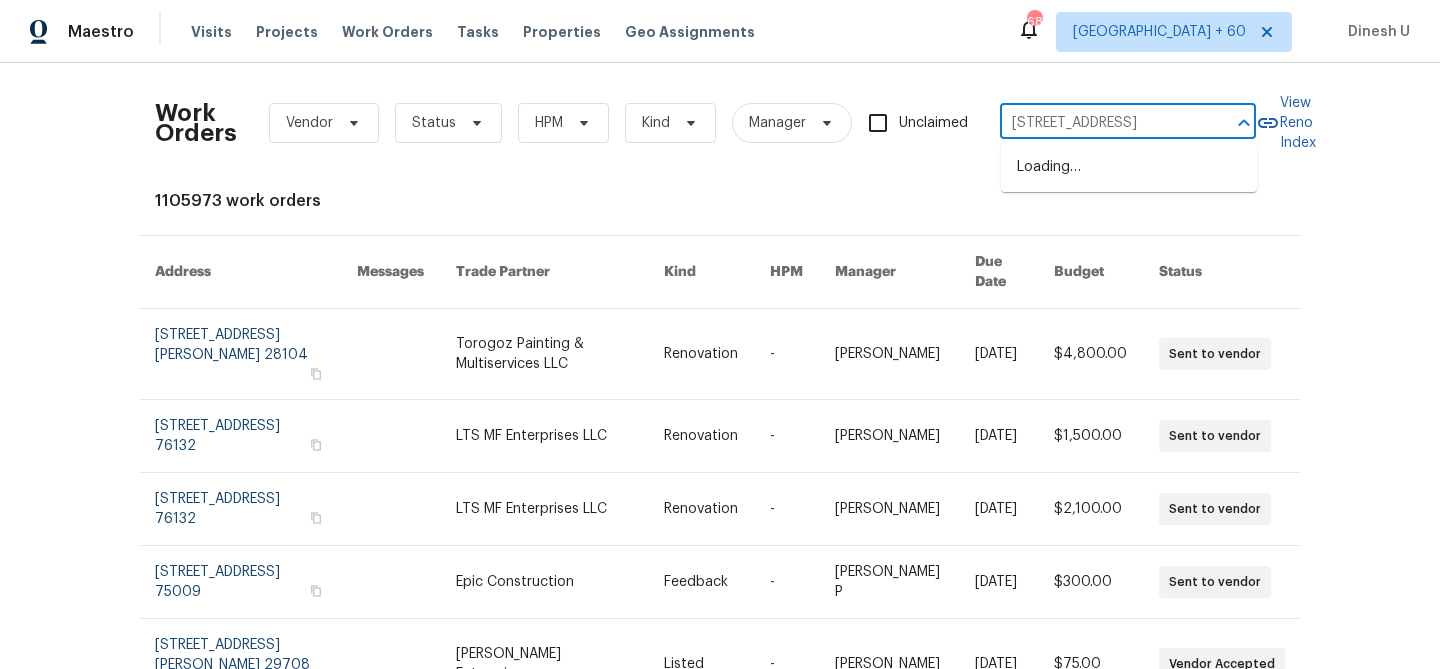 scroll, scrollTop: 0, scrollLeft: 0, axis: both 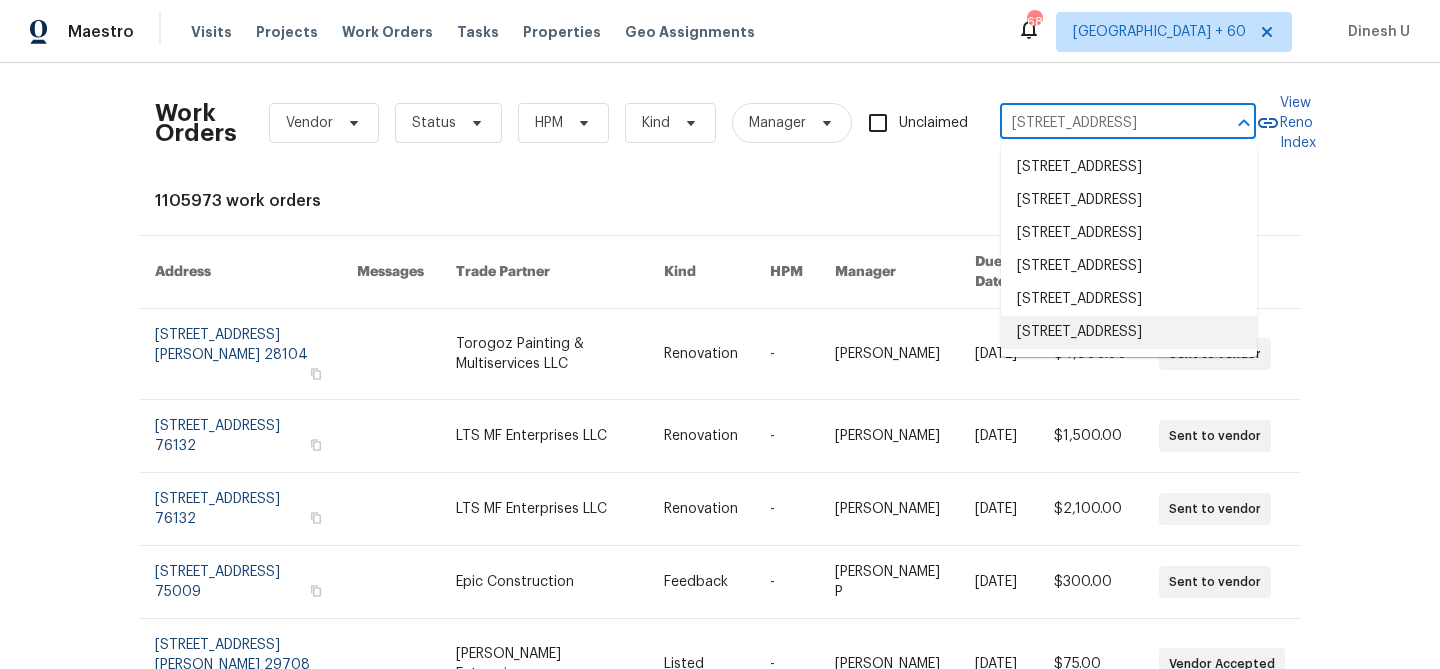 click on "[STREET_ADDRESS]" at bounding box center (1129, 332) 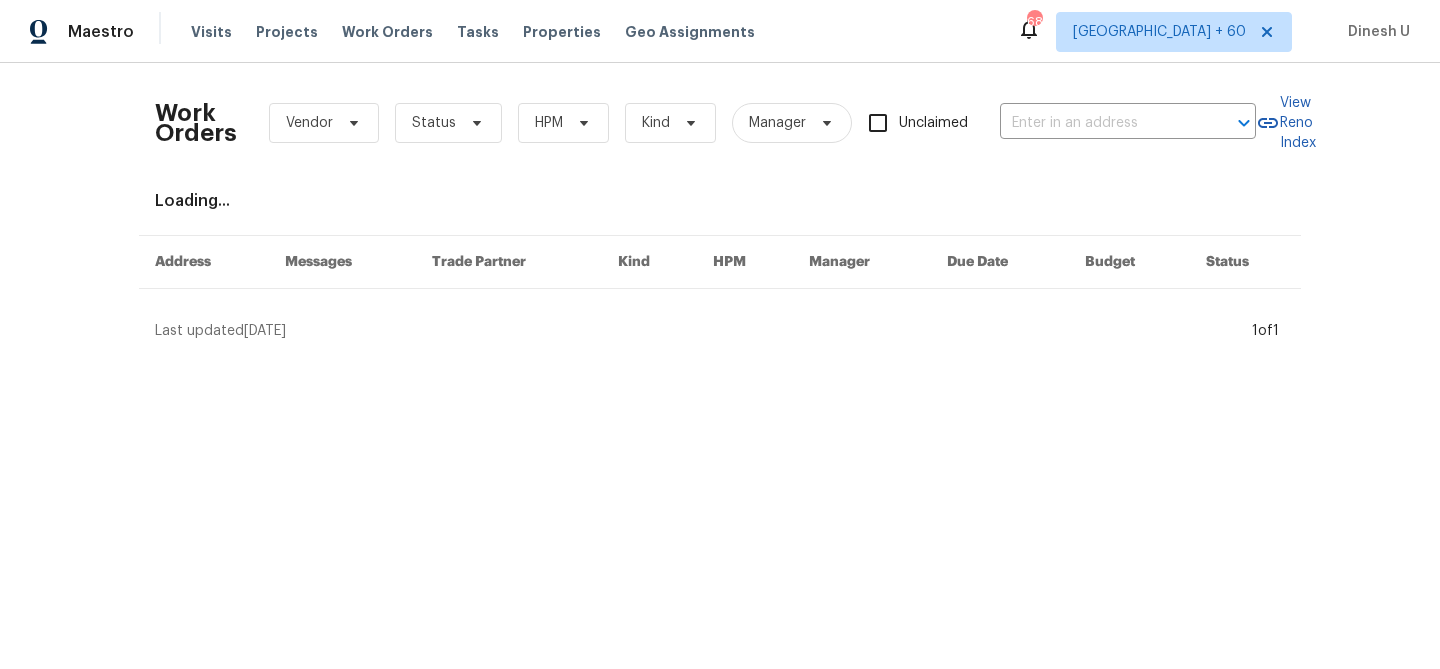 type on "[STREET_ADDRESS]" 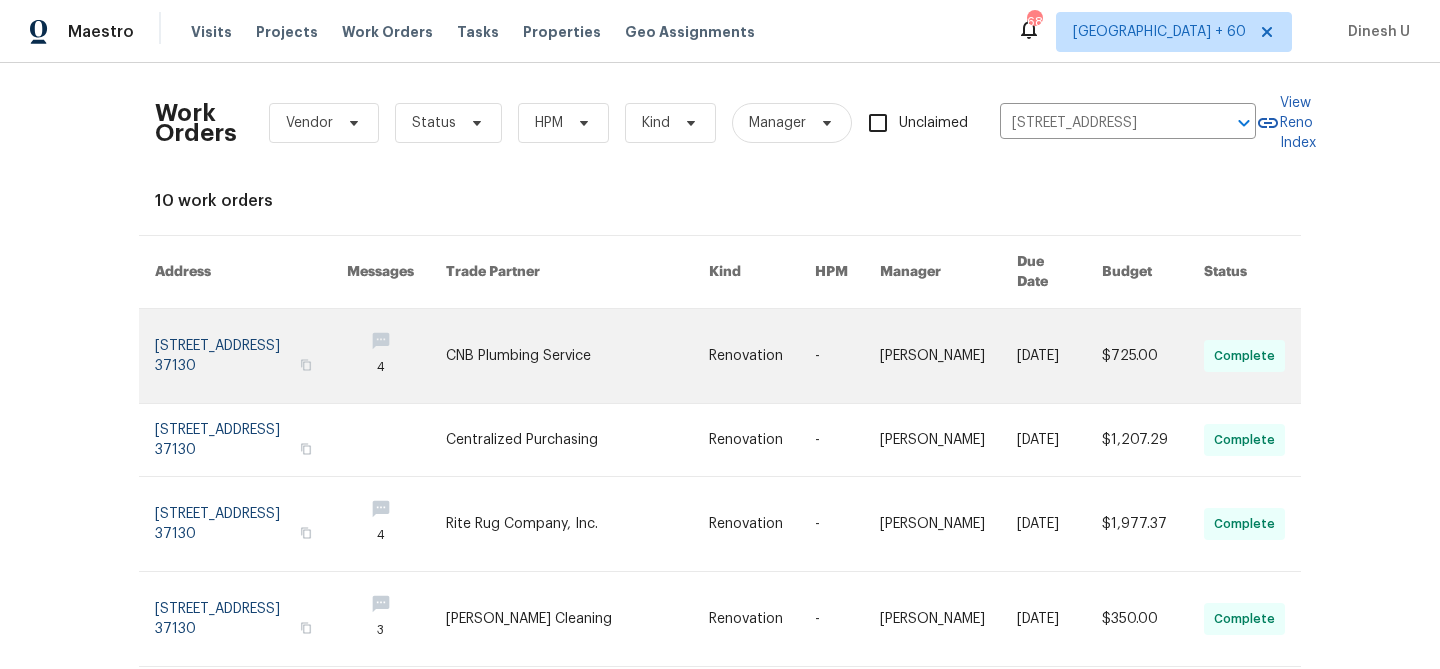 click at bounding box center [251, 356] 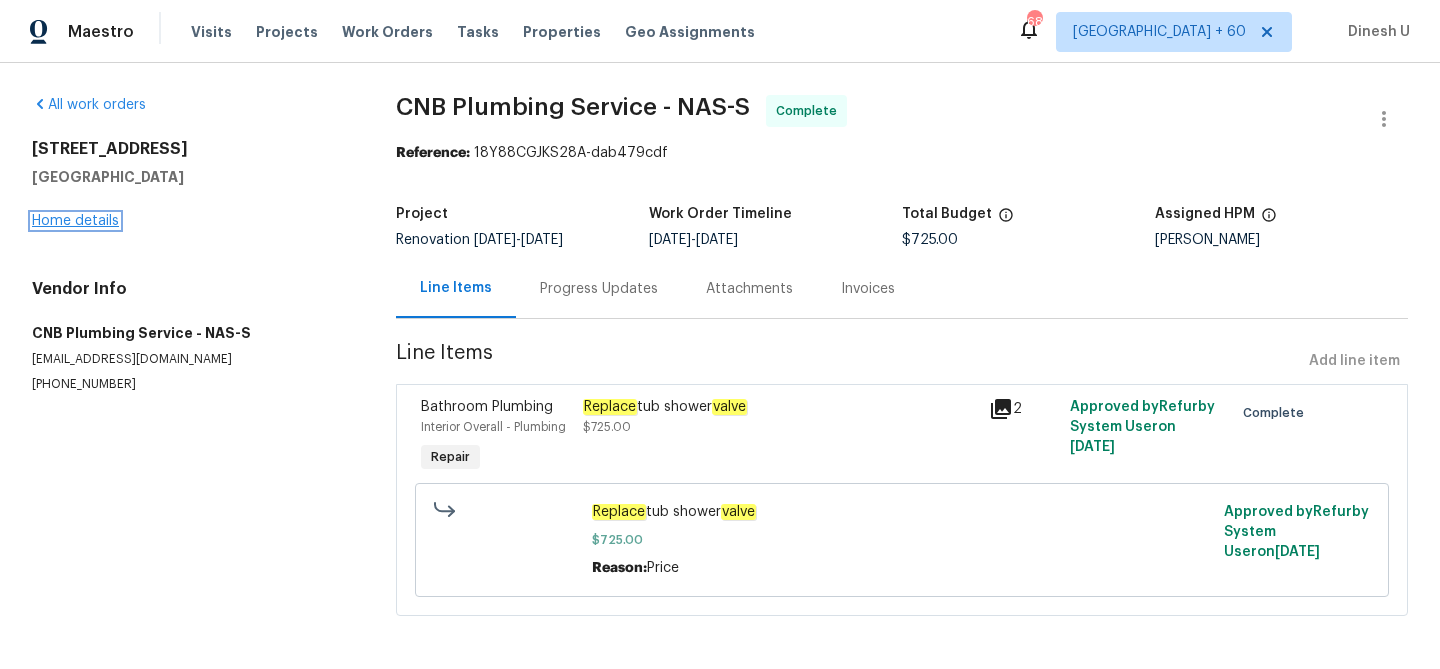 click on "Home details" at bounding box center [75, 221] 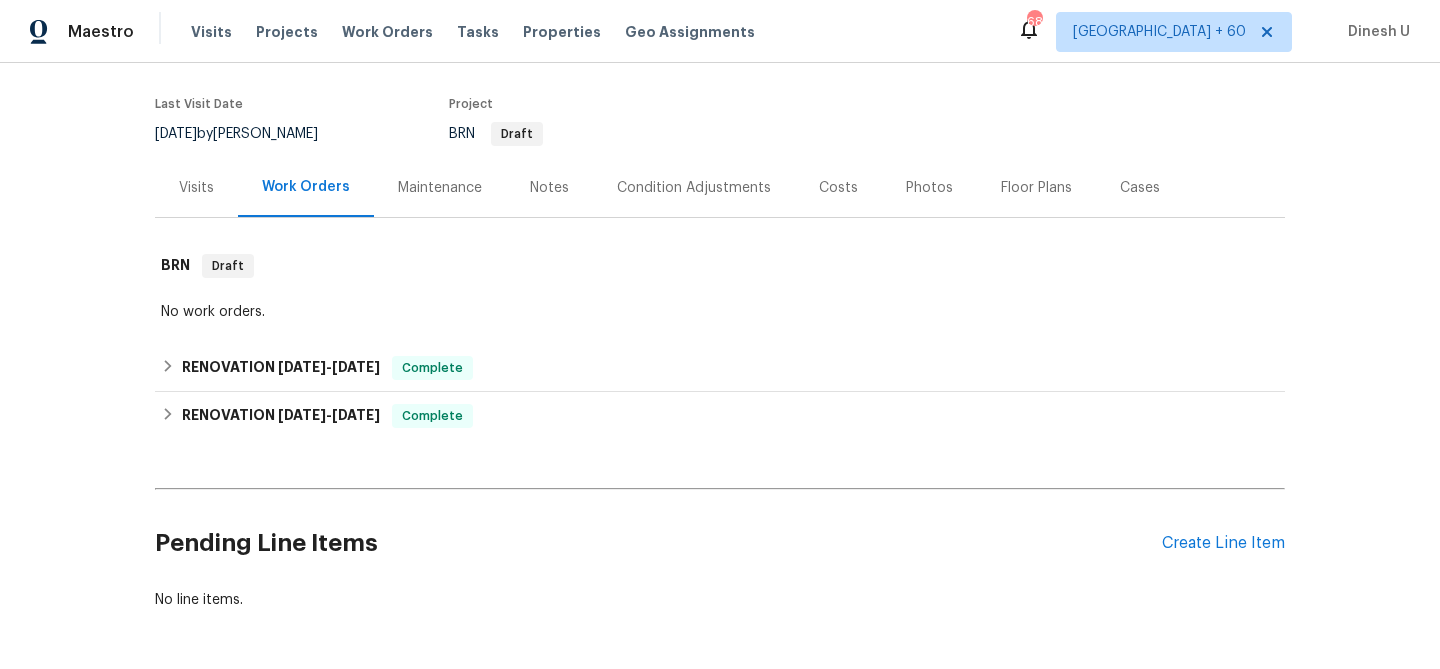 scroll, scrollTop: 172, scrollLeft: 0, axis: vertical 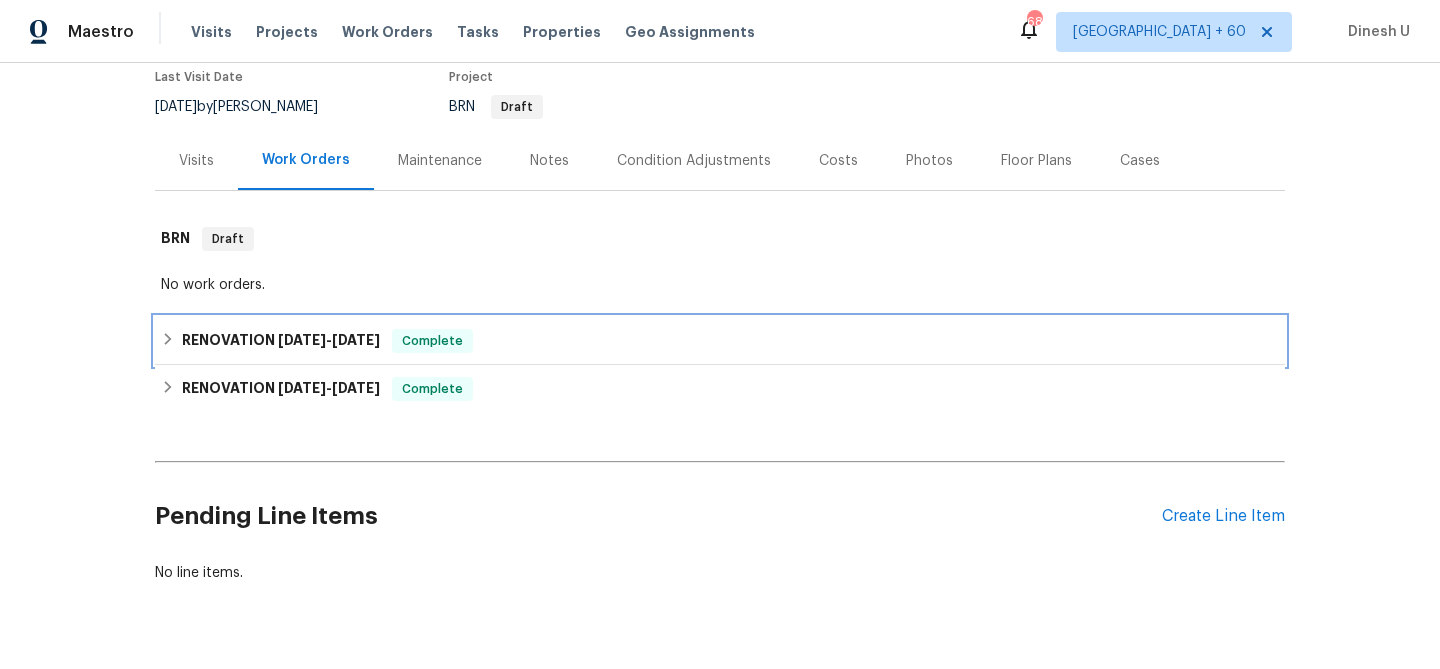click on "[DATE]" at bounding box center (302, 340) 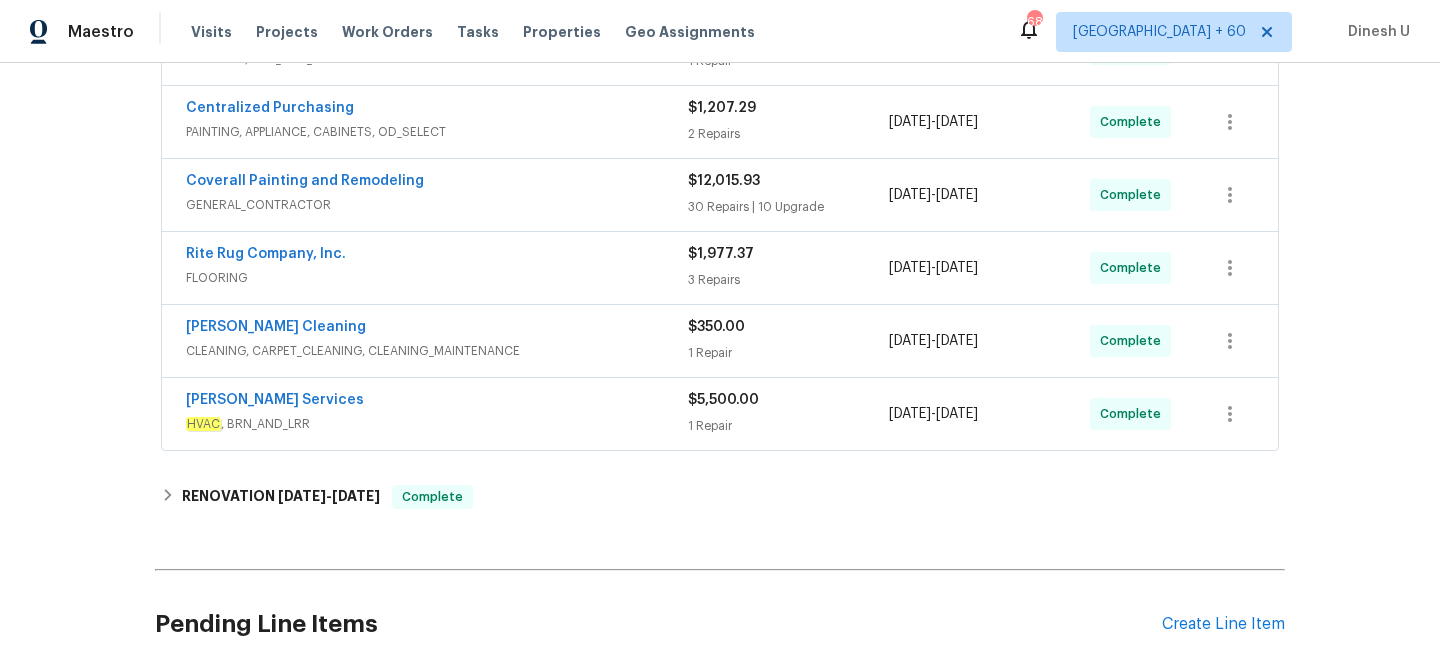 scroll, scrollTop: 585, scrollLeft: 0, axis: vertical 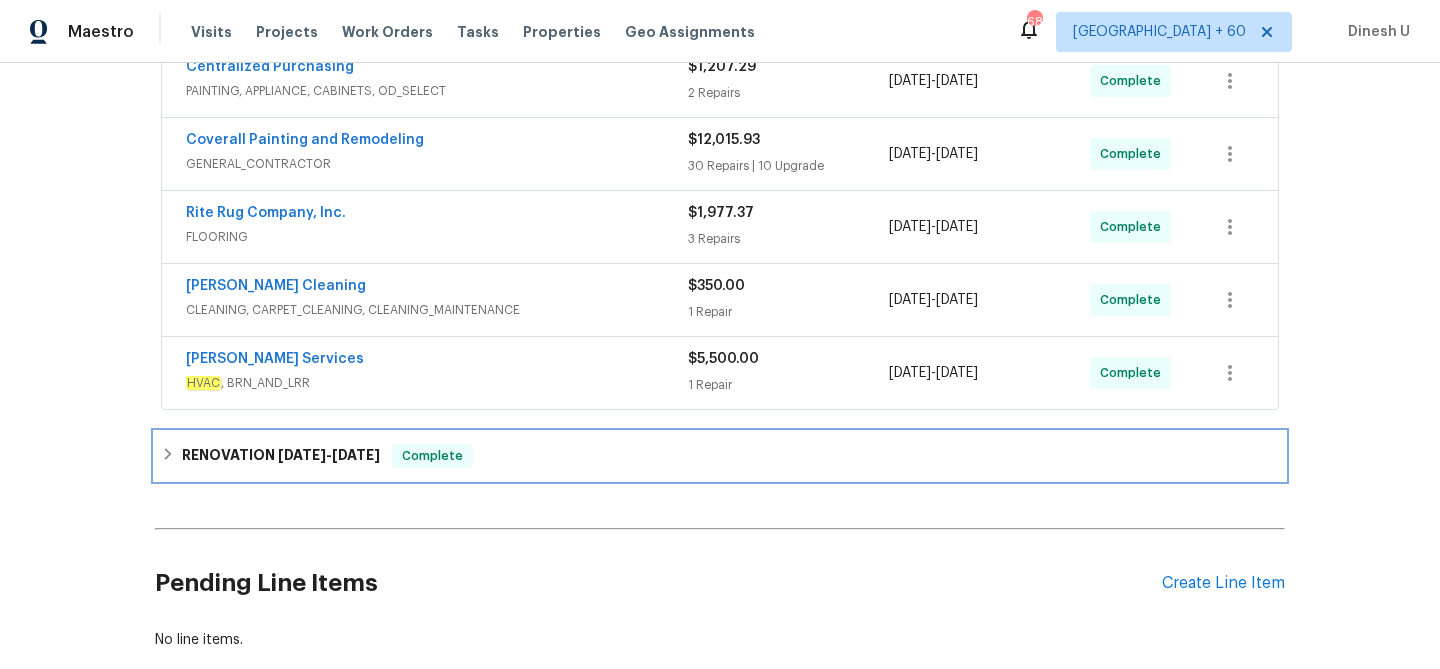 click on "RENOVATION   [DATE]  -  [DATE]" at bounding box center [281, 456] 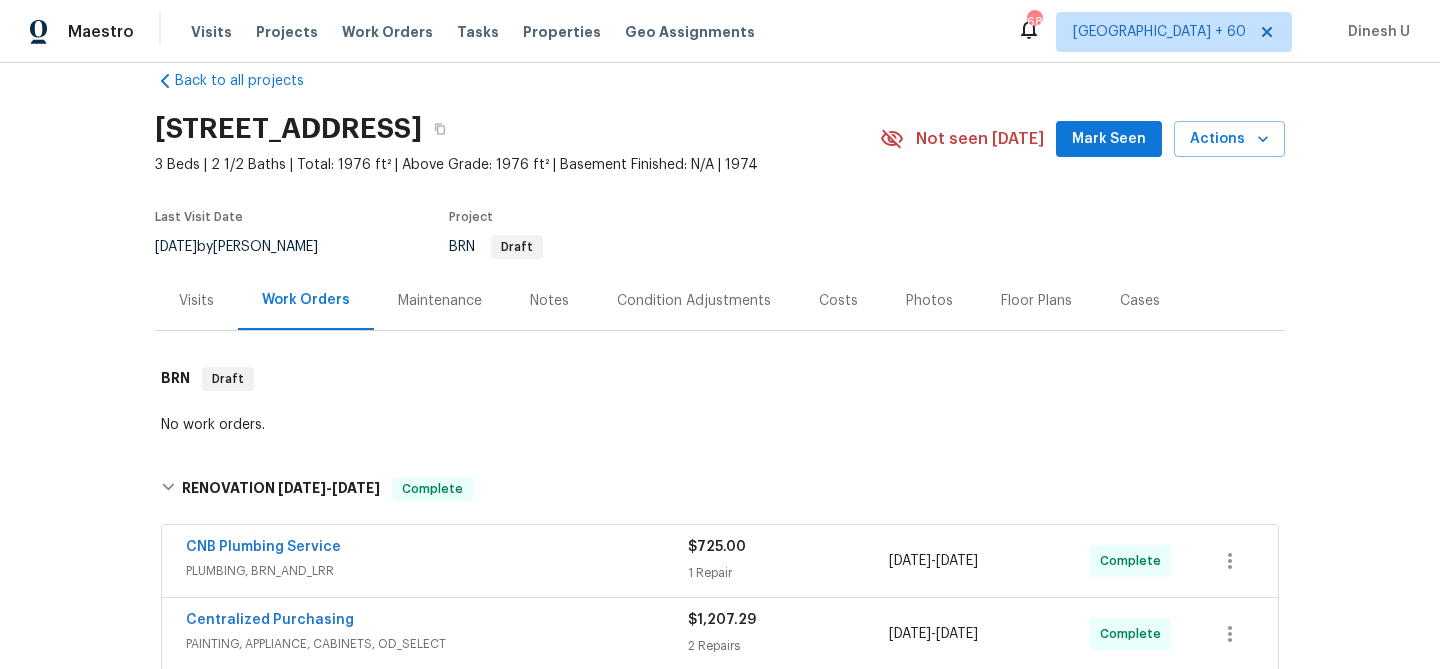 scroll, scrollTop: 0, scrollLeft: 0, axis: both 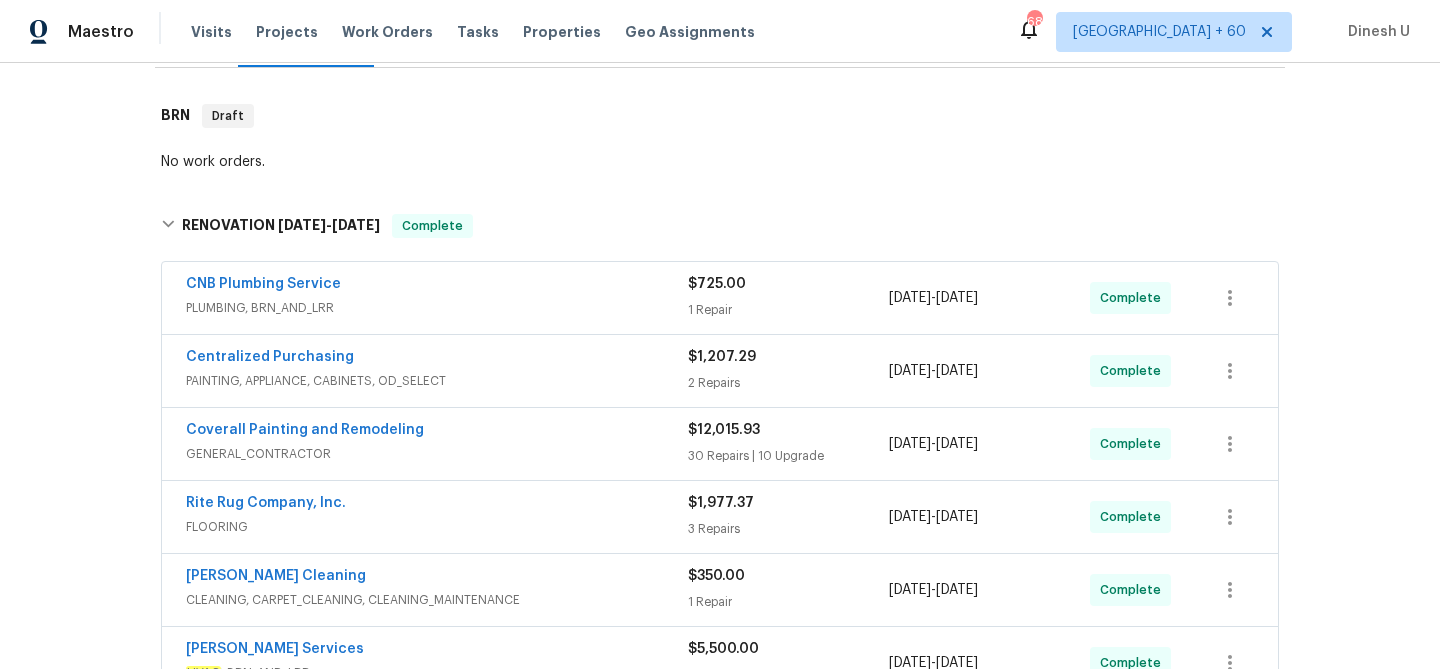 click on "1 Repair" at bounding box center (788, 310) 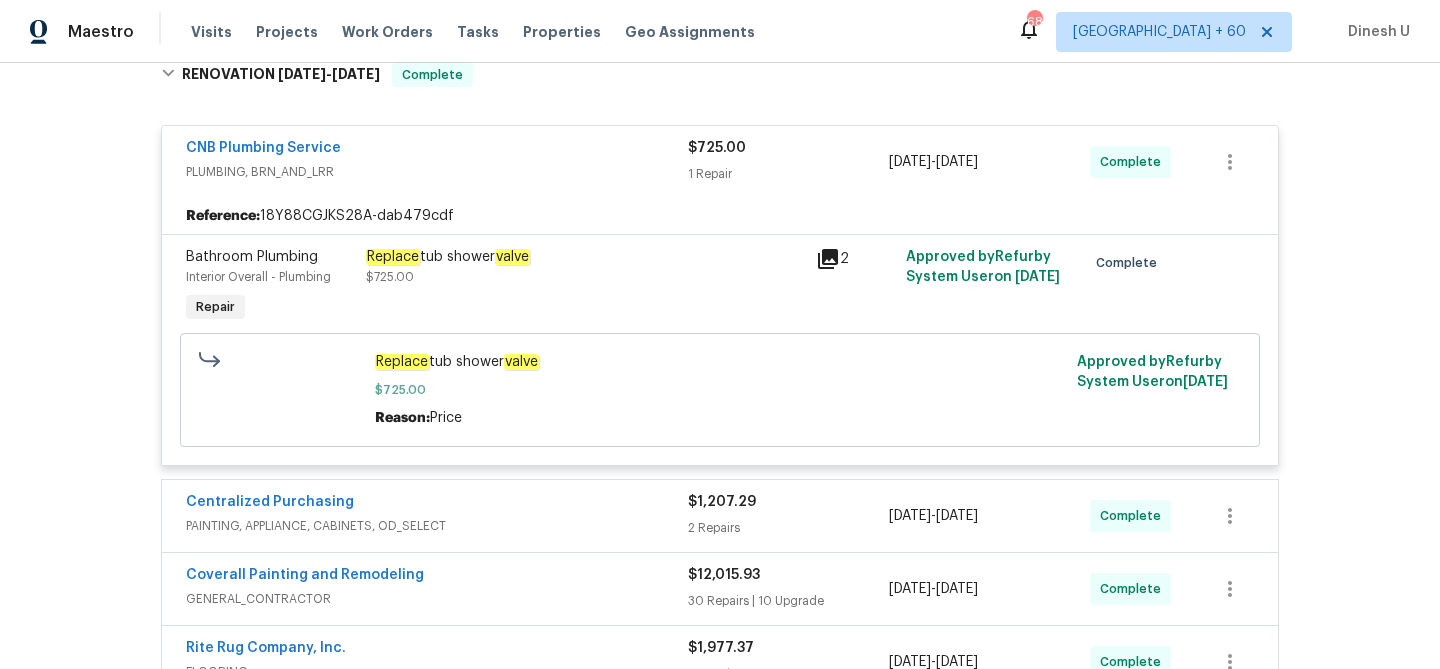 scroll, scrollTop: 456, scrollLeft: 0, axis: vertical 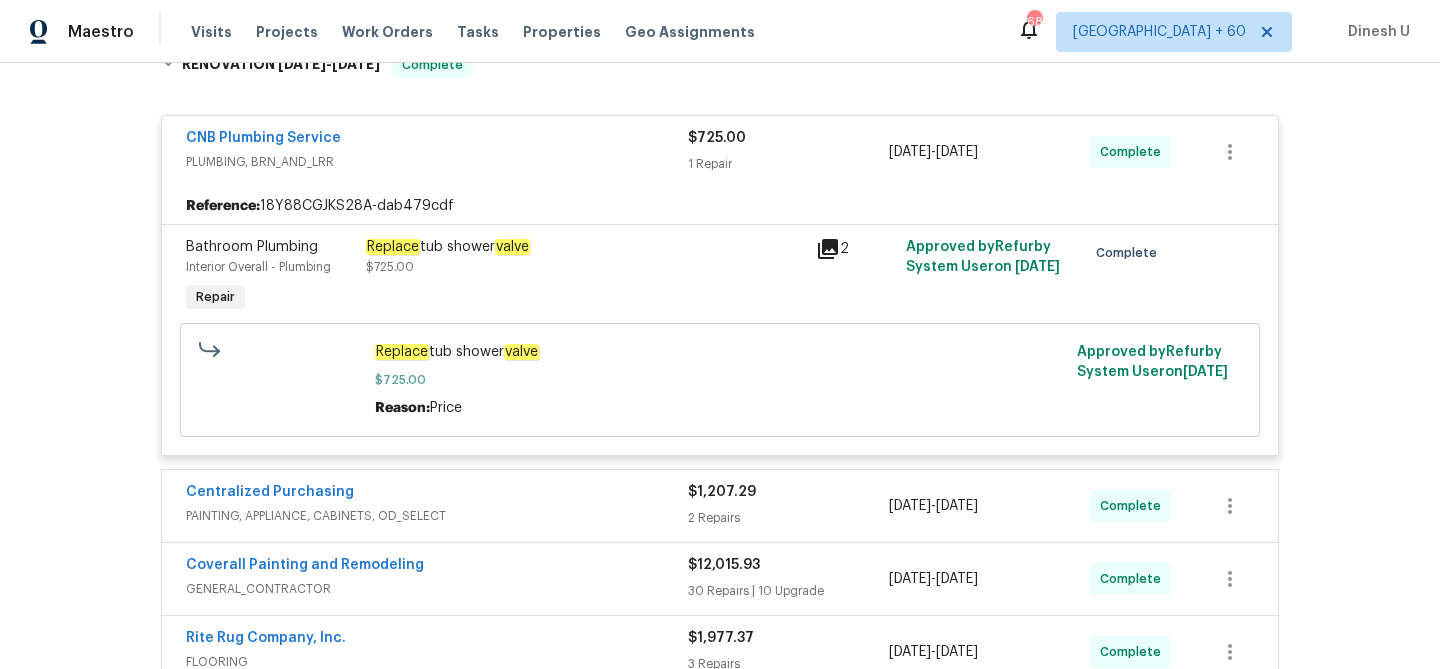 click on "Bathroom Plumbing" at bounding box center [252, 247] 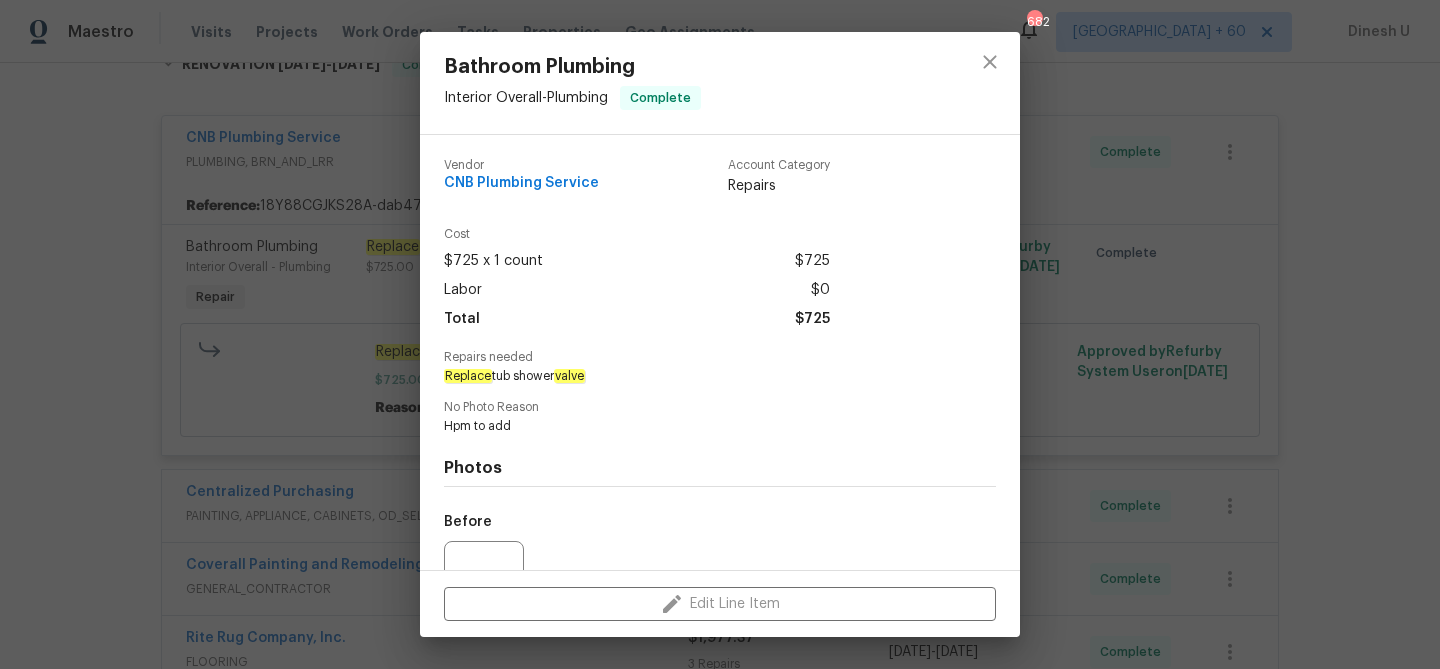 click on "Bathroom Plumbing Interior Overall  -  Plumbing Complete Vendor CNB Plumbing Service Account Category Repairs Cost $725 x 1 count $725 Labor $0 Total $725 Repairs needed Replace  tub shower  valve No Photo Reason Hpm to add Photos Before After  Edit Line Item" at bounding box center (720, 334) 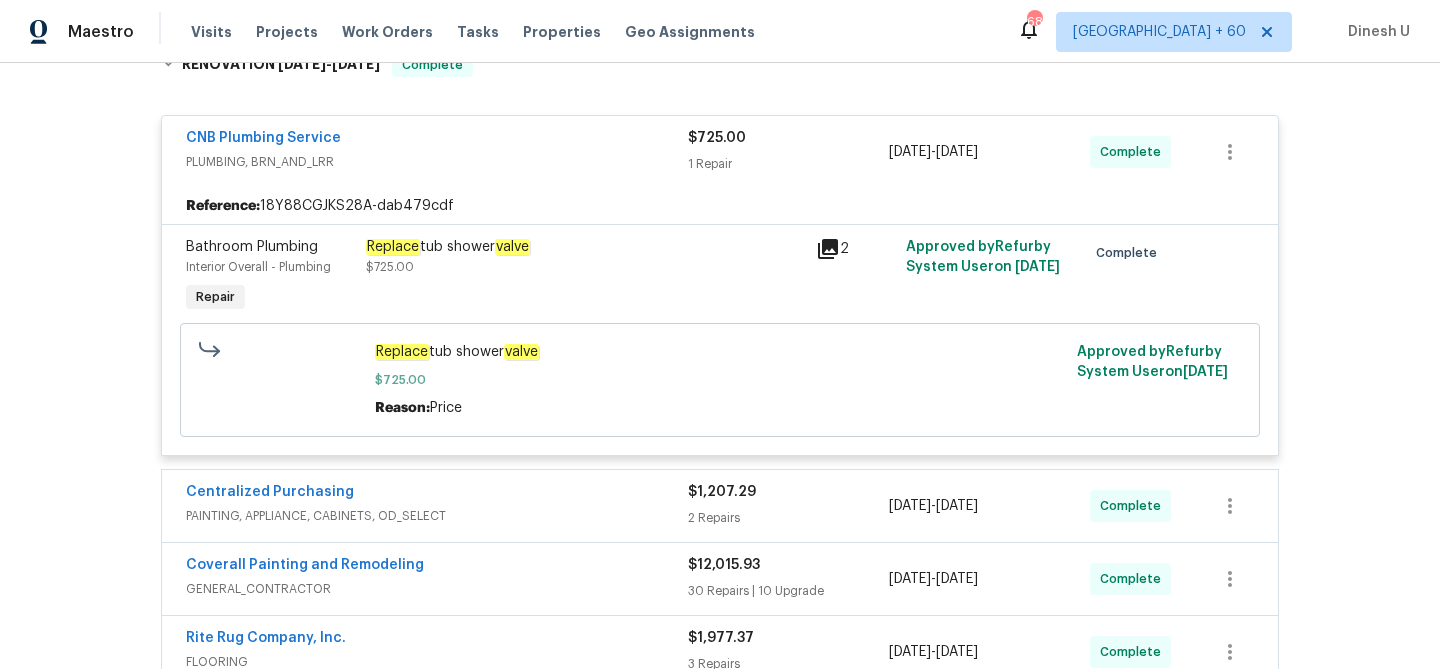click on "Bathroom Plumbing" at bounding box center [270, 247] 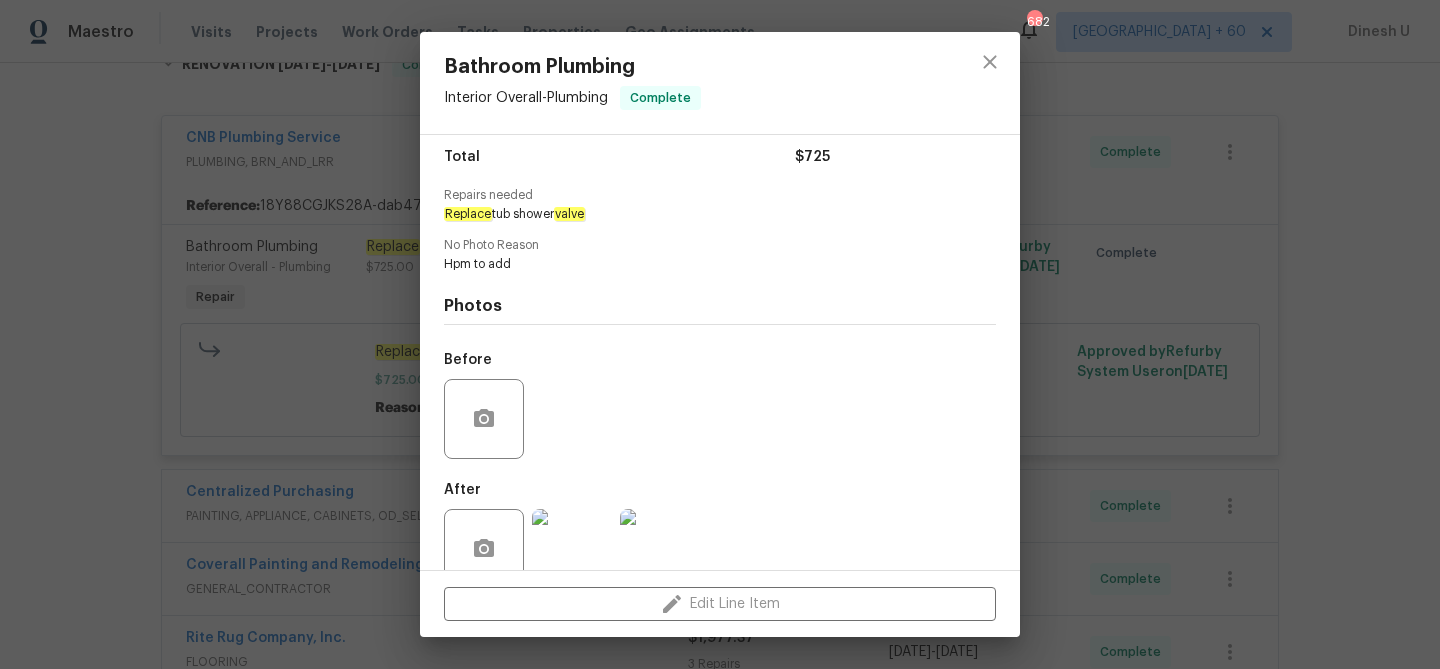 scroll, scrollTop: 201, scrollLeft: 0, axis: vertical 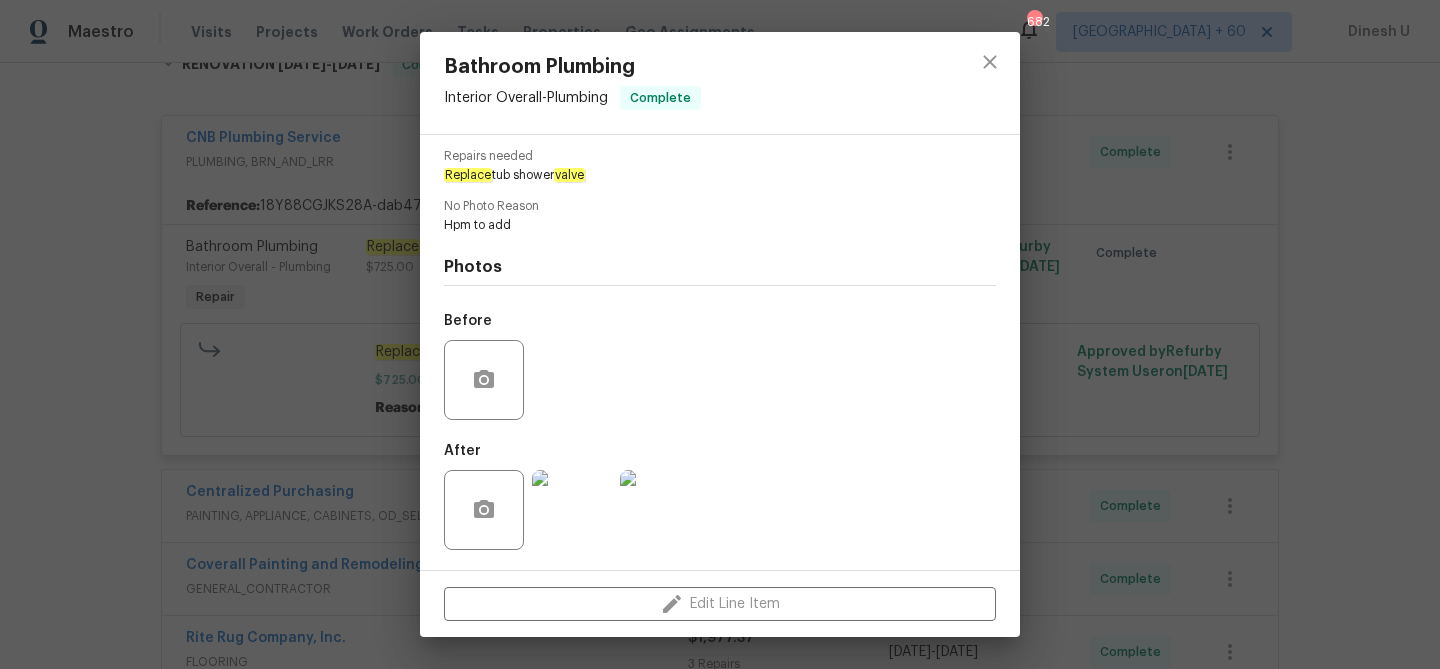 click on "Bathroom Plumbing Interior Overall  -  Plumbing Complete Vendor CNB Plumbing Service Account Category Repairs Cost $725 x 1 count $725 Labor $0 Total $725 Repairs needed Replace  tub shower  valve No Photo Reason Hpm to add Photos Before After  Edit Line Item" at bounding box center [720, 334] 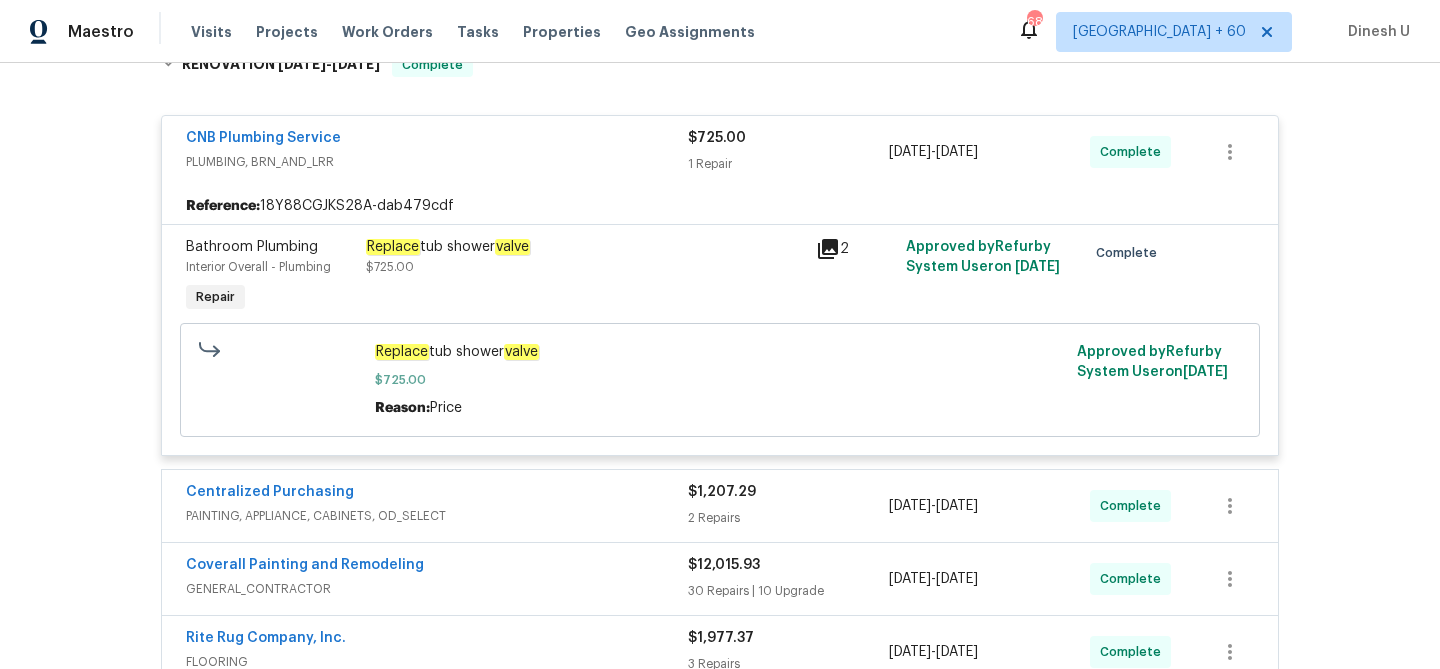 click on "Replace" 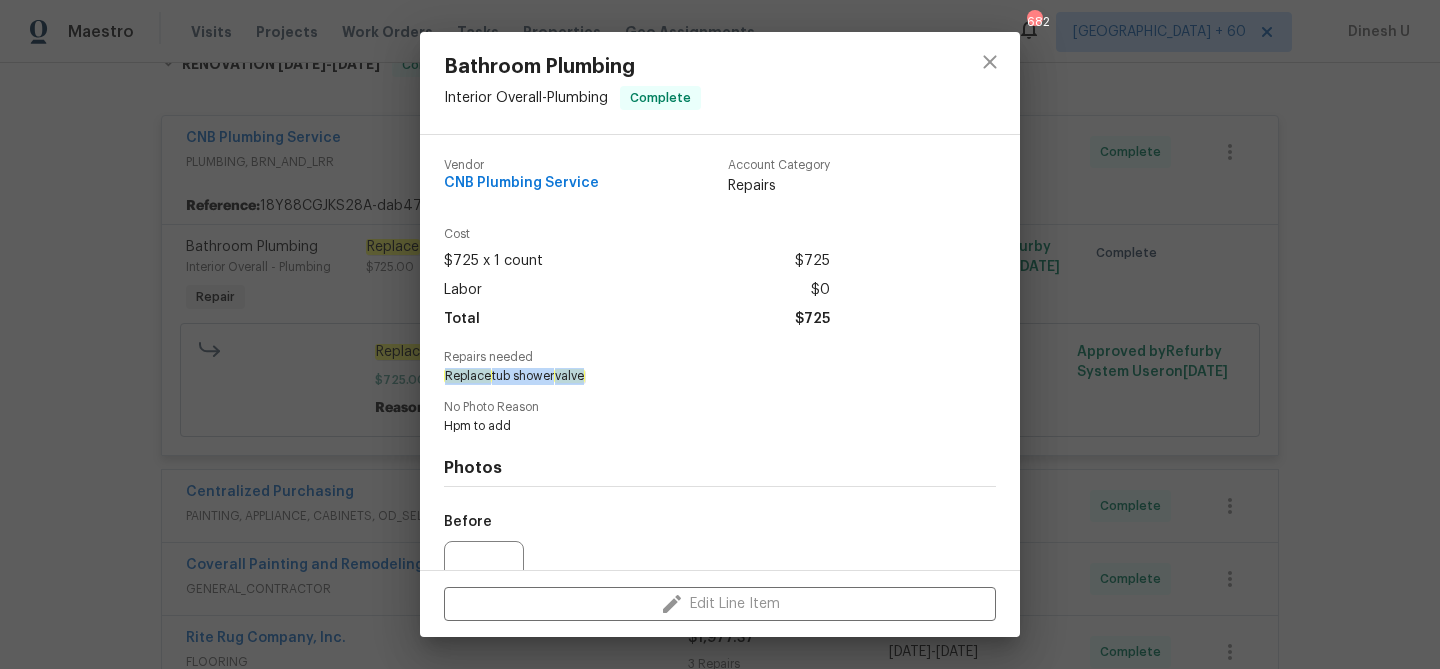 drag, startPoint x: 447, startPoint y: 373, endPoint x: 622, endPoint y: 379, distance: 175.10283 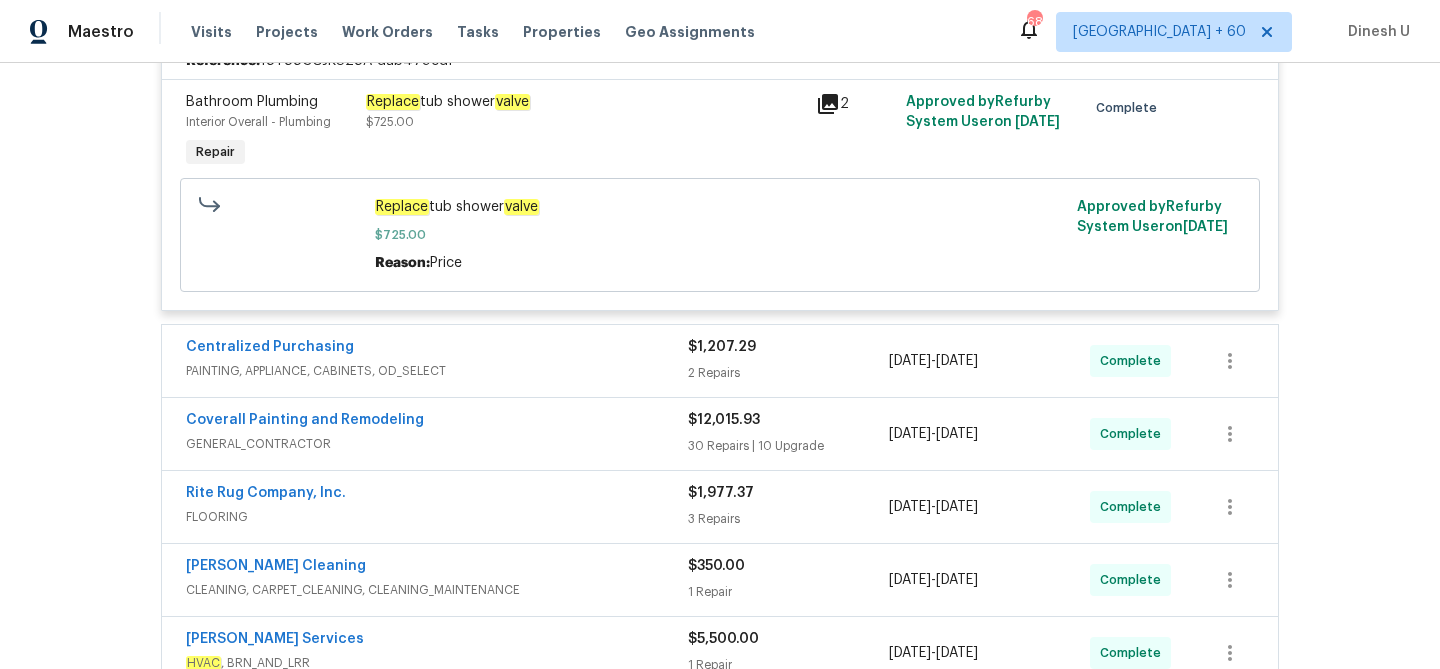 scroll, scrollTop: 651, scrollLeft: 0, axis: vertical 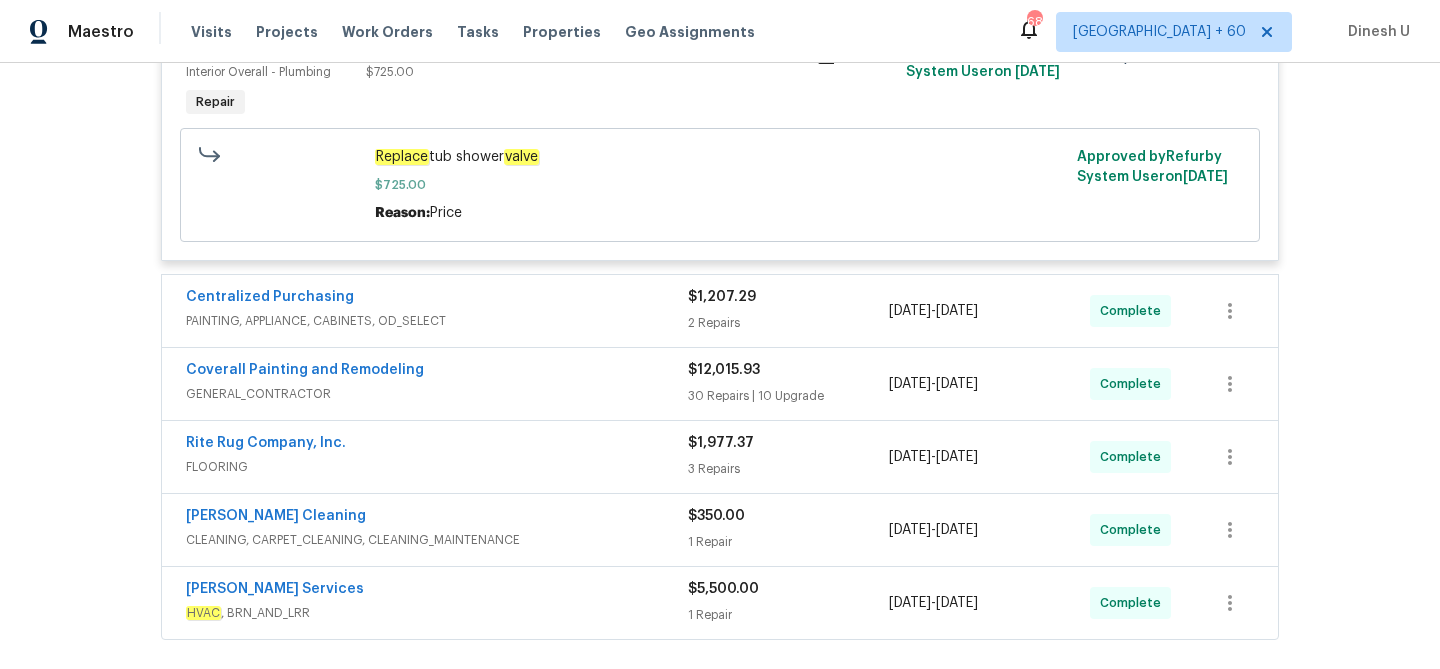 click on "2 Repairs" at bounding box center (788, 323) 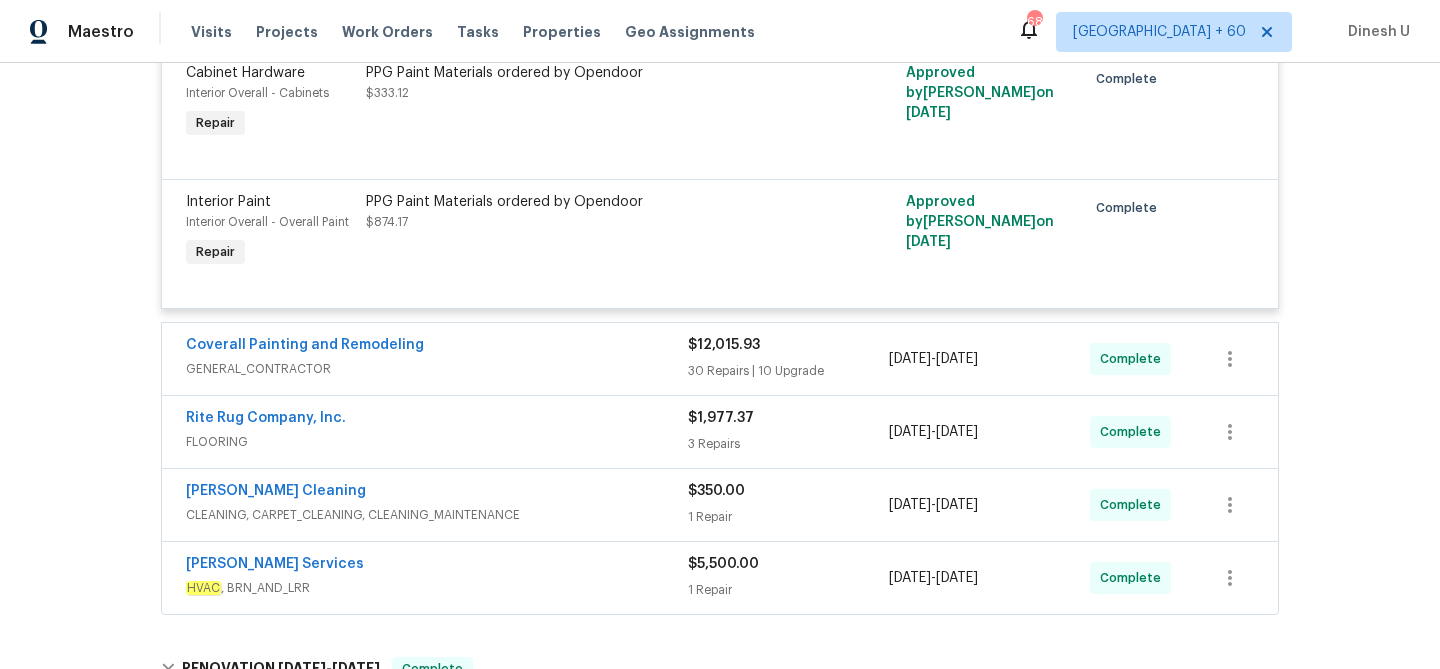 scroll, scrollTop: 1026, scrollLeft: 0, axis: vertical 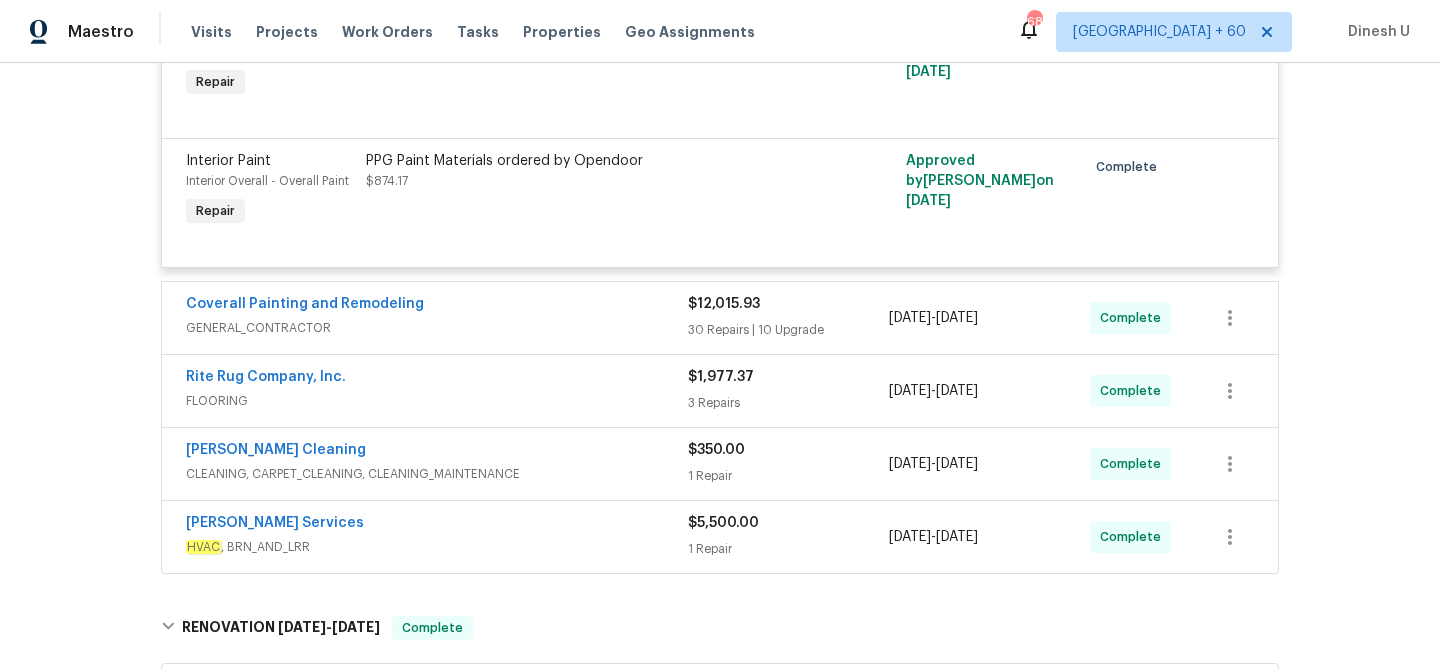 click on "30 Repairs | 10 Upgrade" at bounding box center (788, 330) 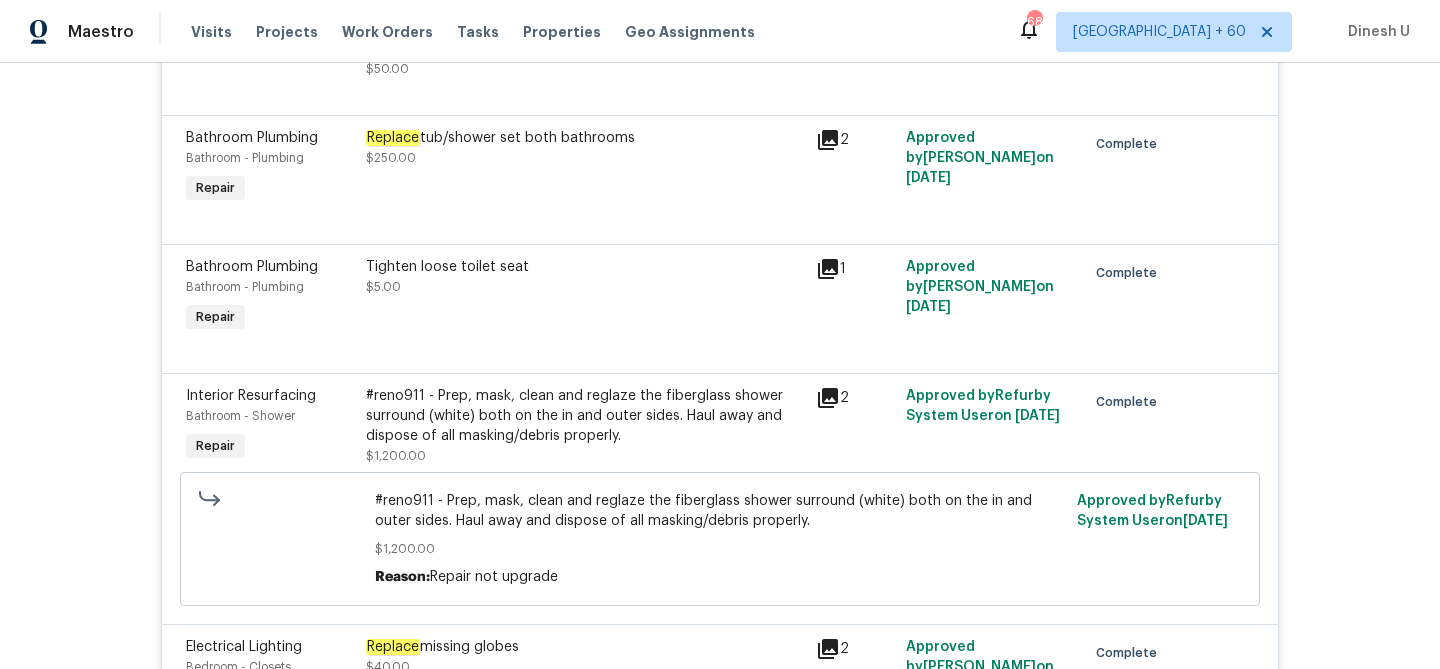 scroll, scrollTop: 2243, scrollLeft: 0, axis: vertical 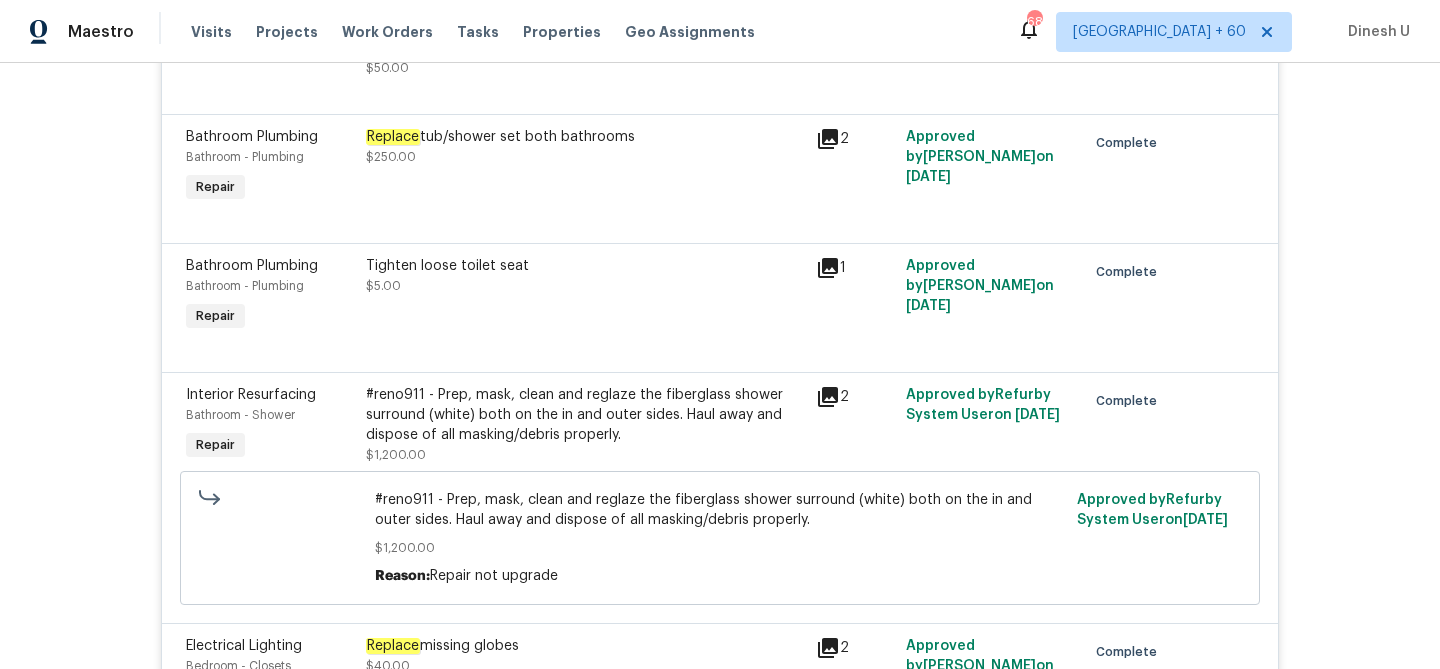 click on "Replace  tub/shower set both bathrooms" at bounding box center (585, 137) 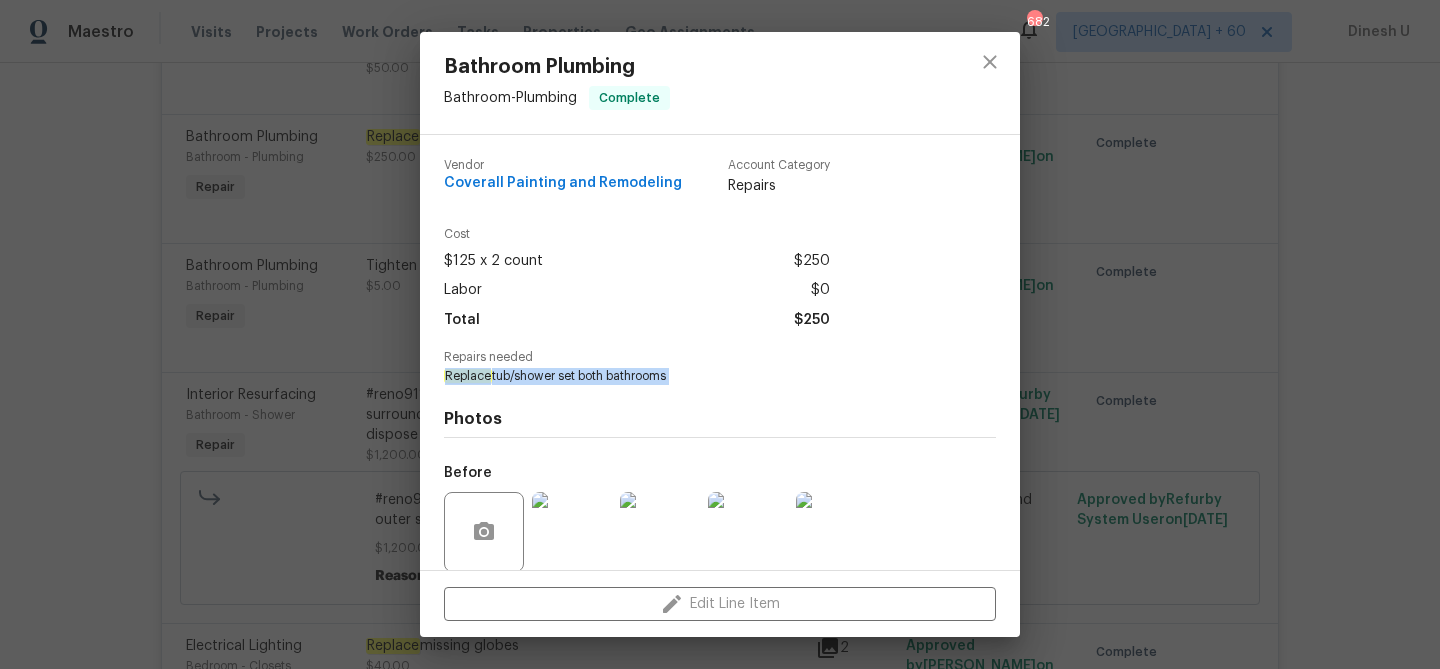 drag, startPoint x: 446, startPoint y: 374, endPoint x: 714, endPoint y: 401, distance: 269.35663 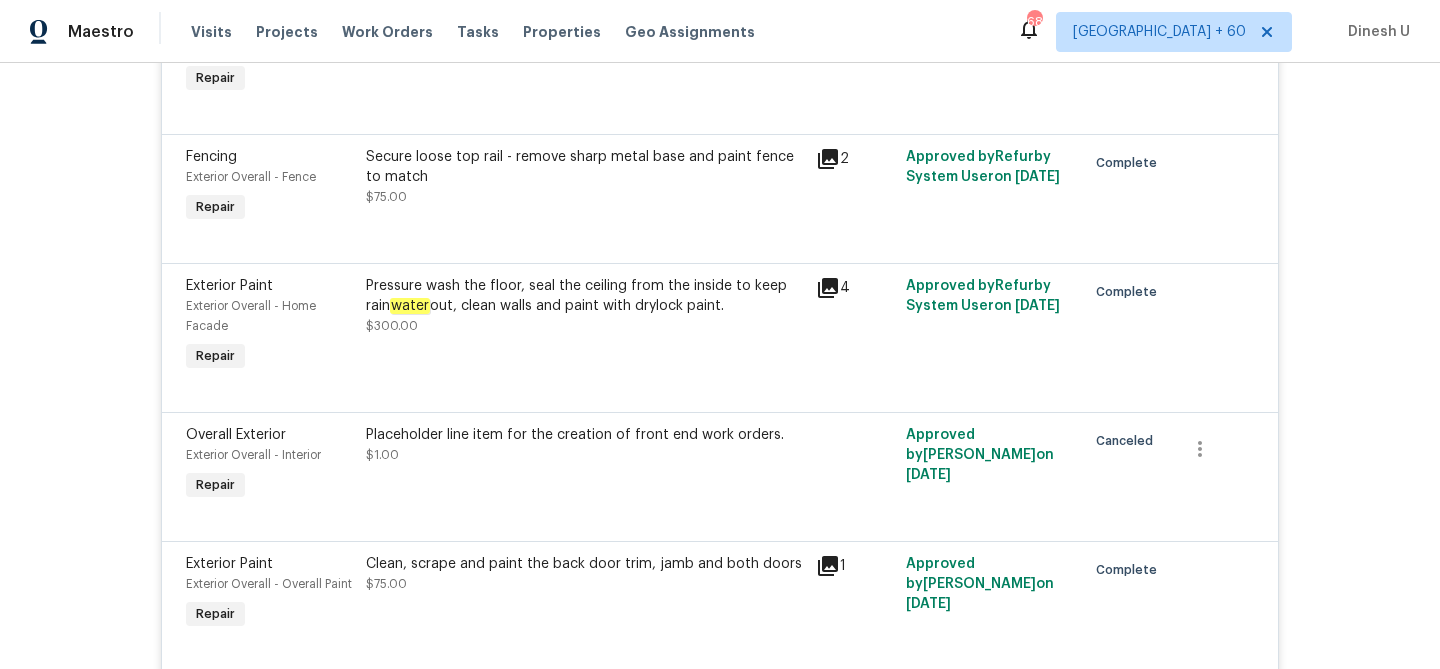 scroll, scrollTop: 3023, scrollLeft: 0, axis: vertical 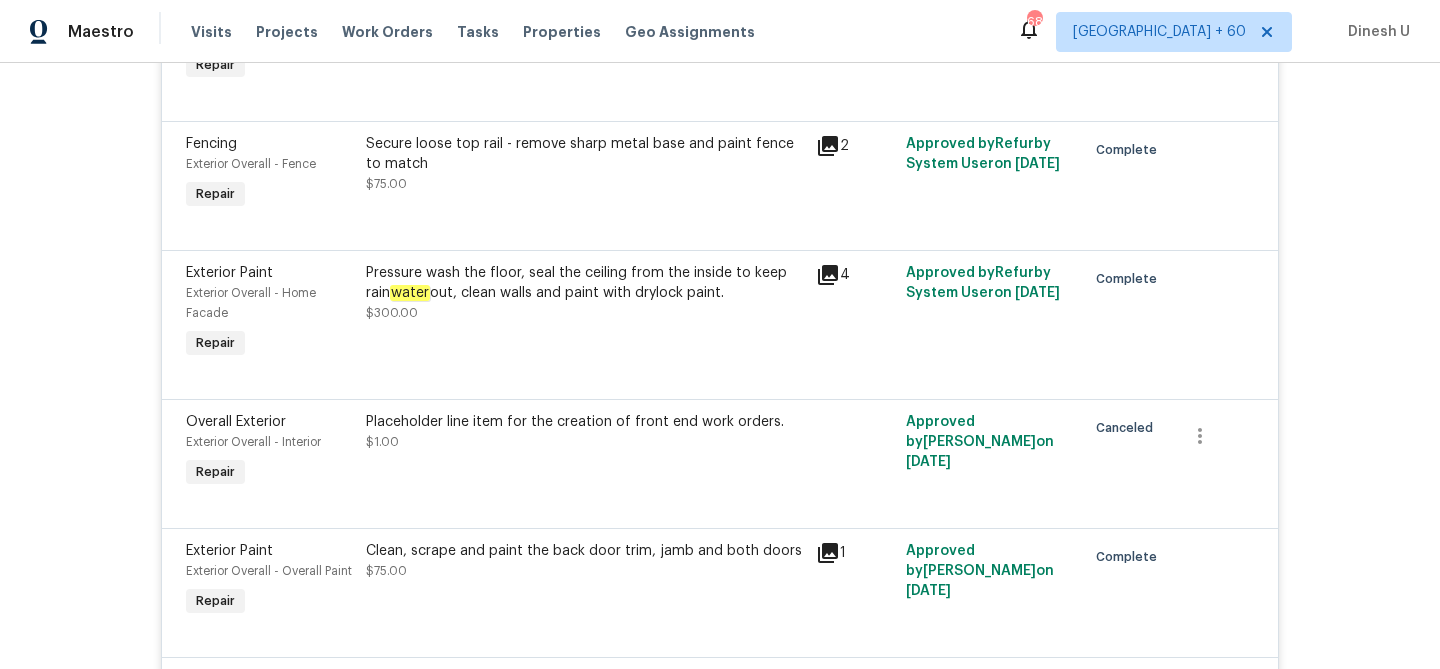 click 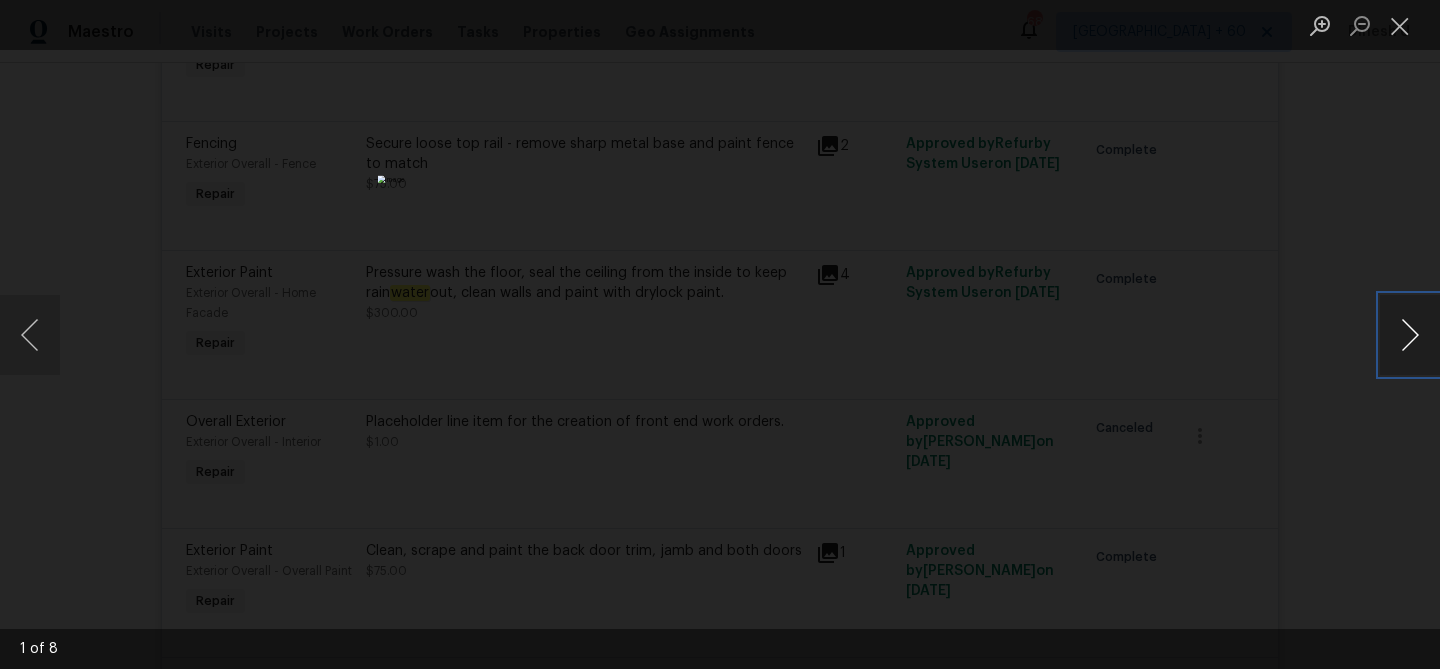 click at bounding box center (1410, 335) 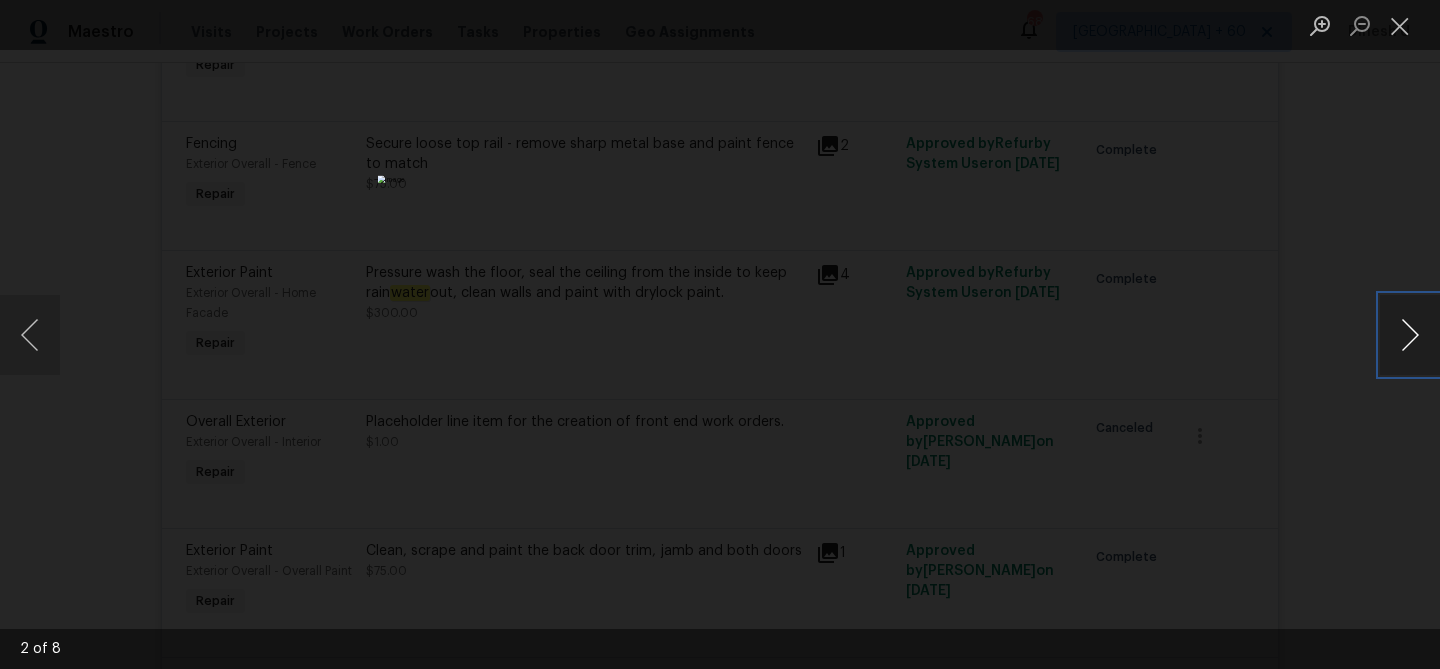 click at bounding box center [1410, 335] 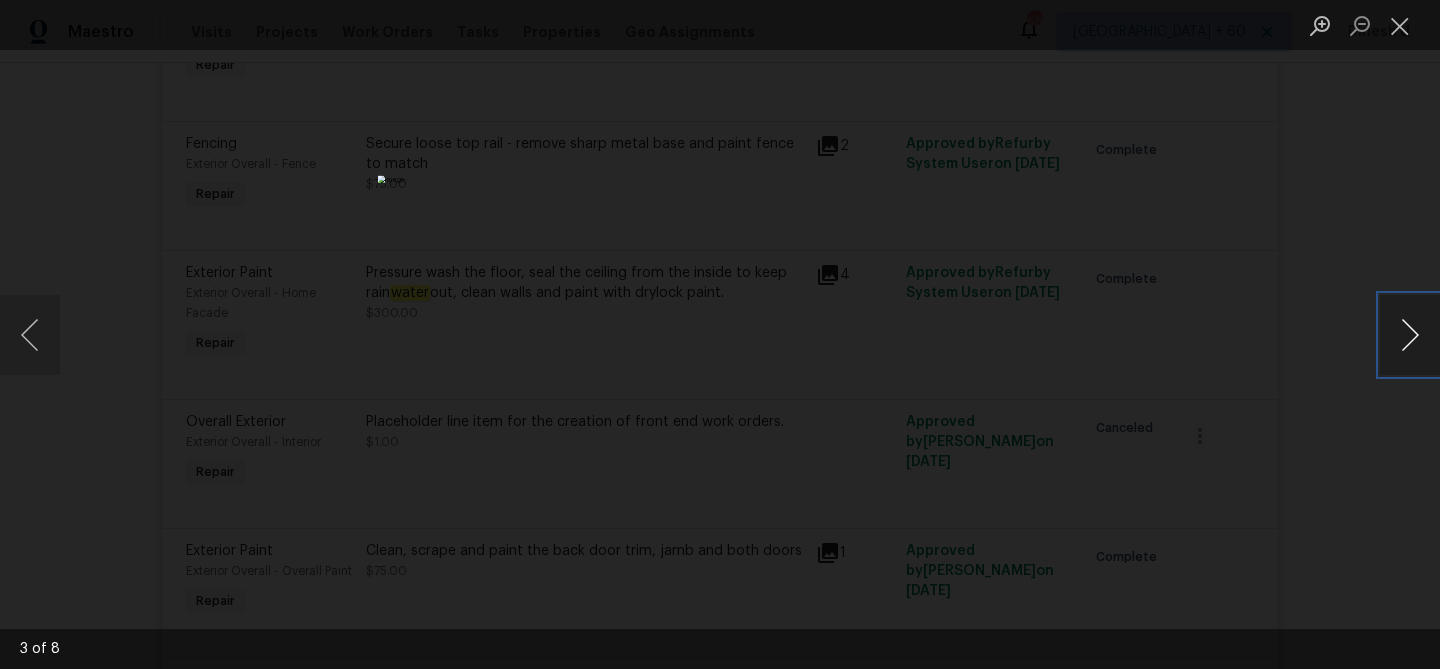 click at bounding box center (1410, 335) 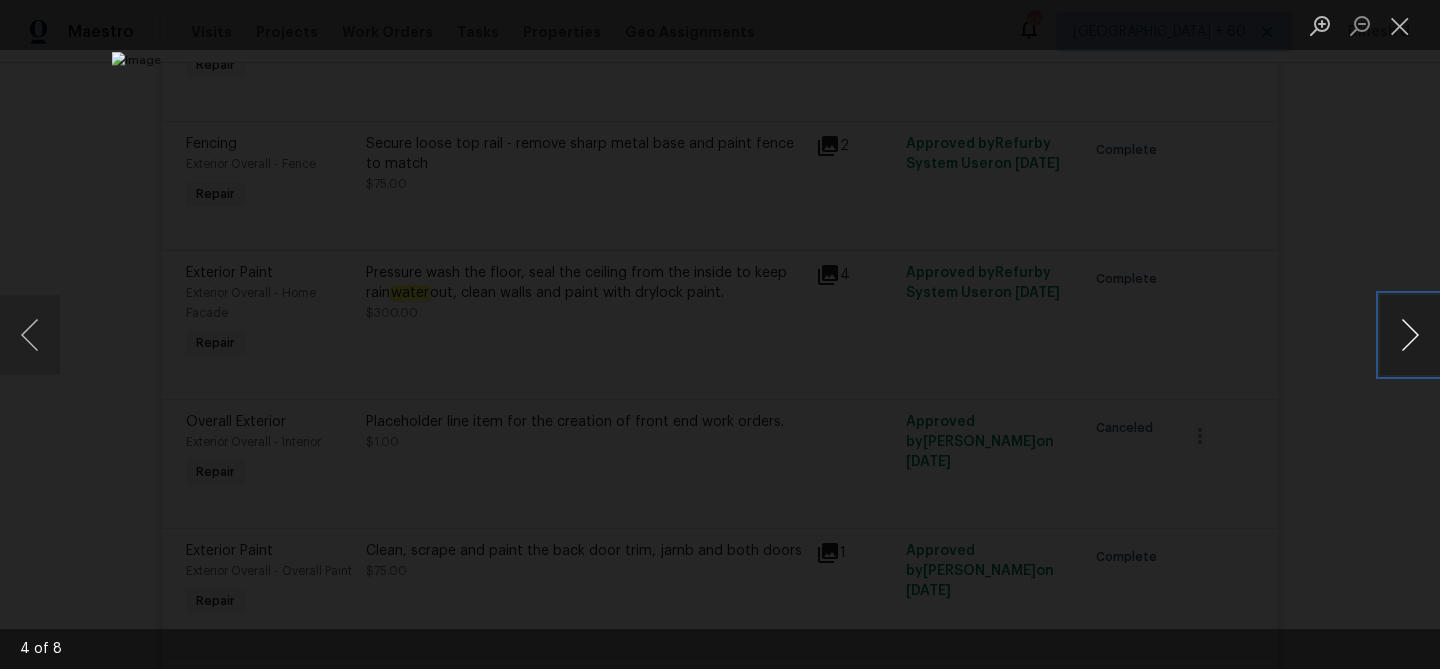 click at bounding box center (1410, 335) 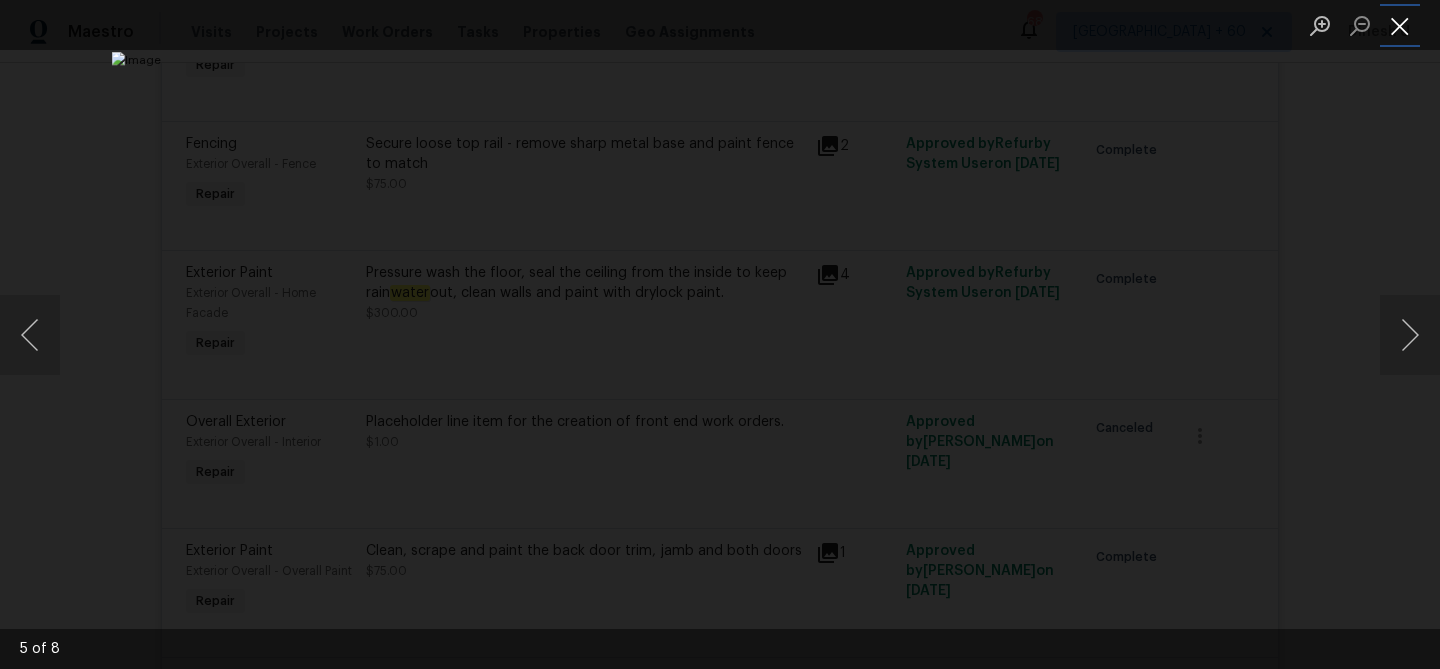 click at bounding box center (1400, 25) 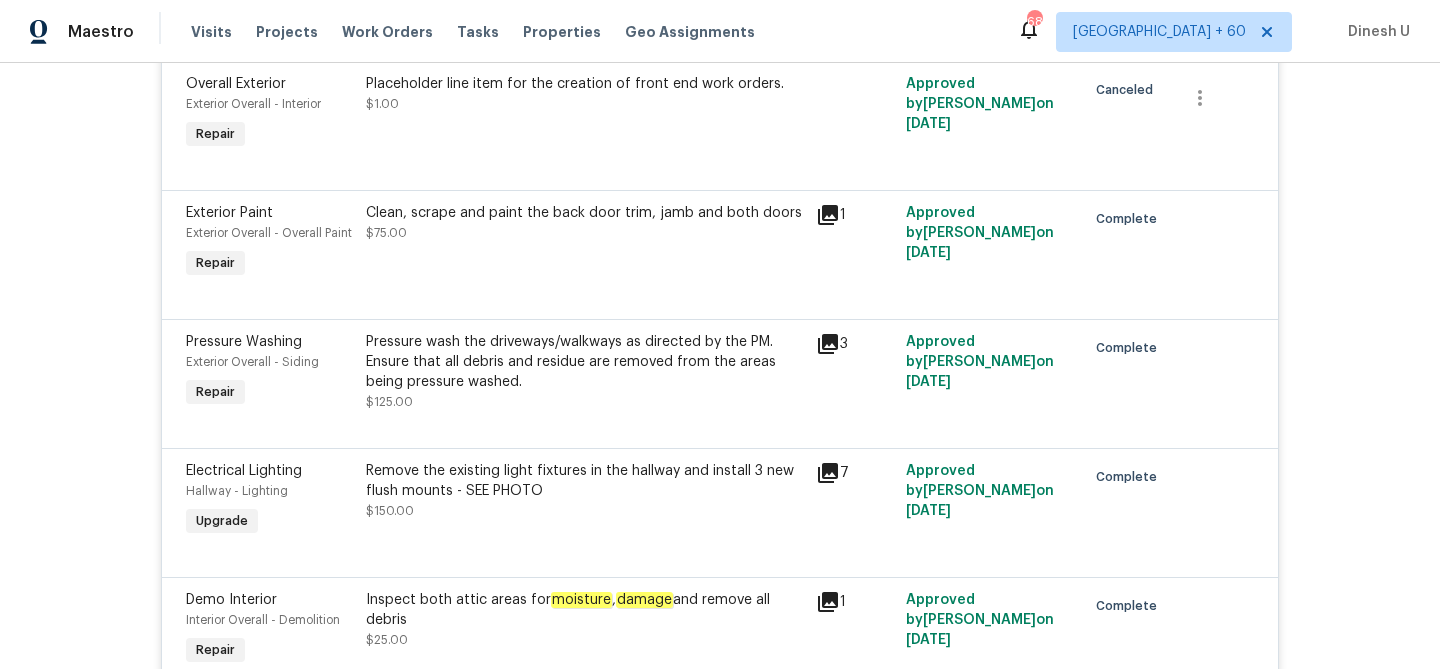 scroll, scrollTop: 3364, scrollLeft: 0, axis: vertical 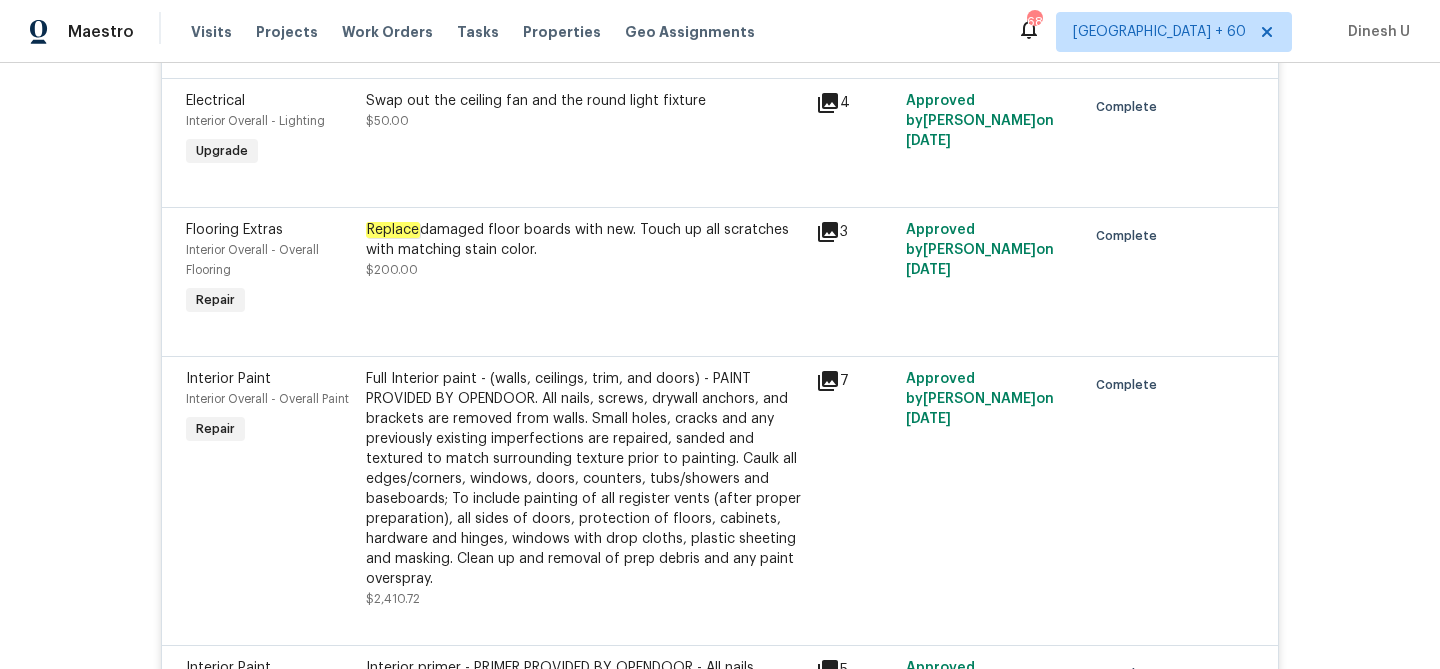 click on "3" at bounding box center (855, 232) 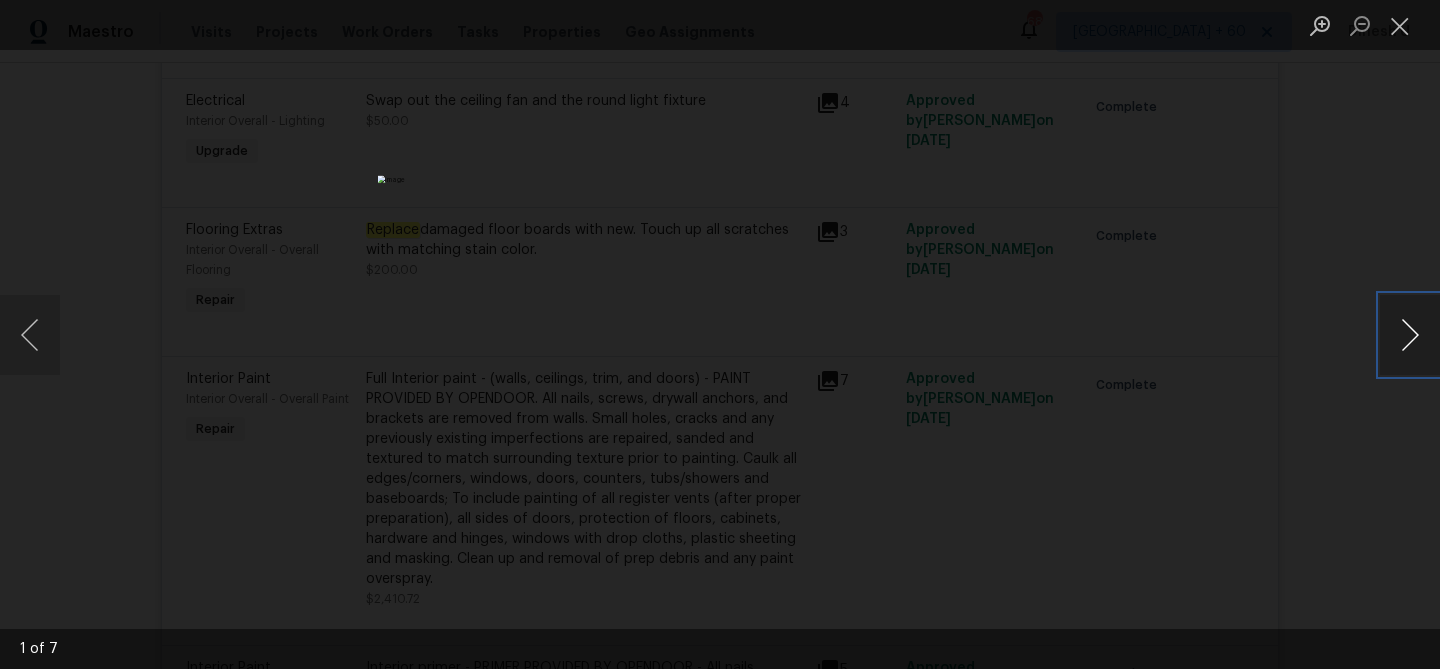 click at bounding box center (1410, 335) 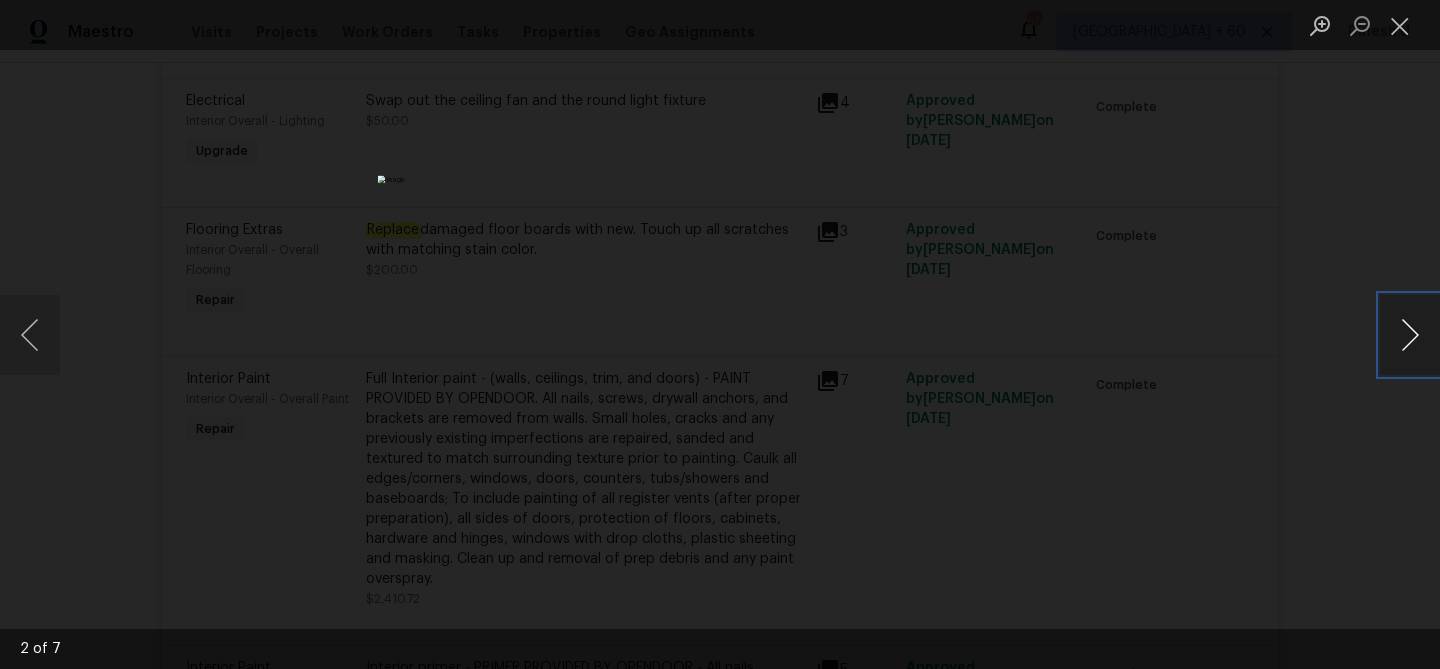 click at bounding box center [1410, 335] 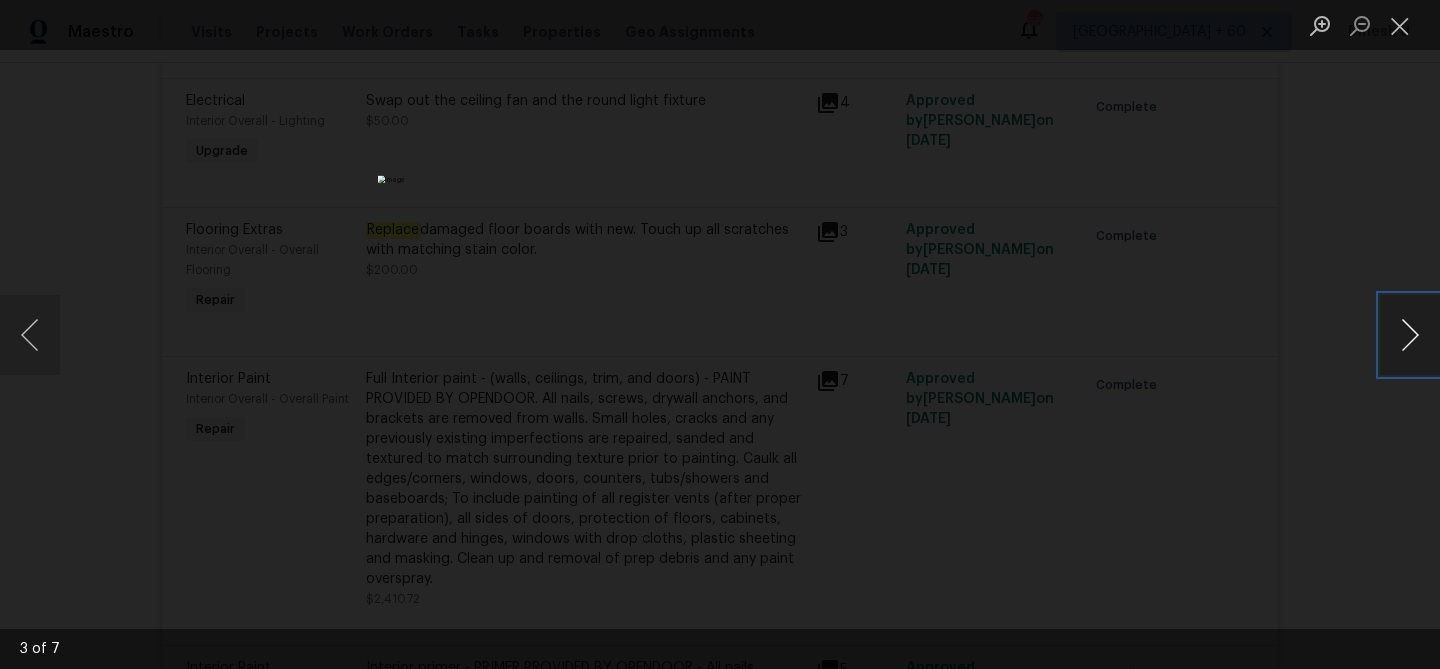 click at bounding box center (1410, 335) 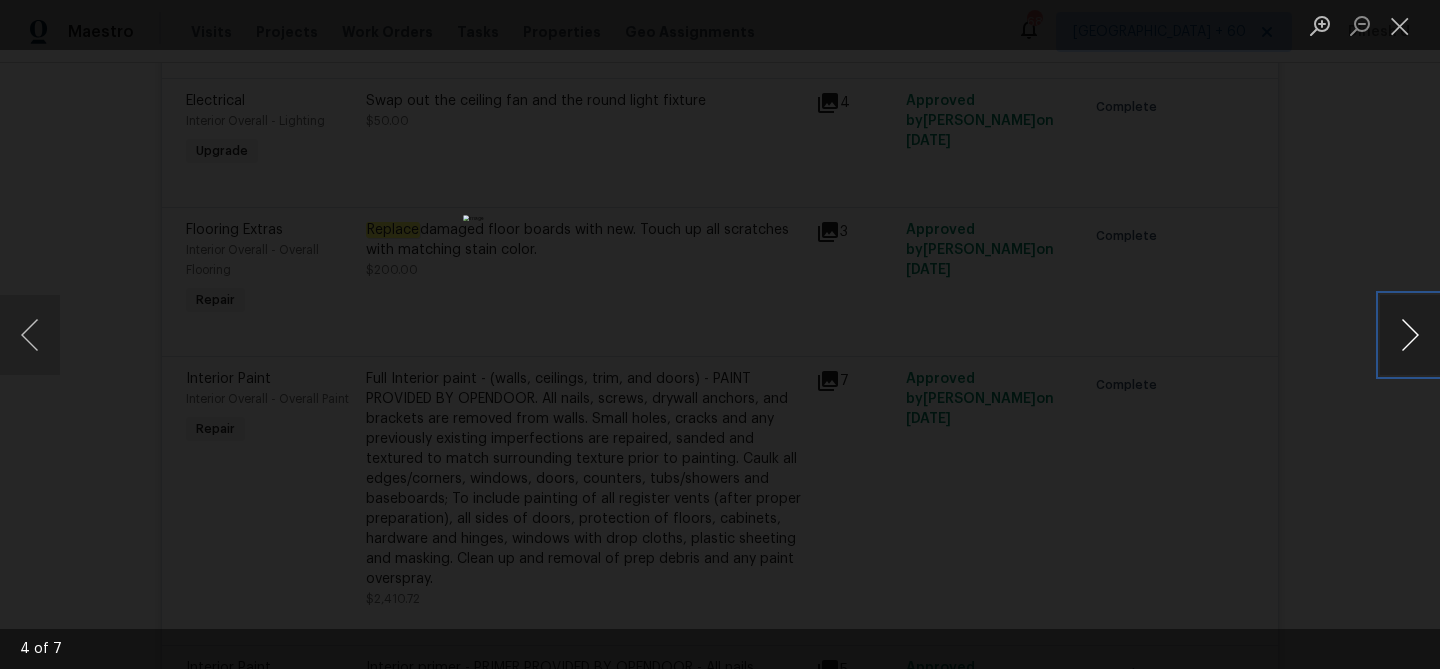 click at bounding box center (1410, 335) 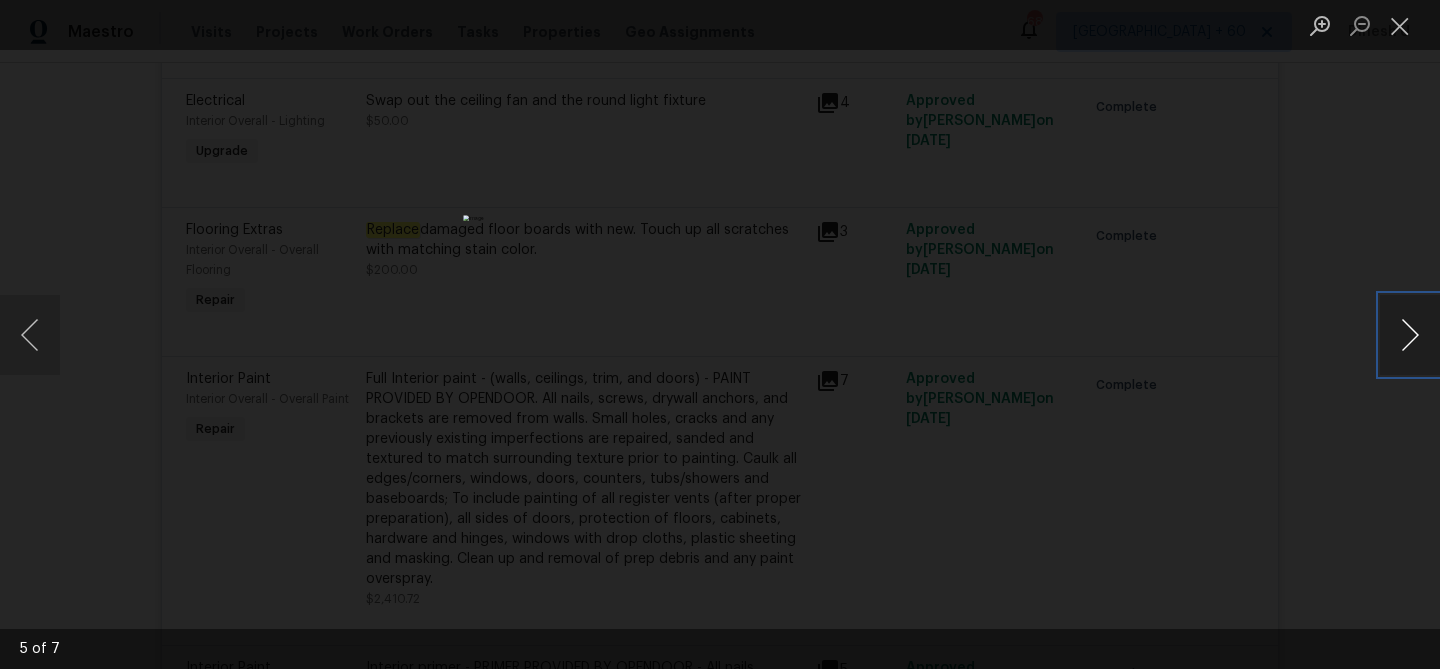 click at bounding box center (1410, 335) 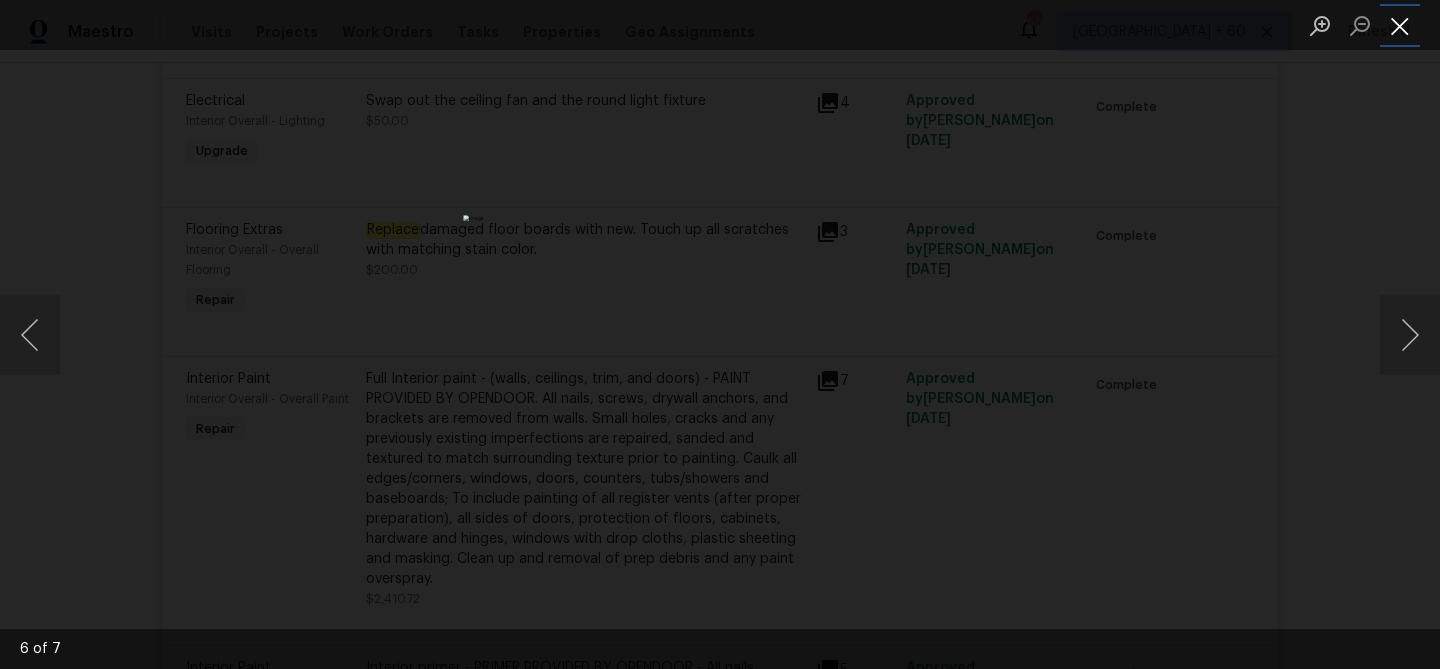 click at bounding box center [1400, 25] 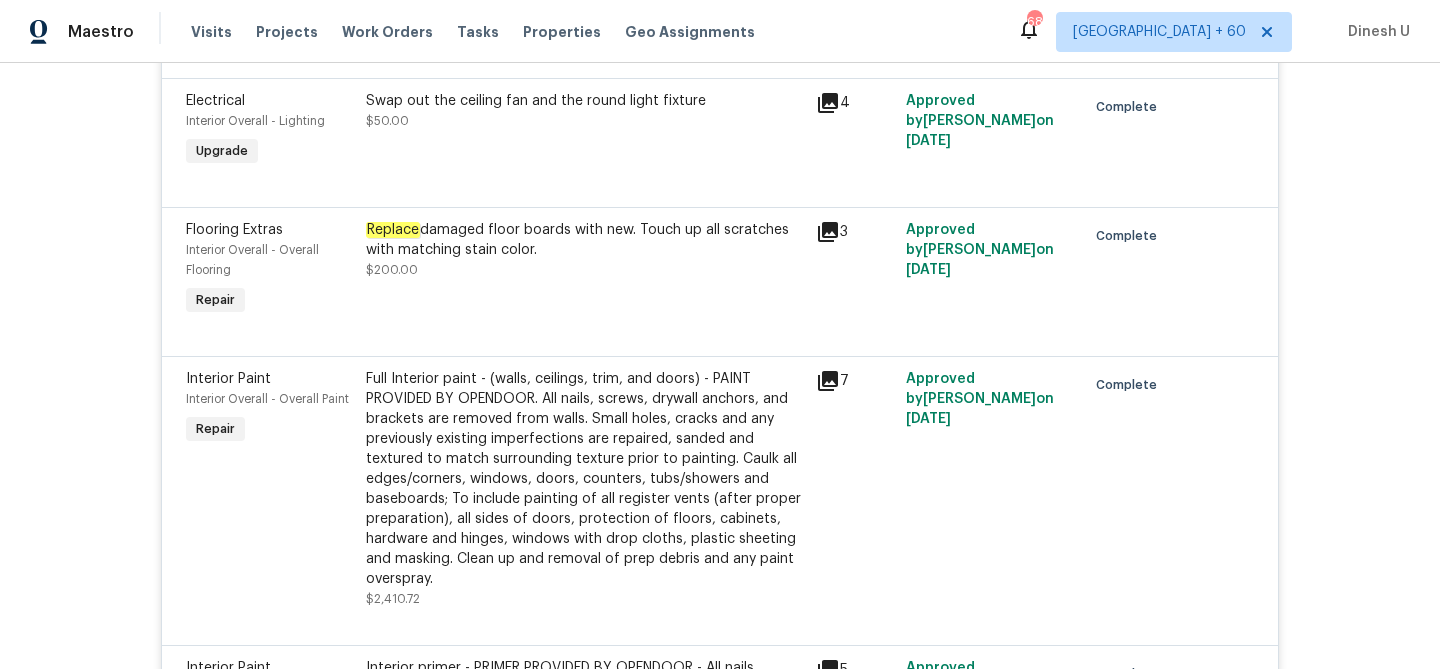 click on "Replace  damaged floor boards with new. Touch up all scratches with matching stain color." at bounding box center (585, 240) 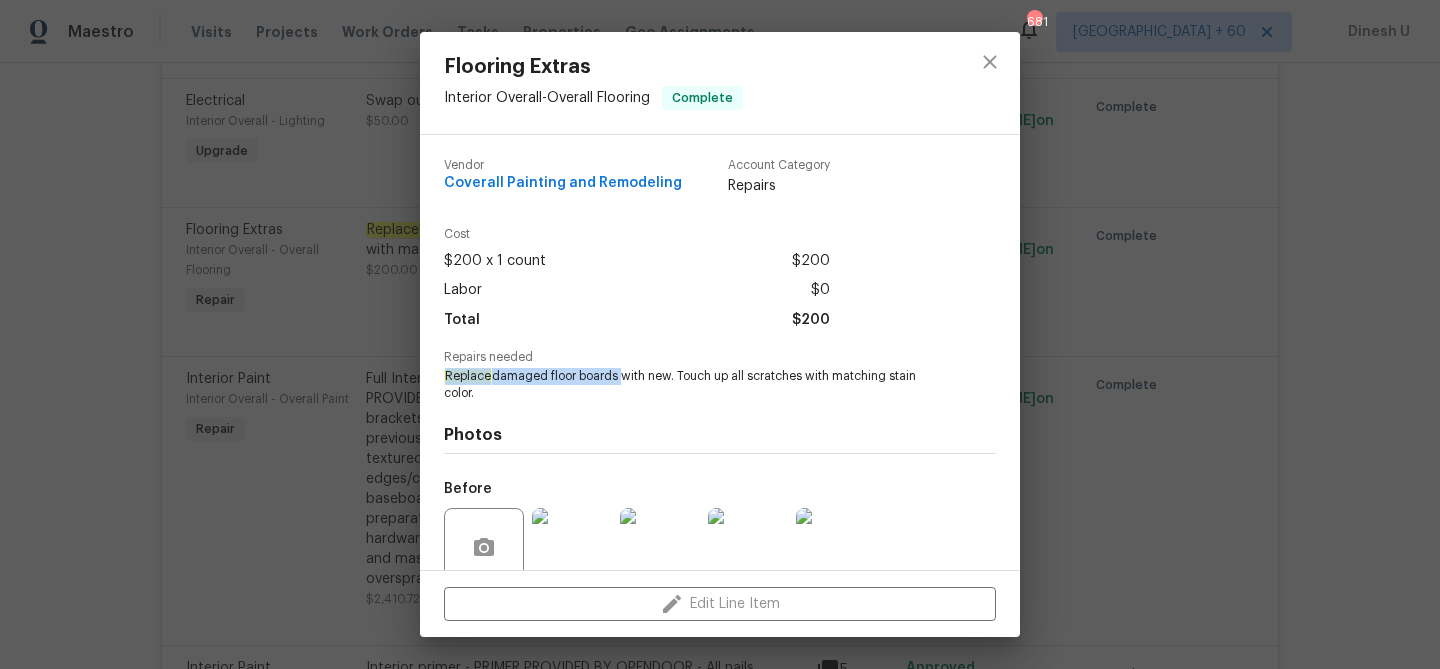 drag, startPoint x: 444, startPoint y: 375, endPoint x: 619, endPoint y: 381, distance: 175.10283 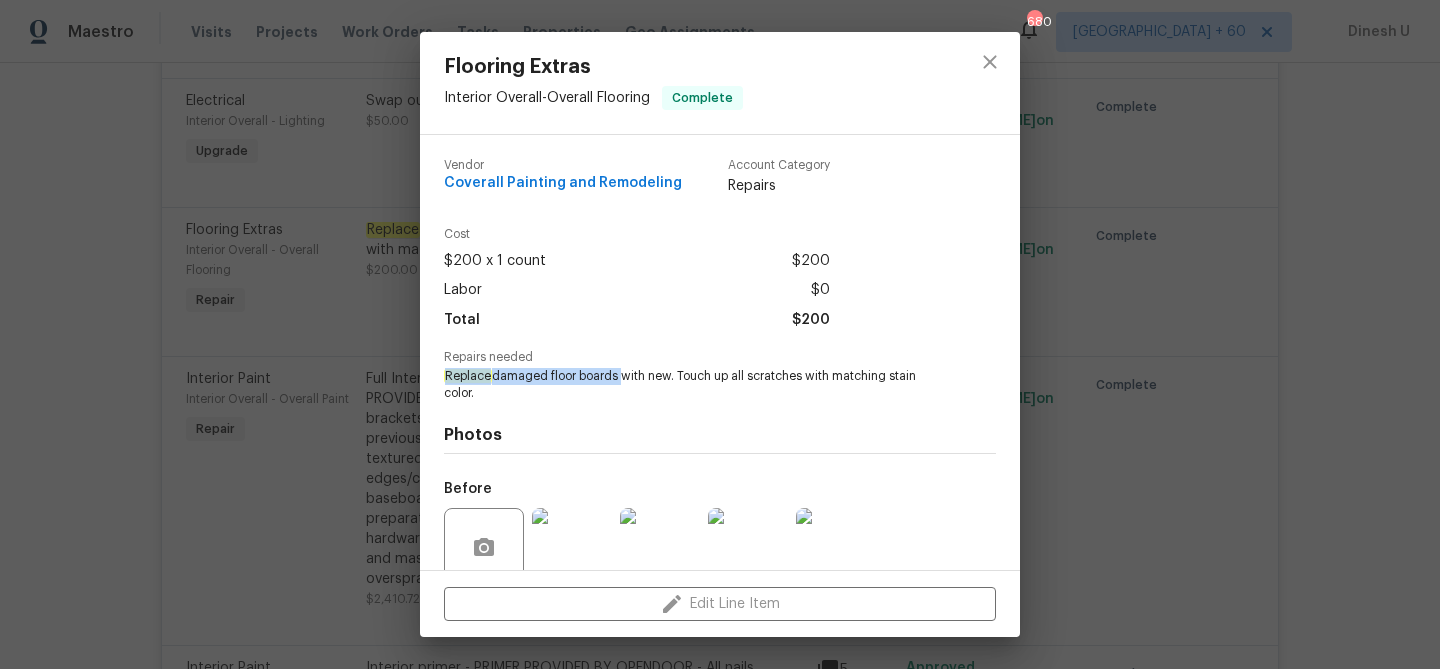 click on "Flooring Extras Interior Overall  -  Overall Flooring Complete Vendor Coverall Painting and Remodeling Account Category Repairs Cost $200 x 1 count $200 Labor $0 Total $200 Repairs needed Replace  damaged floor boards with new. Touch up all scratches with matching stain color. Photos Before After  Edit Line Item" at bounding box center (720, 334) 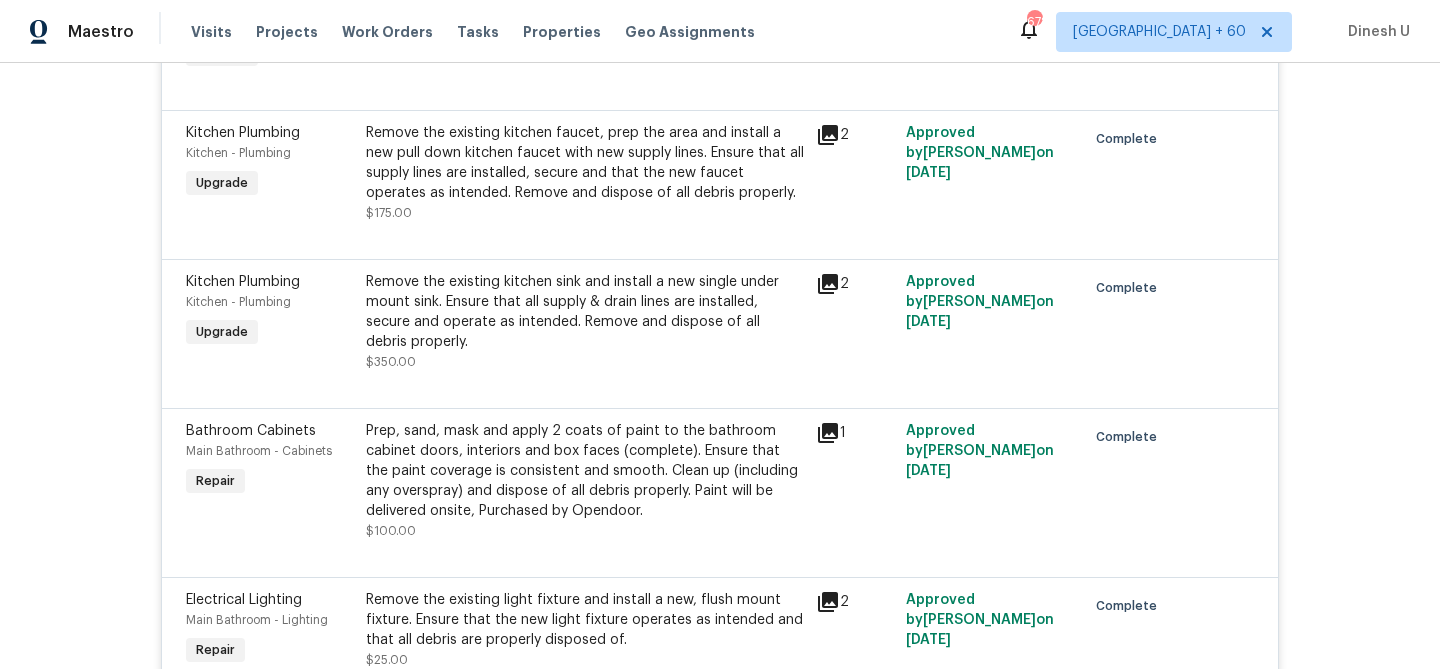 scroll, scrollTop: 6153, scrollLeft: 0, axis: vertical 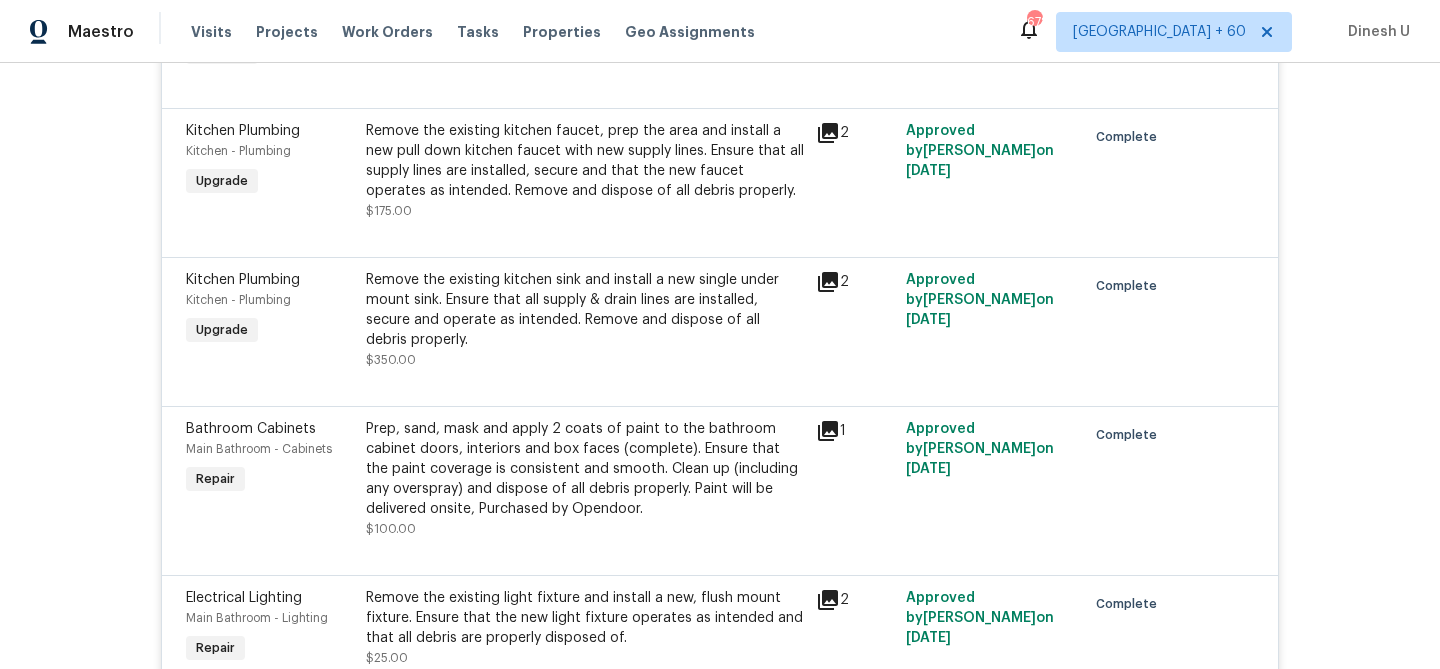 click on "Remove the existing kitchen faucet, prep the area and install a new pull down kitchen faucet with new supply lines. Ensure that all supply lines are installed, secure and that the new faucet operates as intended. Remove and dispose of all debris properly." at bounding box center [585, 161] 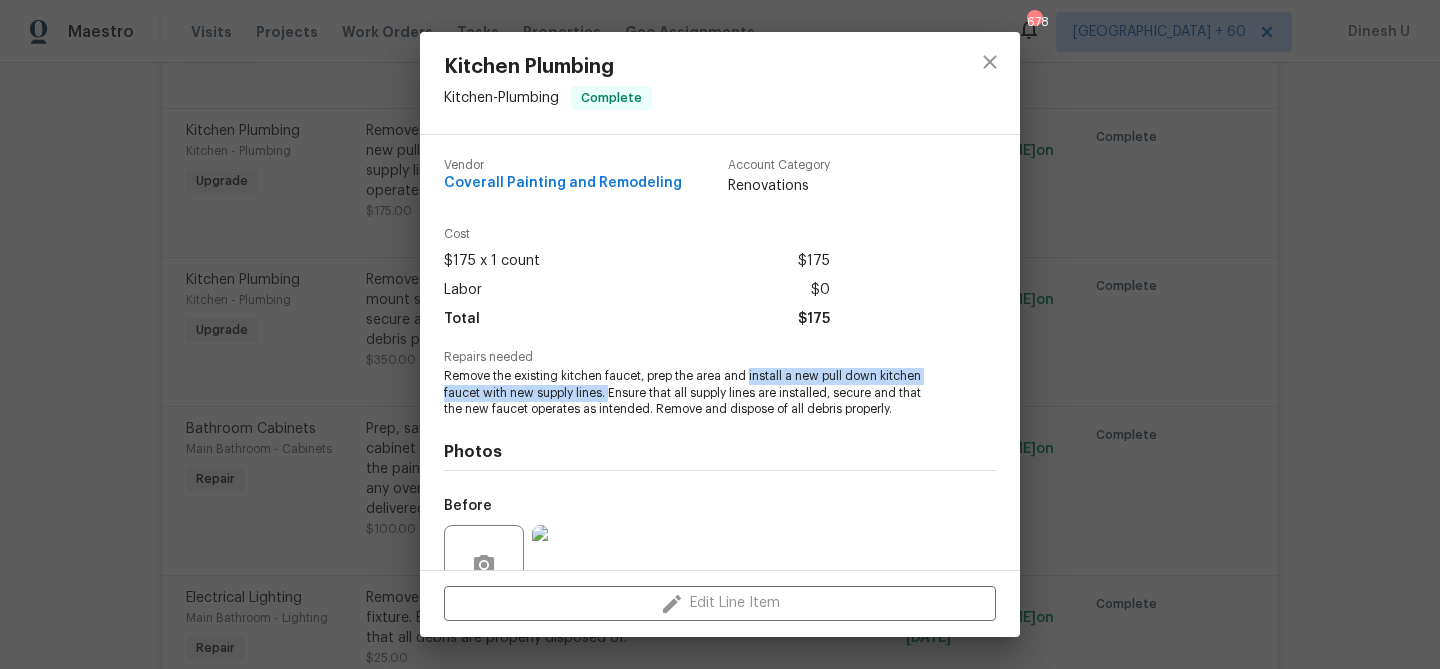 drag, startPoint x: 751, startPoint y: 375, endPoint x: 610, endPoint y: 392, distance: 142.02112 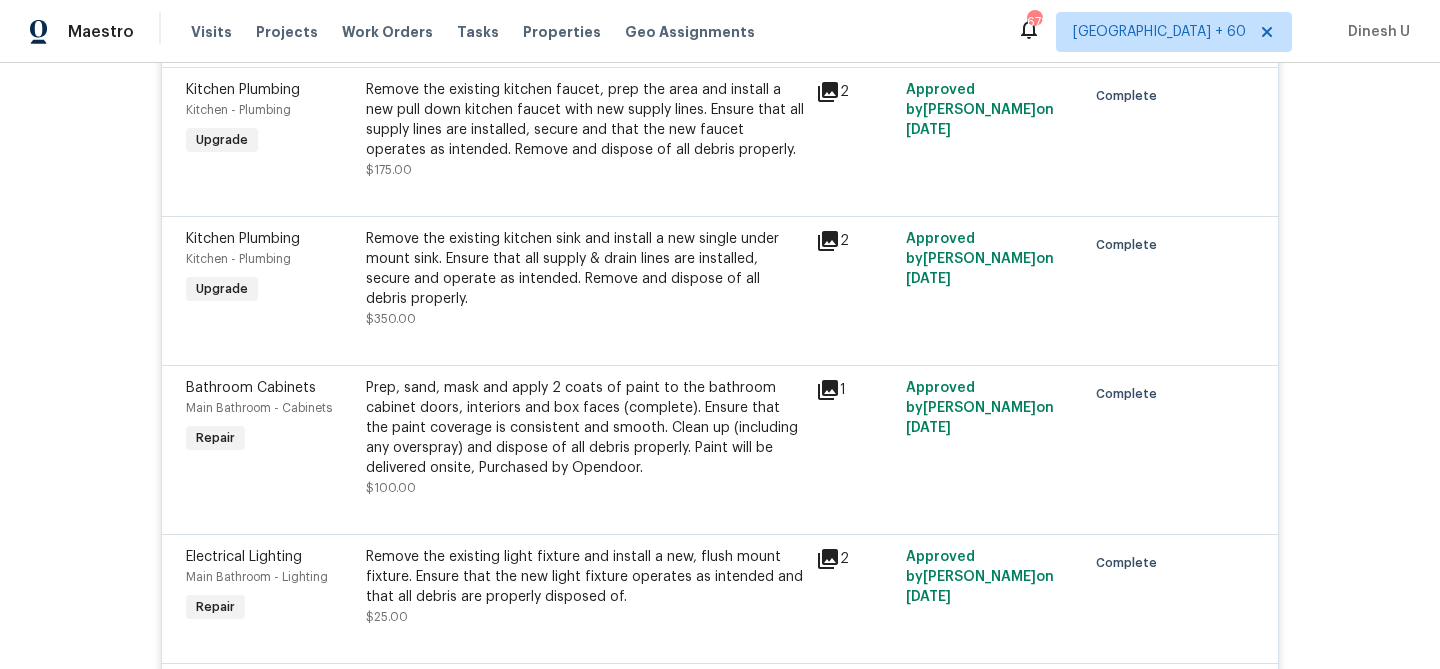 scroll, scrollTop: 6215, scrollLeft: 0, axis: vertical 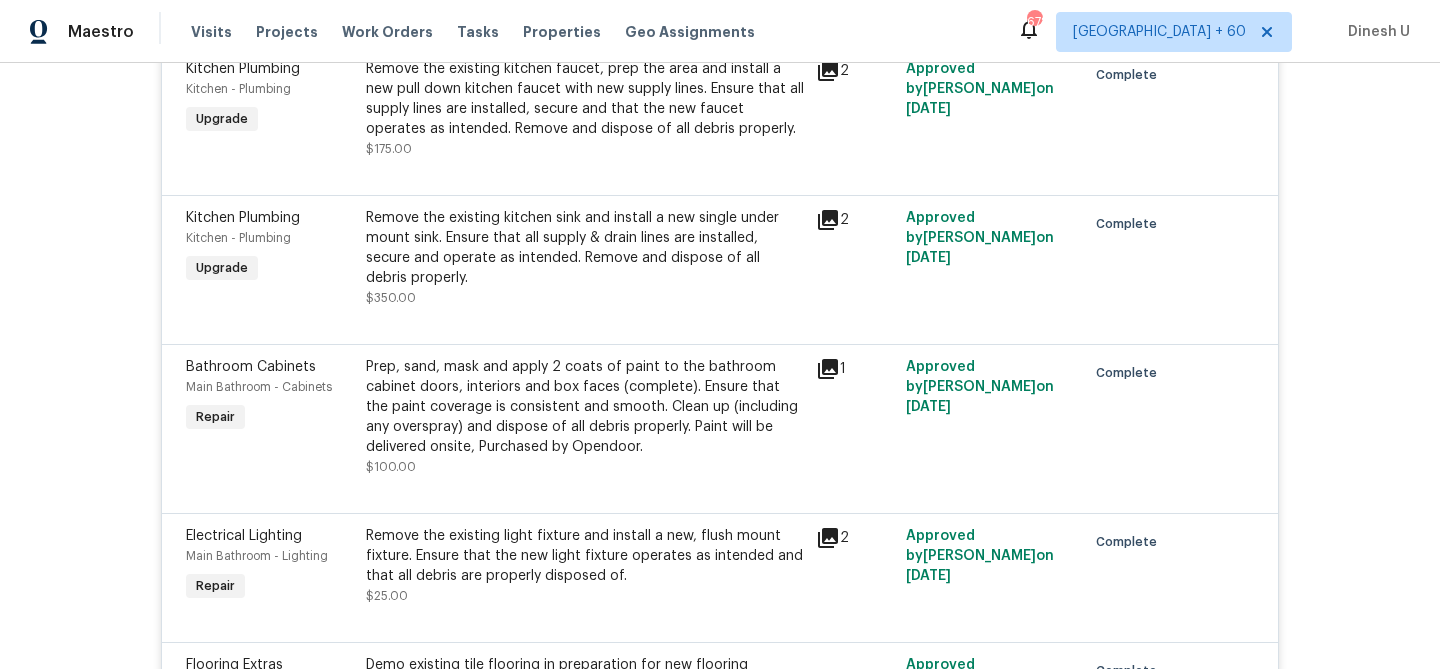 click on "Remove the existing kitchen sink and install a new single under mount sink.  Ensure that all supply & drain lines are installed, secure and operate as intended. Remove and dispose of all debris properly." at bounding box center [585, 248] 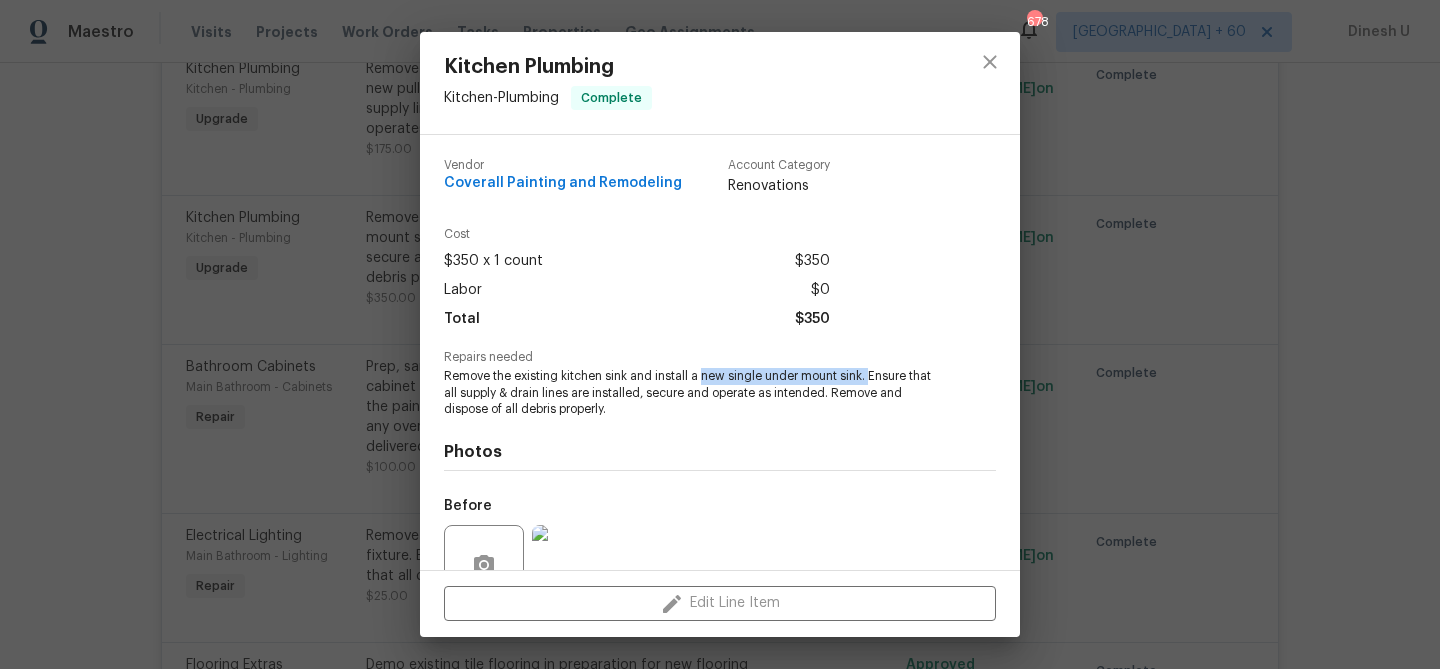 drag, startPoint x: 701, startPoint y: 378, endPoint x: 868, endPoint y: 374, distance: 167.0479 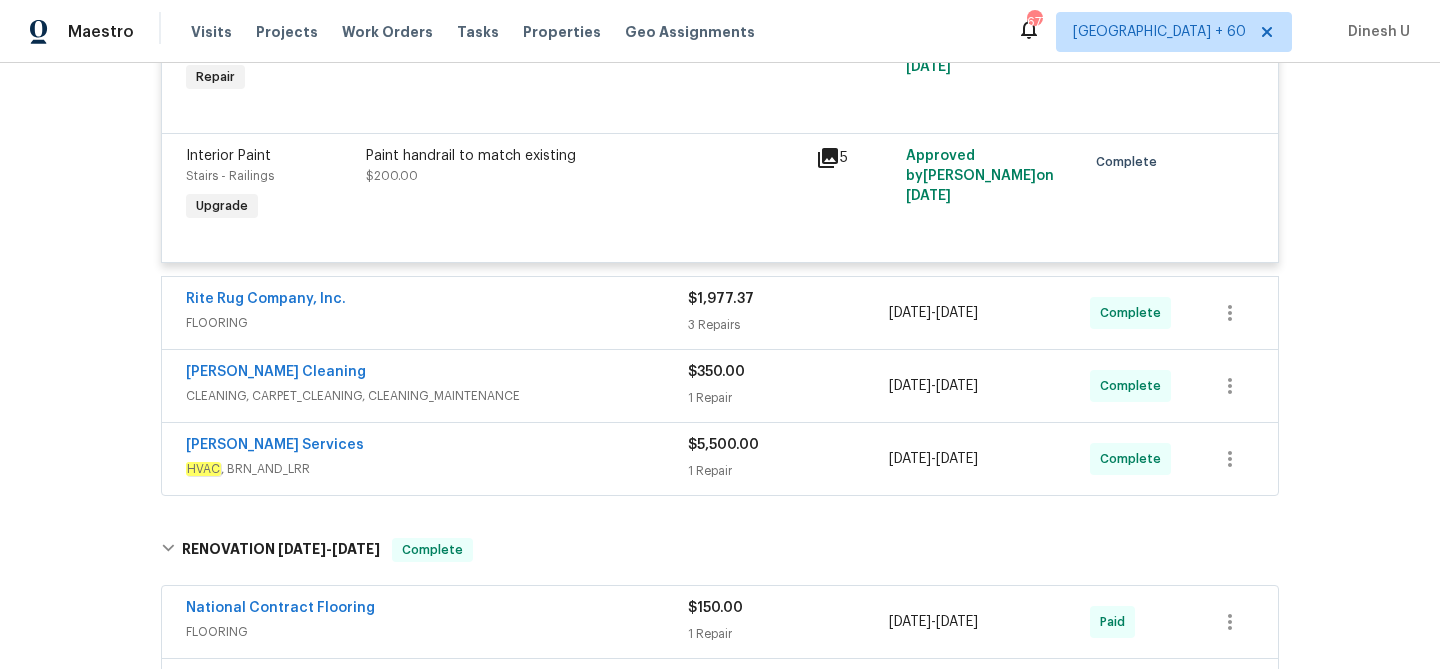 scroll, scrollTop: 7406, scrollLeft: 0, axis: vertical 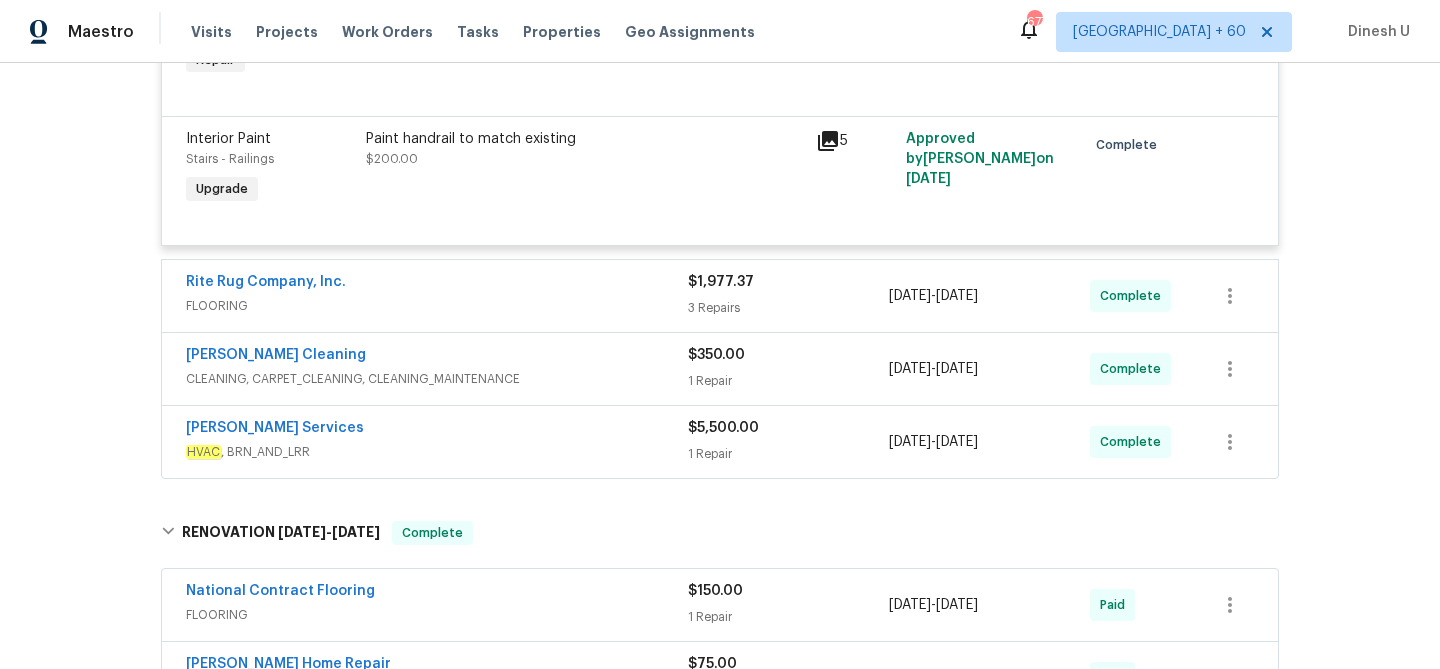 click on "3 Repairs" at bounding box center [788, 308] 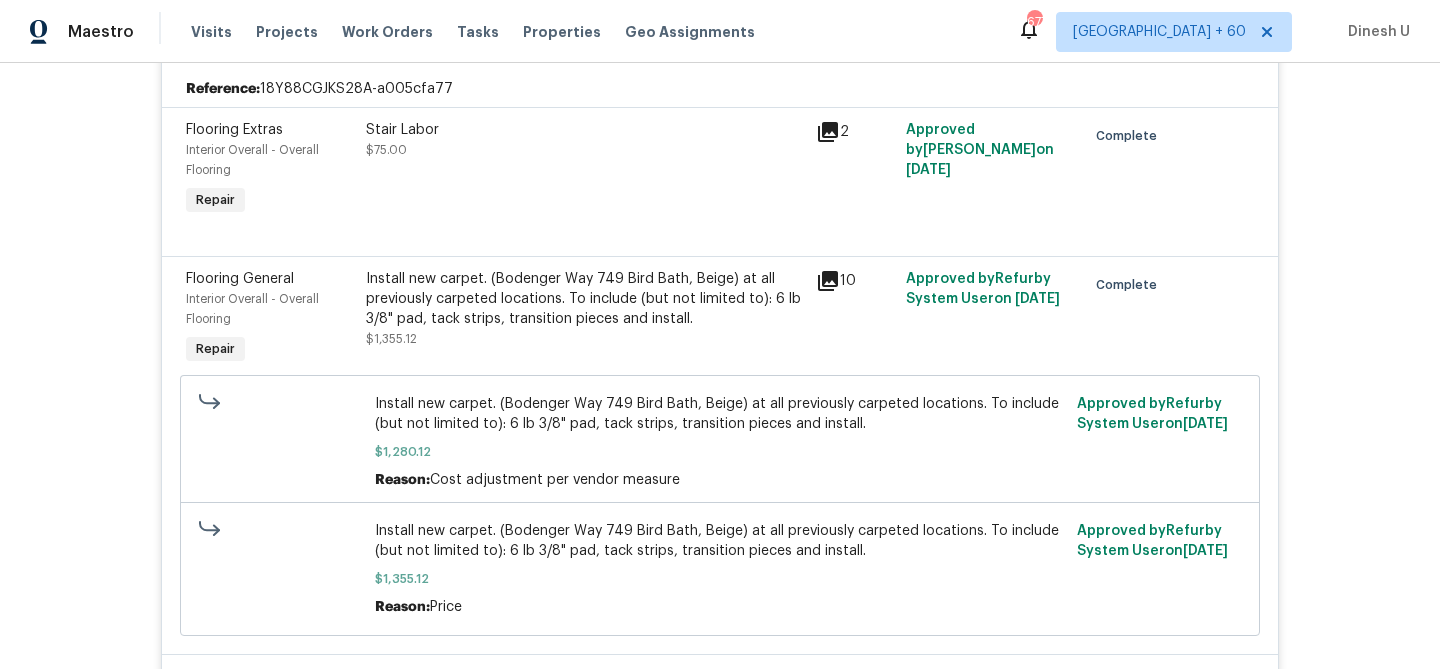 scroll, scrollTop: 7676, scrollLeft: 0, axis: vertical 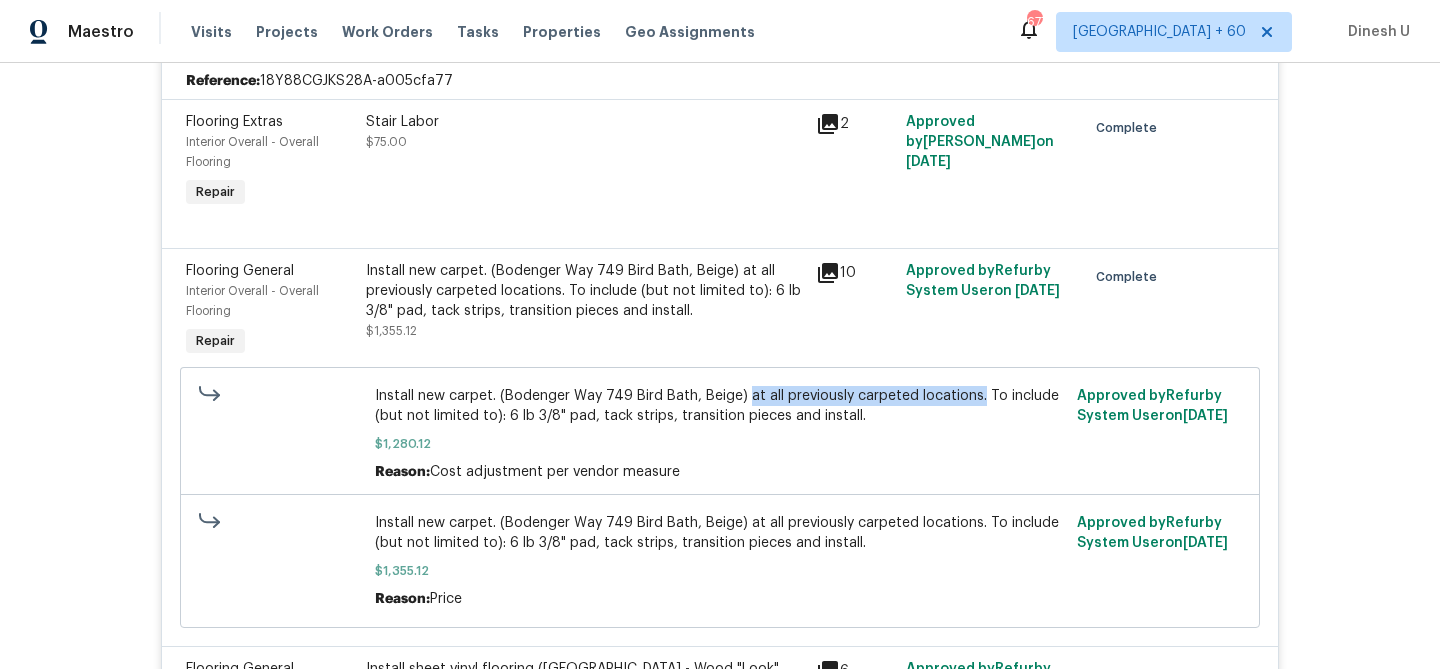 drag, startPoint x: 740, startPoint y: 425, endPoint x: 973, endPoint y: 424, distance: 233.00215 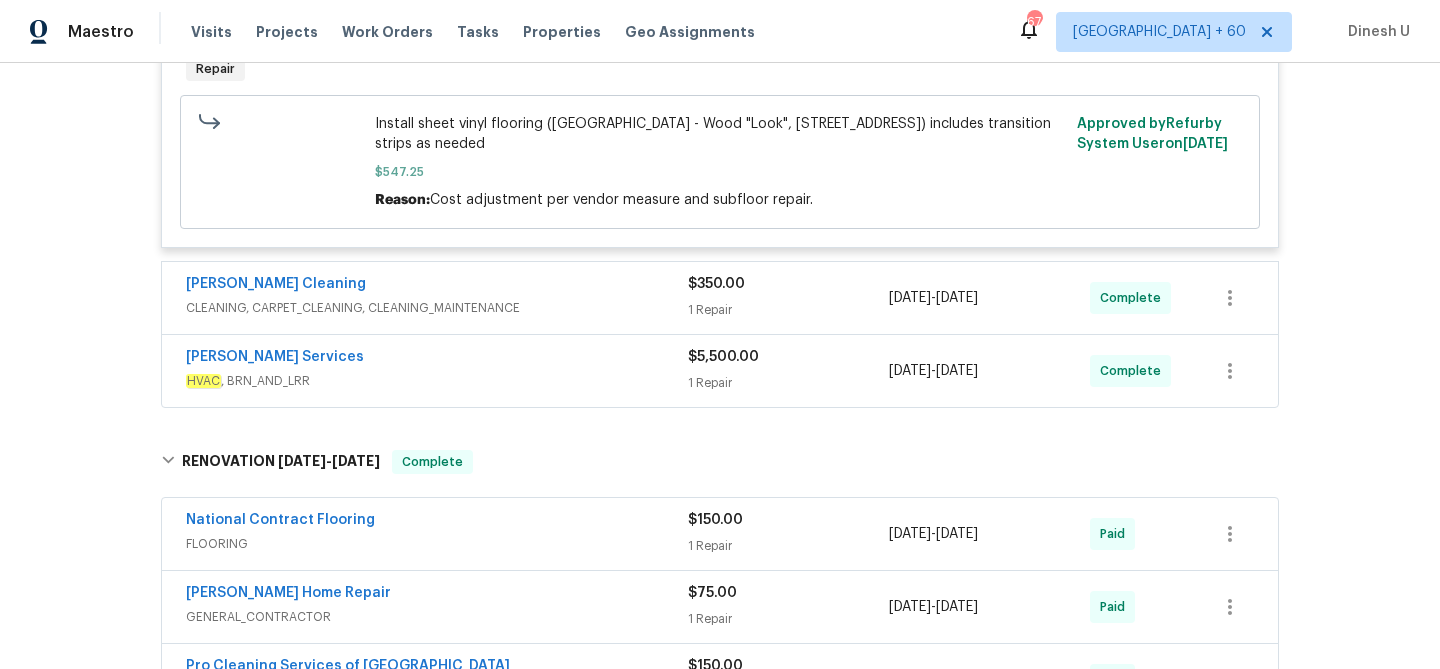scroll, scrollTop: 8406, scrollLeft: 0, axis: vertical 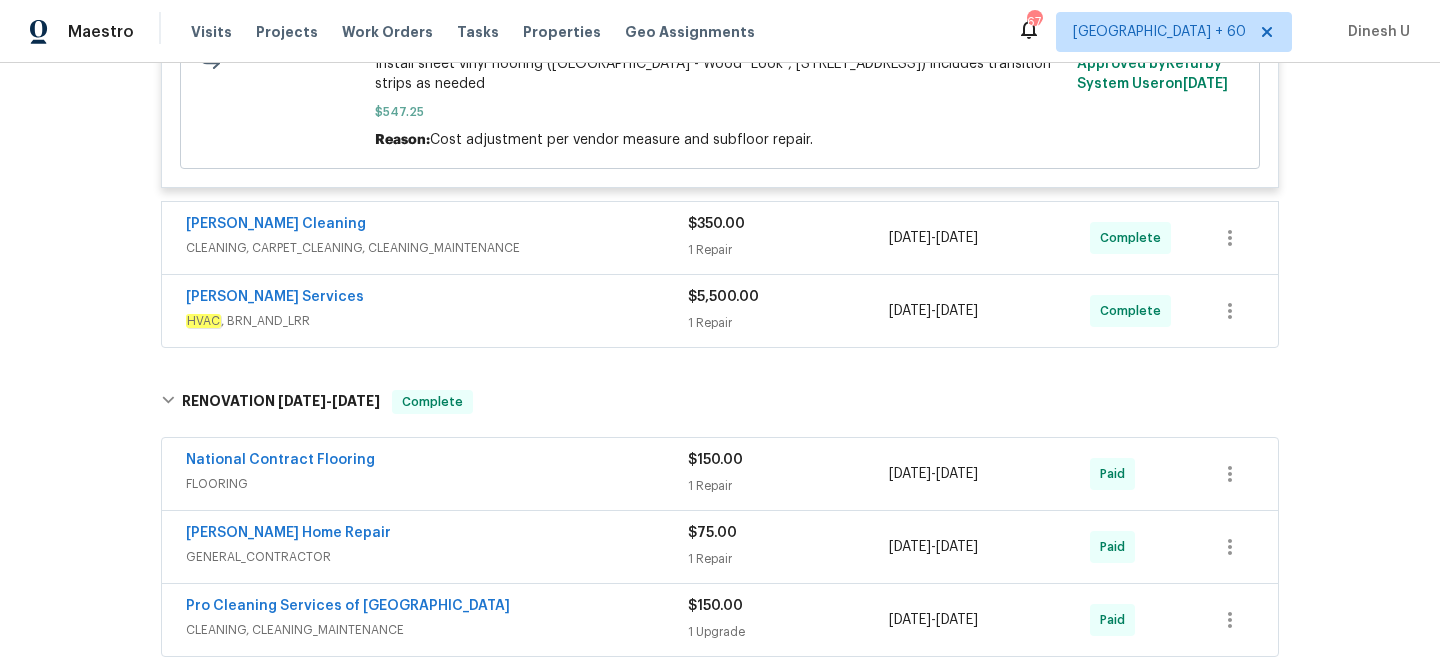 click on "1 Repair" at bounding box center [788, 250] 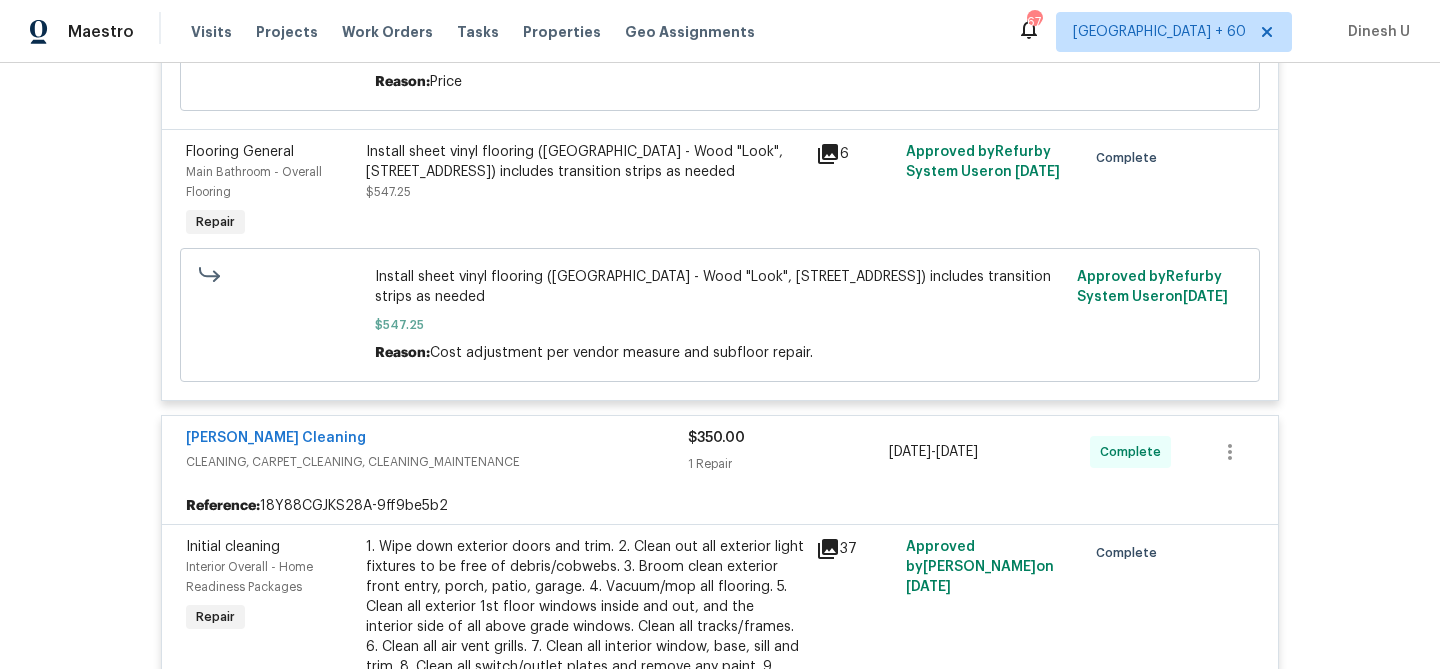 scroll, scrollTop: 8169, scrollLeft: 0, axis: vertical 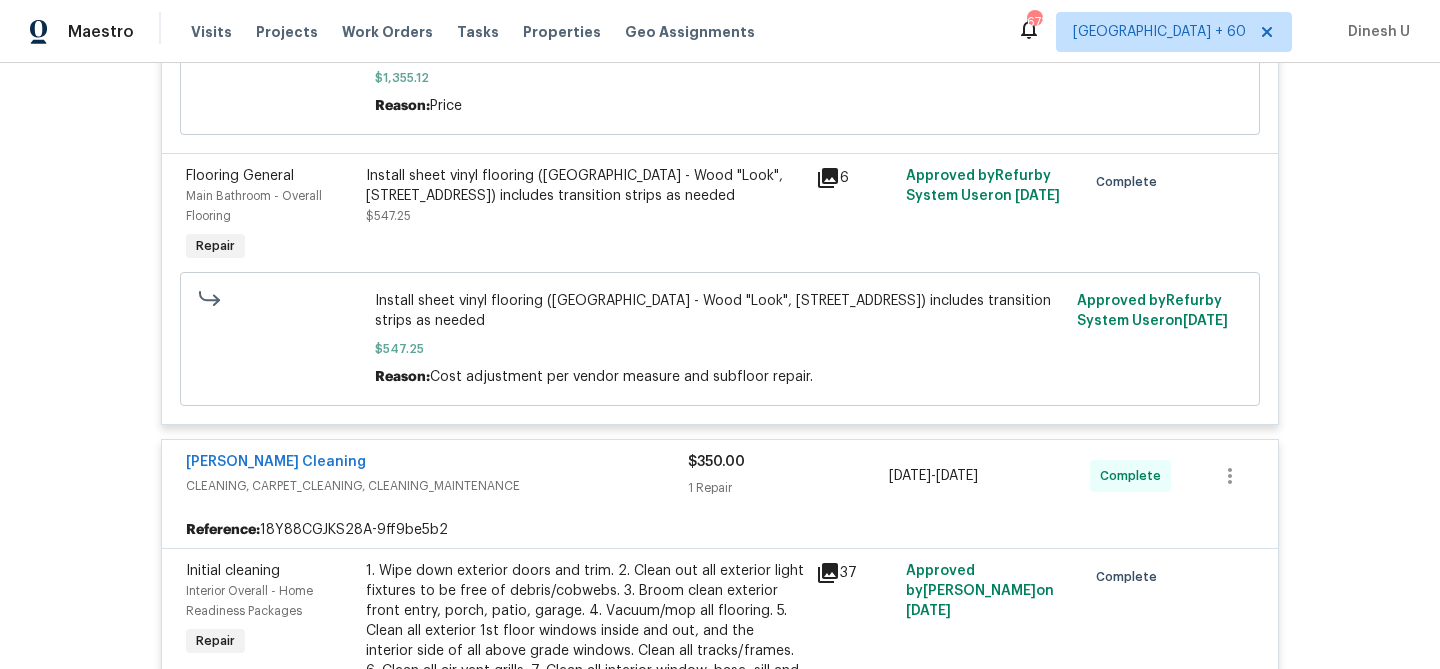 click 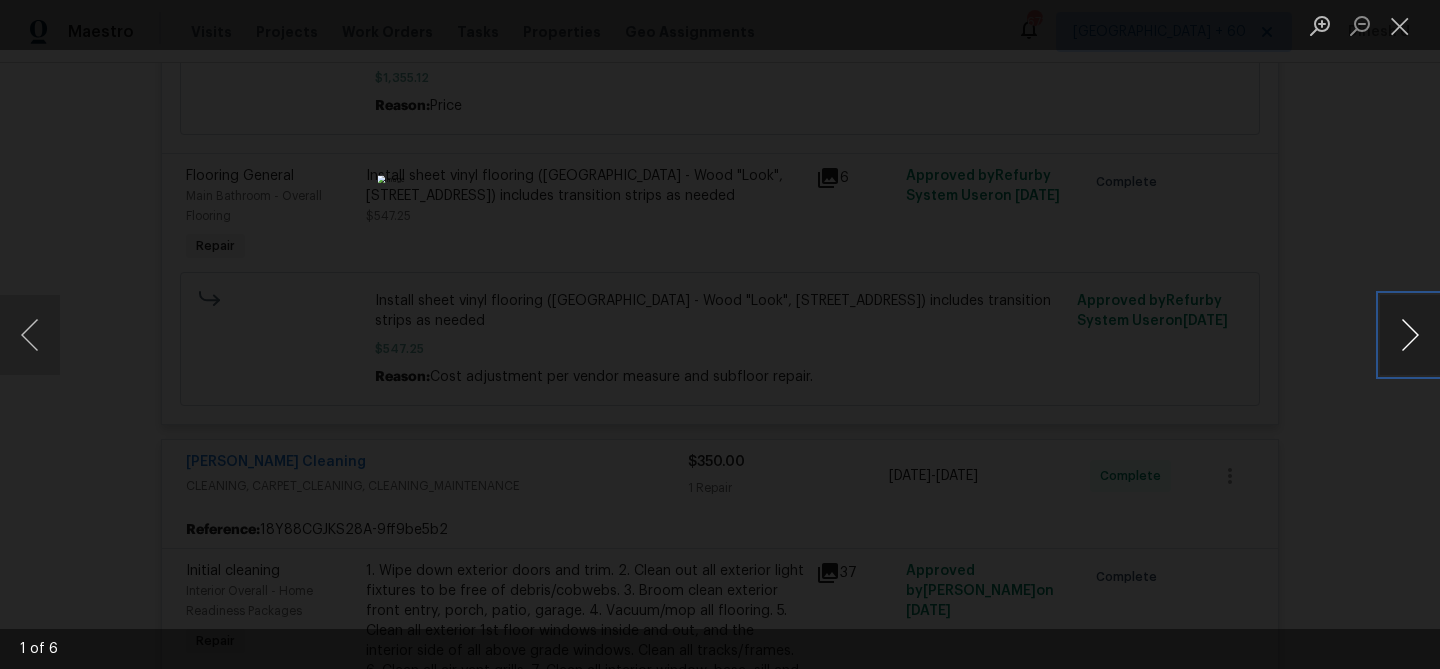 click at bounding box center (1410, 335) 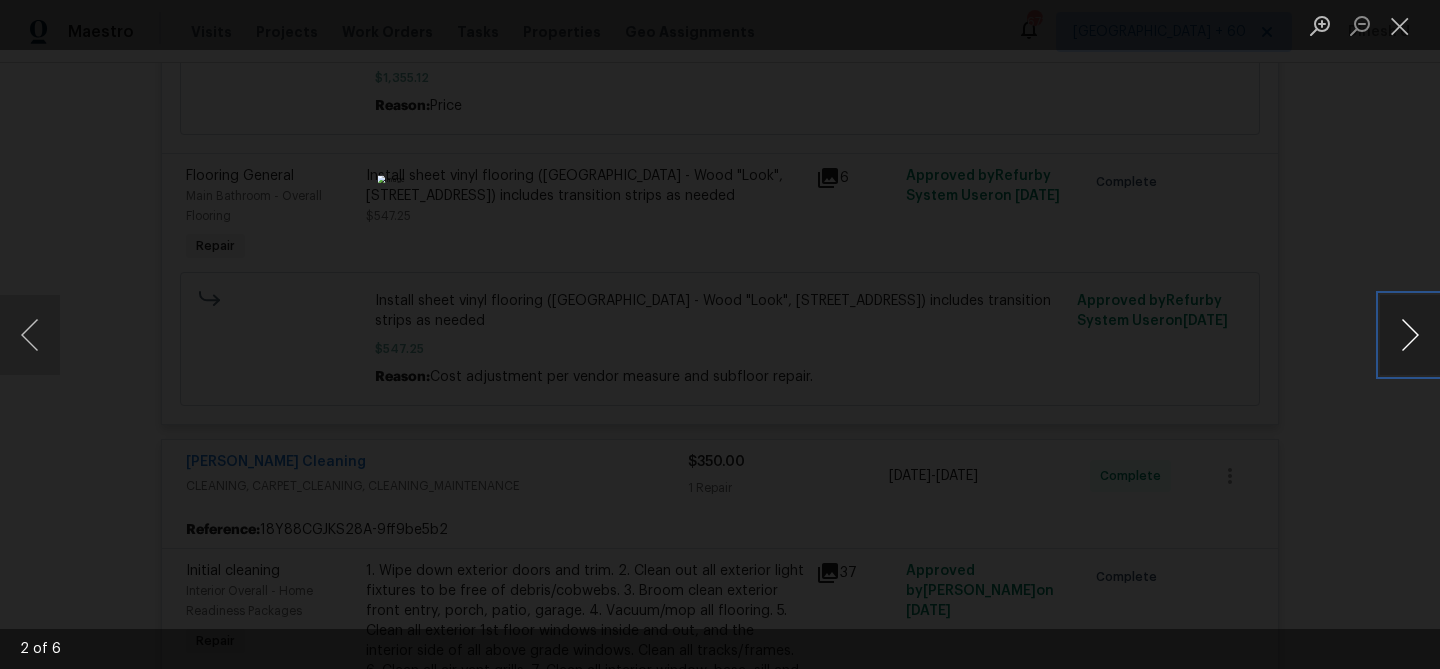 click at bounding box center (1410, 335) 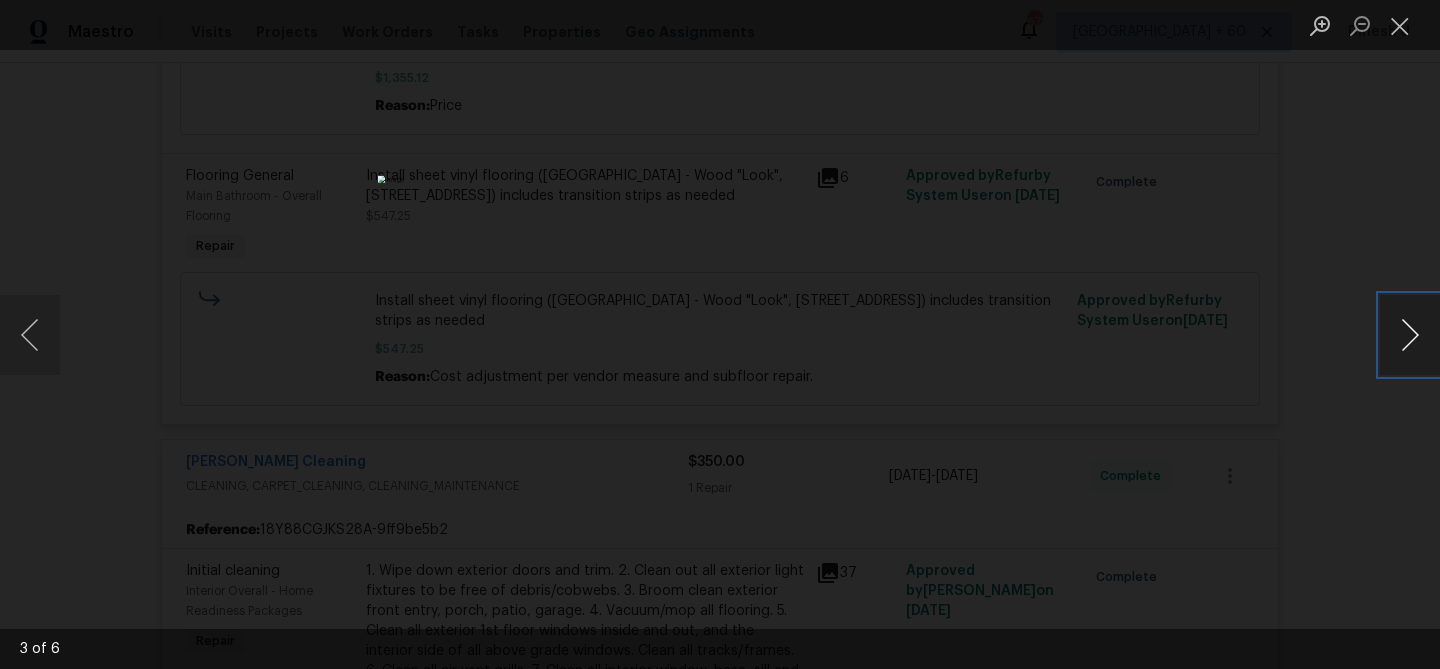 click at bounding box center [1410, 335] 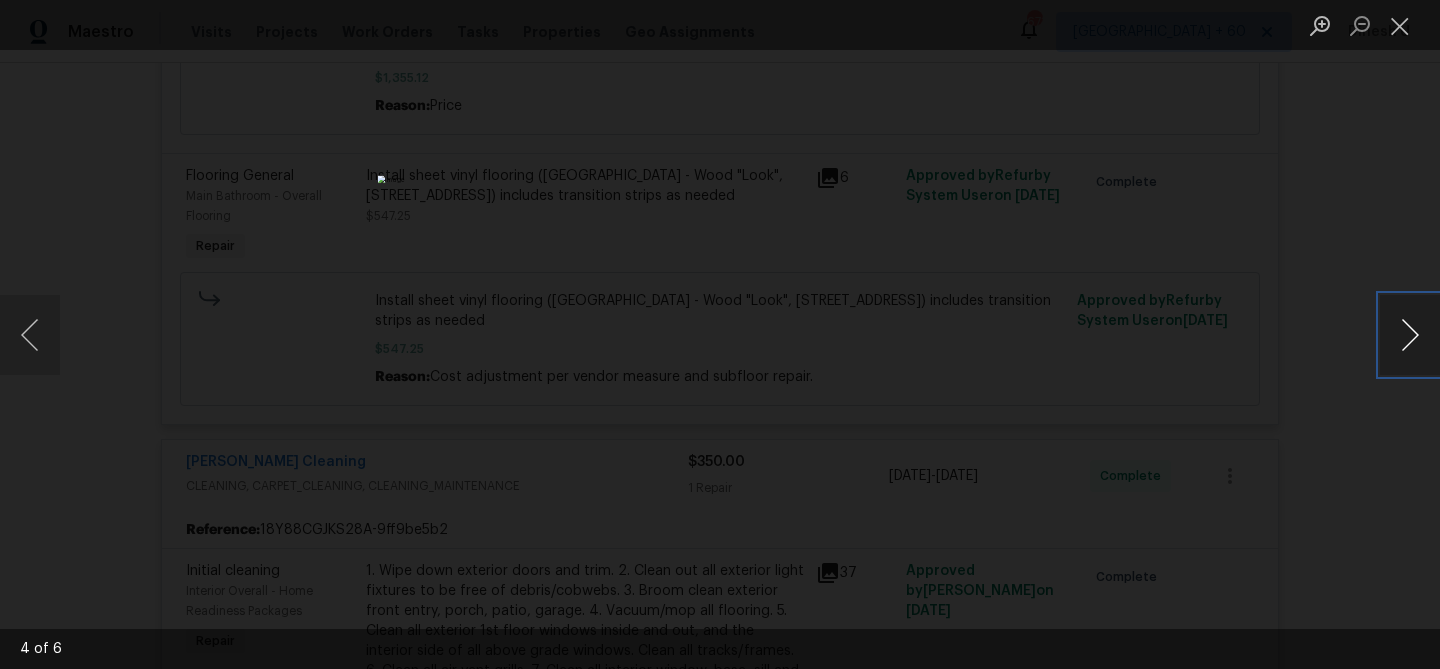 click at bounding box center [1410, 335] 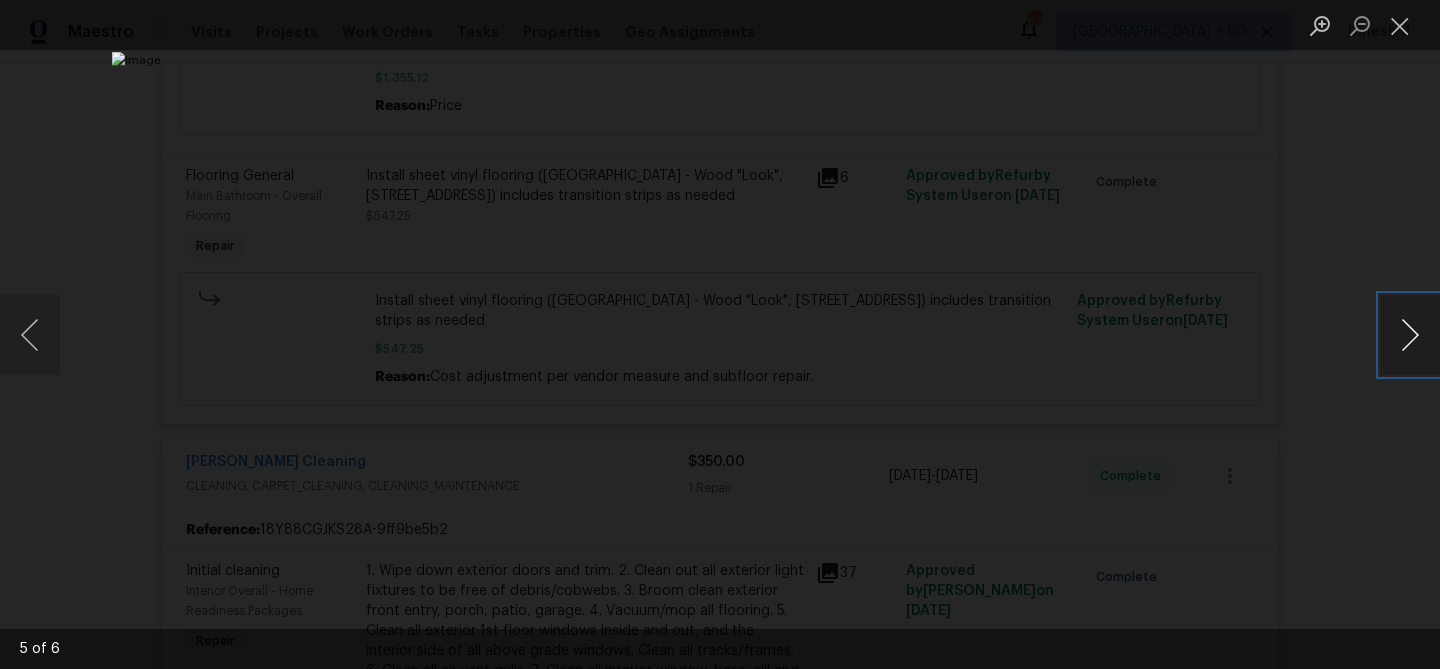 click at bounding box center (1410, 335) 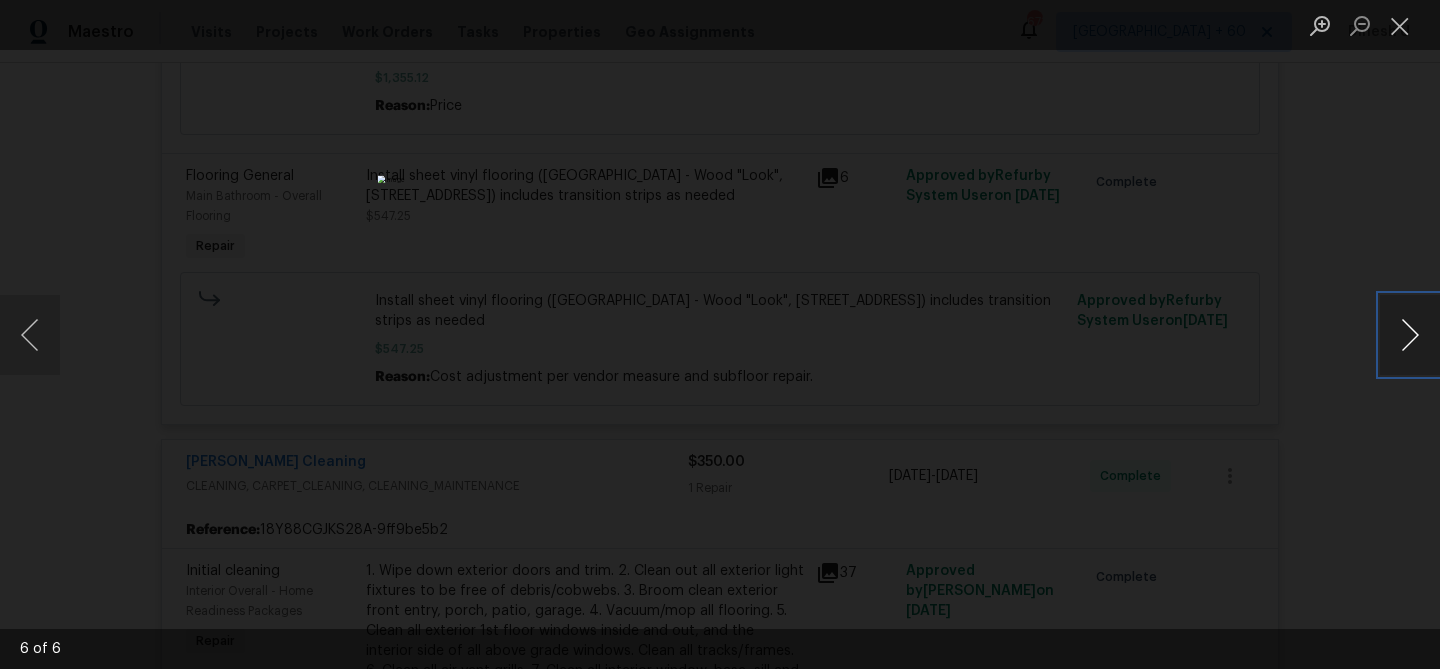click at bounding box center [1410, 335] 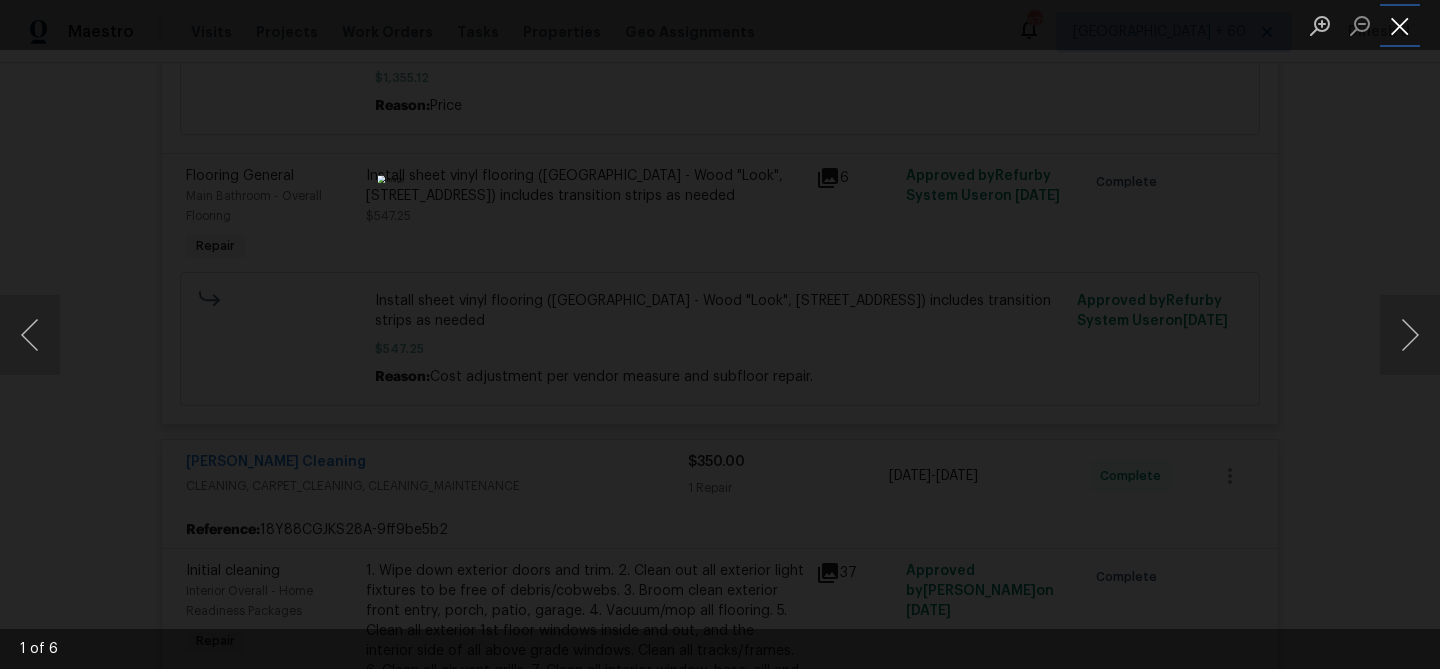 click at bounding box center [1400, 25] 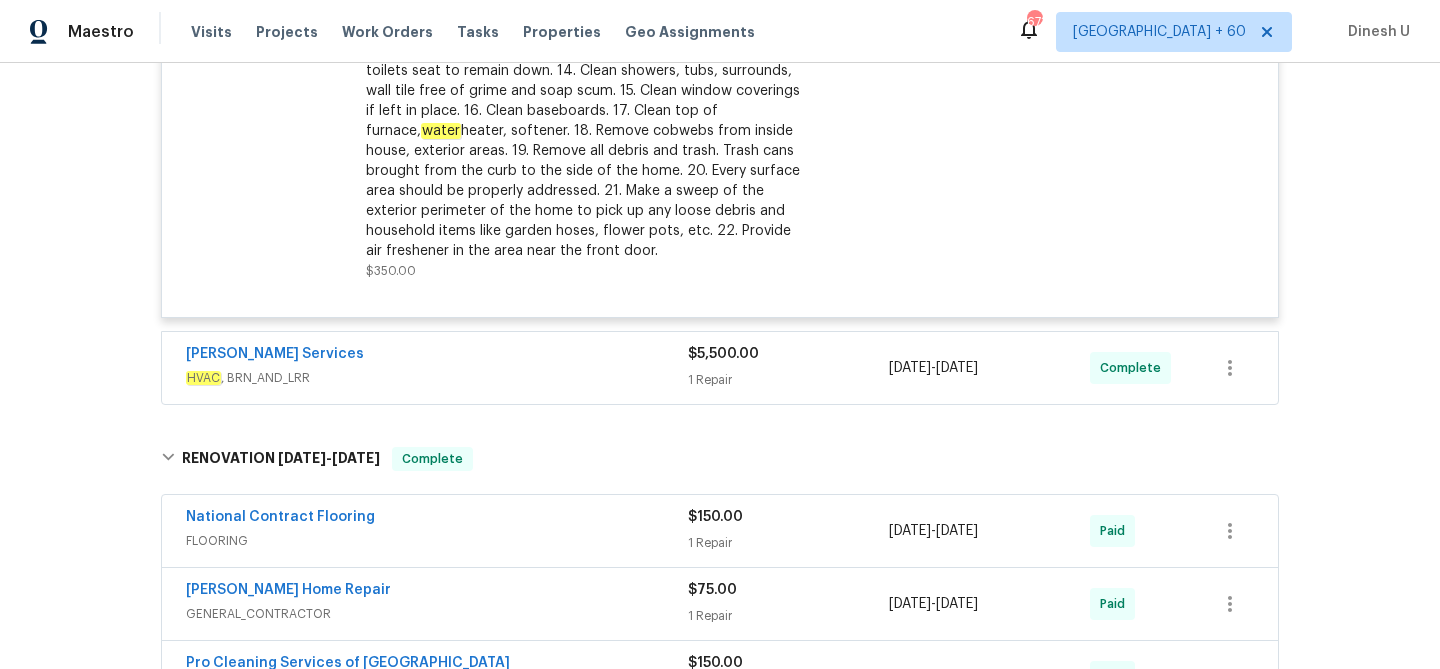 scroll, scrollTop: 8916, scrollLeft: 0, axis: vertical 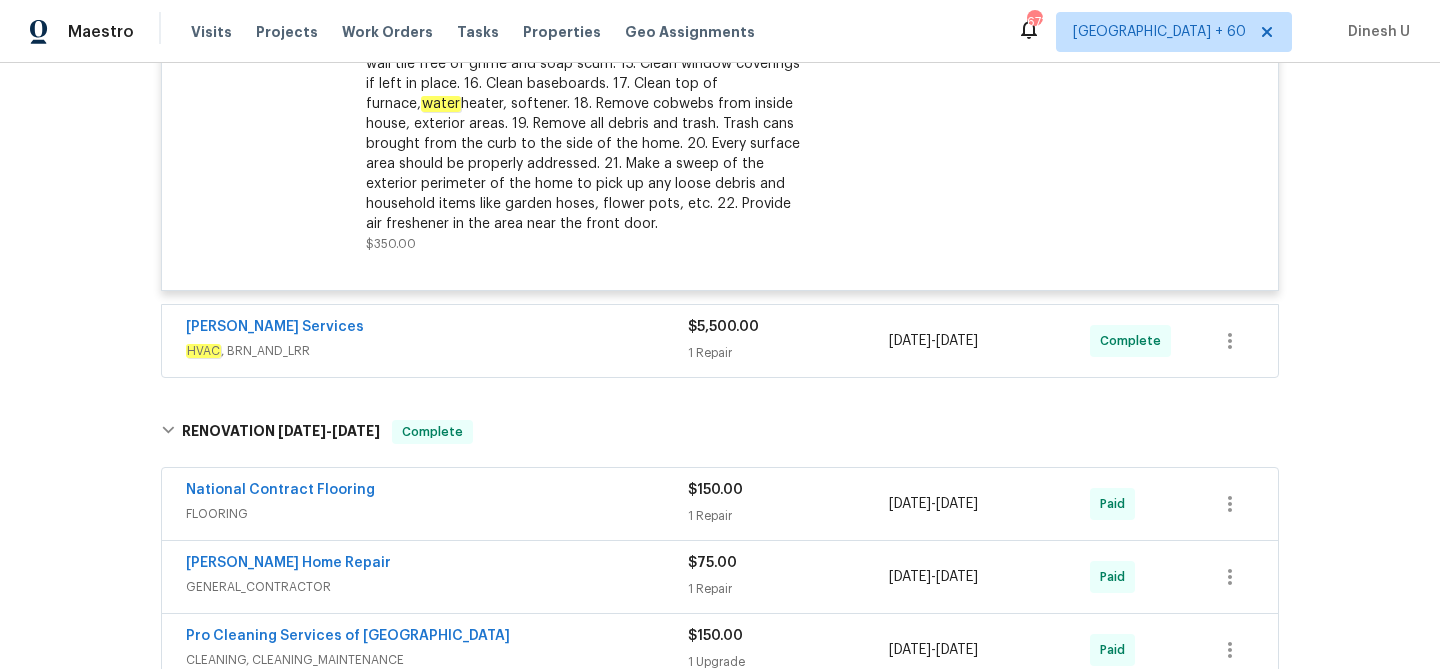 click on "1 Repair" at bounding box center (788, 353) 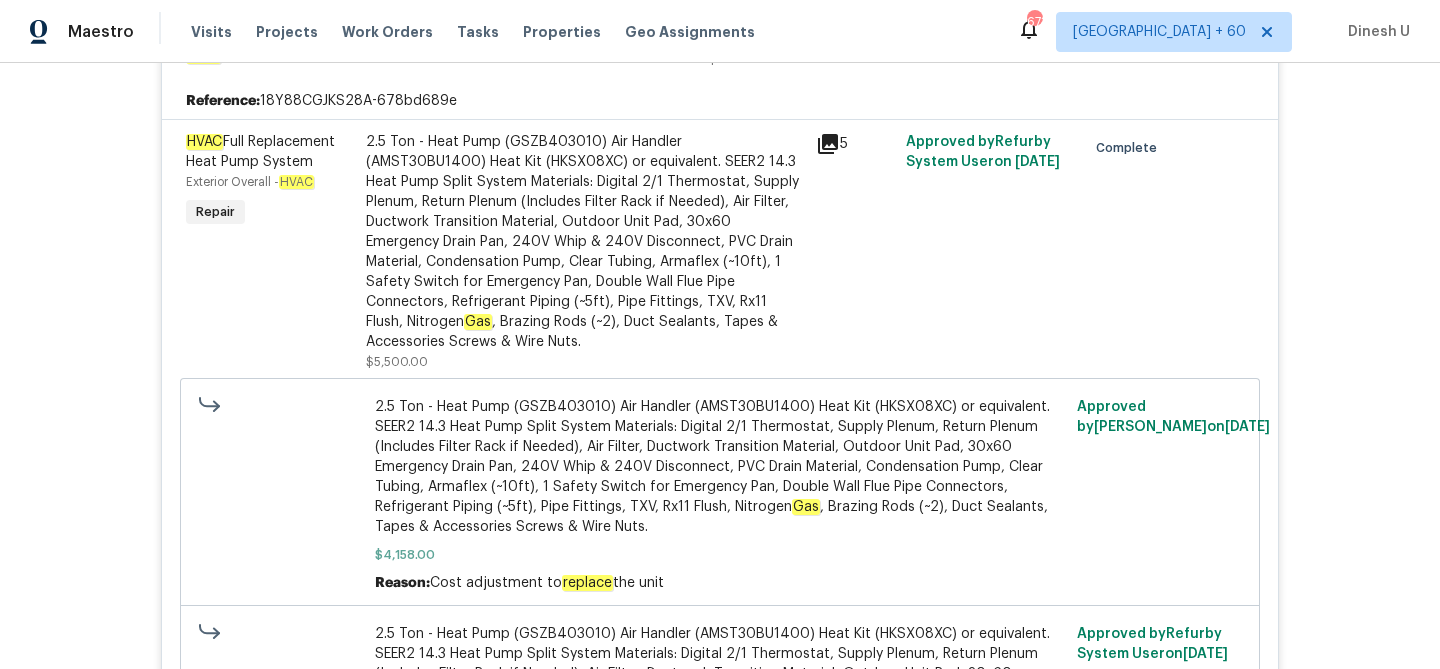 scroll, scrollTop: 9254, scrollLeft: 0, axis: vertical 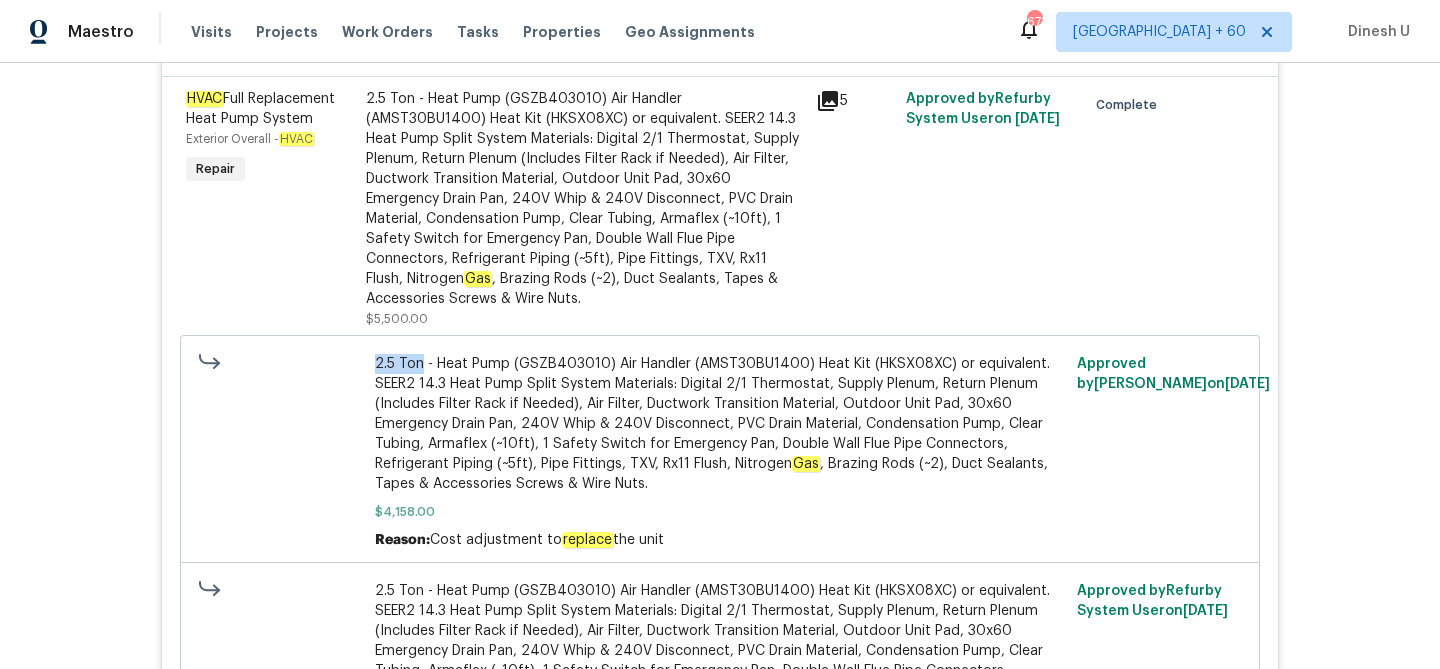 drag, startPoint x: 374, startPoint y: 391, endPoint x: 422, endPoint y: 392, distance: 48.010414 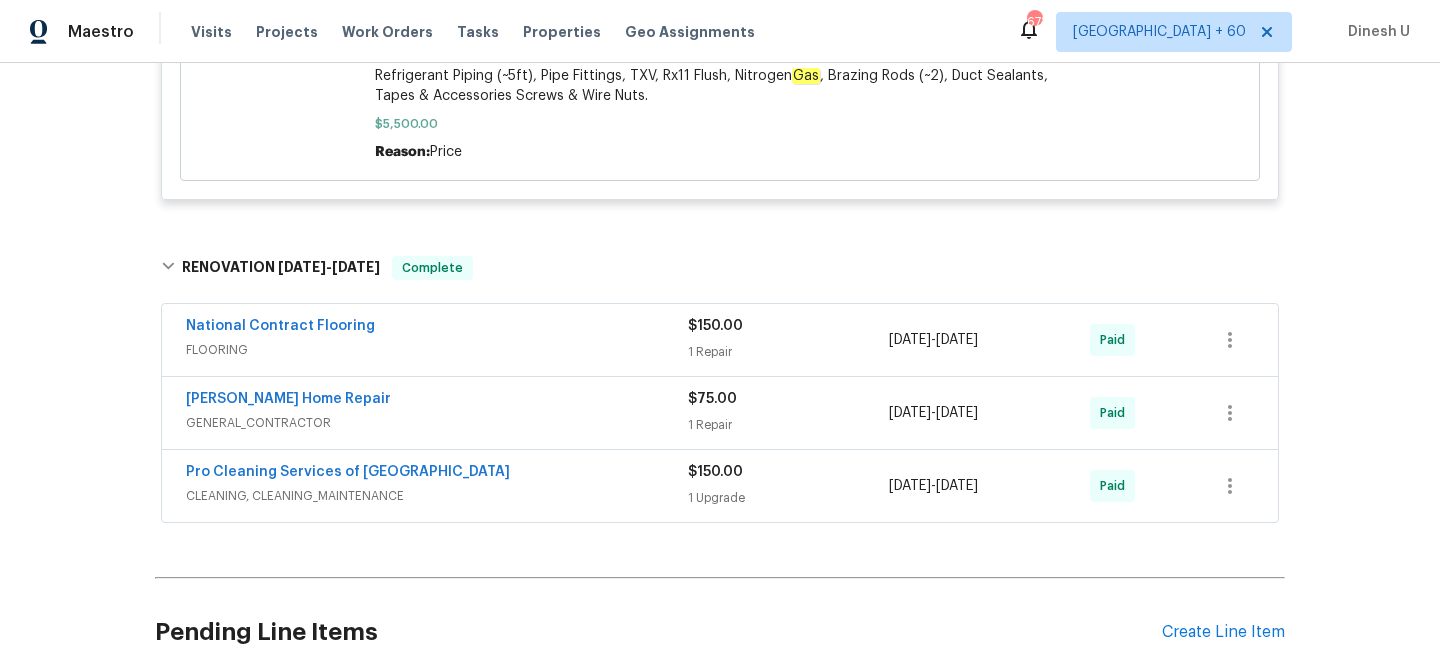 scroll, scrollTop: 9879, scrollLeft: 0, axis: vertical 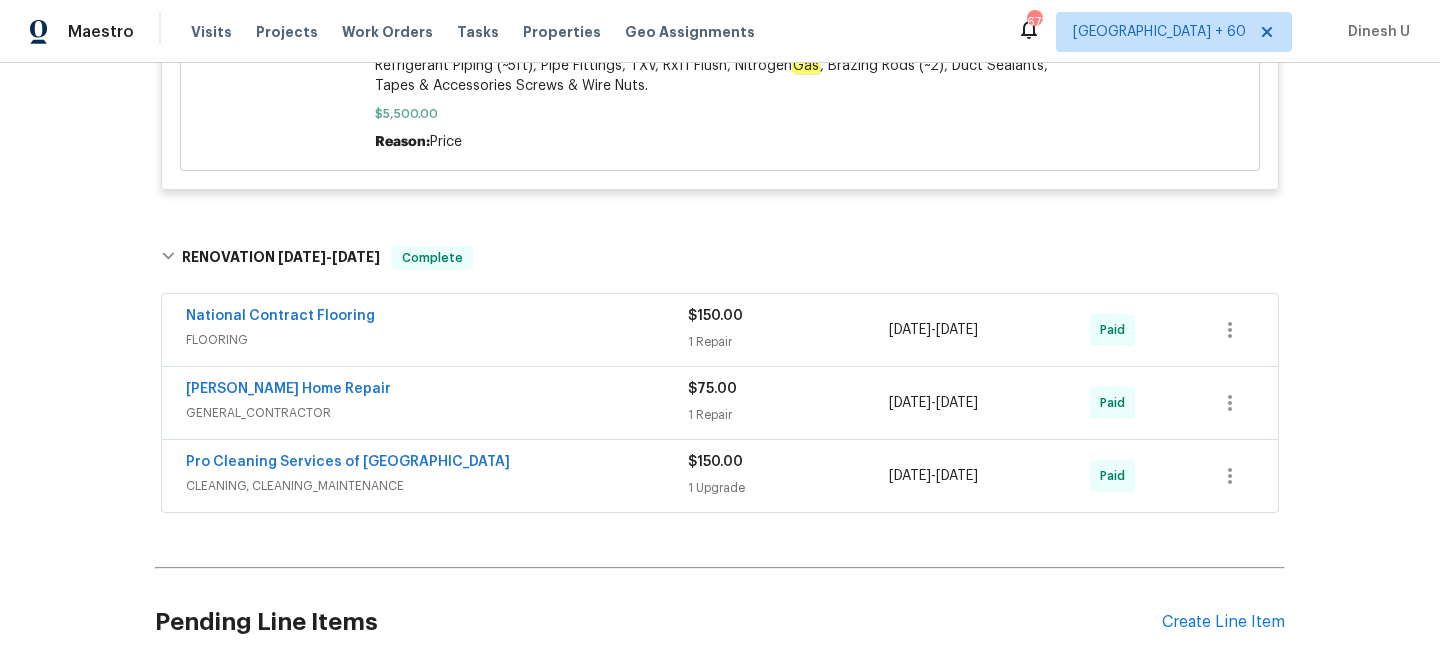 click on "1 Repair" at bounding box center (788, 342) 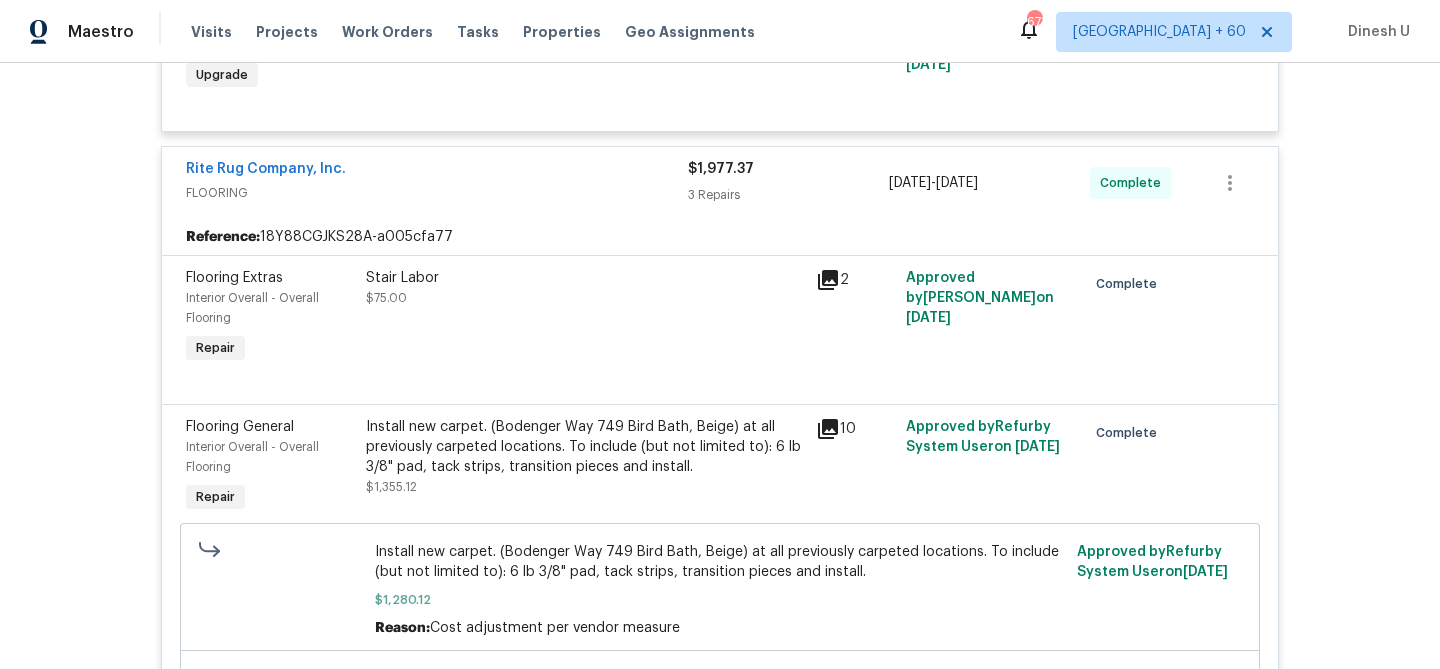 scroll, scrollTop: 7495, scrollLeft: 0, axis: vertical 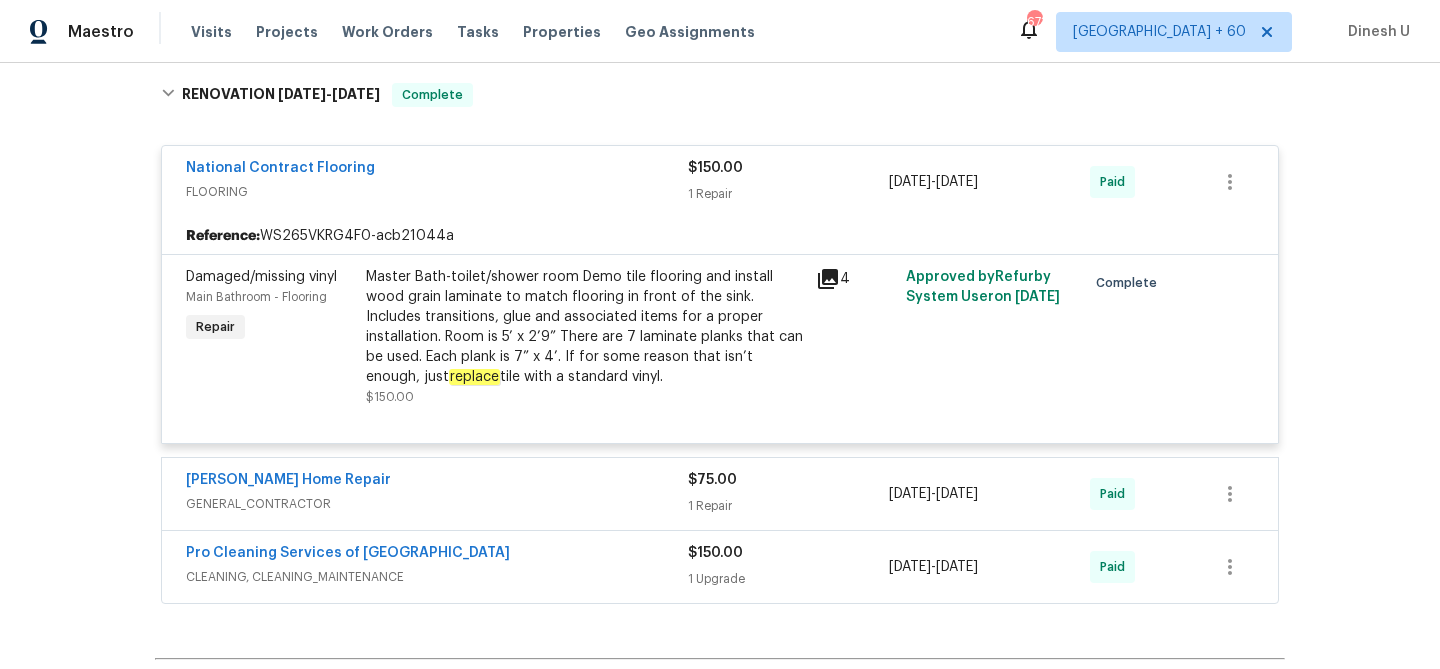 click on "Master Bath-toilet/shower room
Demo tile flooring and install wood grain laminate to match flooring in front of the sink. Includes transitions, glue and associated items for a proper installation.
Room is 5’ x 2’9”
There are 7 laminate planks that can be used. Each plank is 7” x 4’. If for some reason that isn’t enough, just  replace  tile with a standard vinyl." at bounding box center (585, 327) 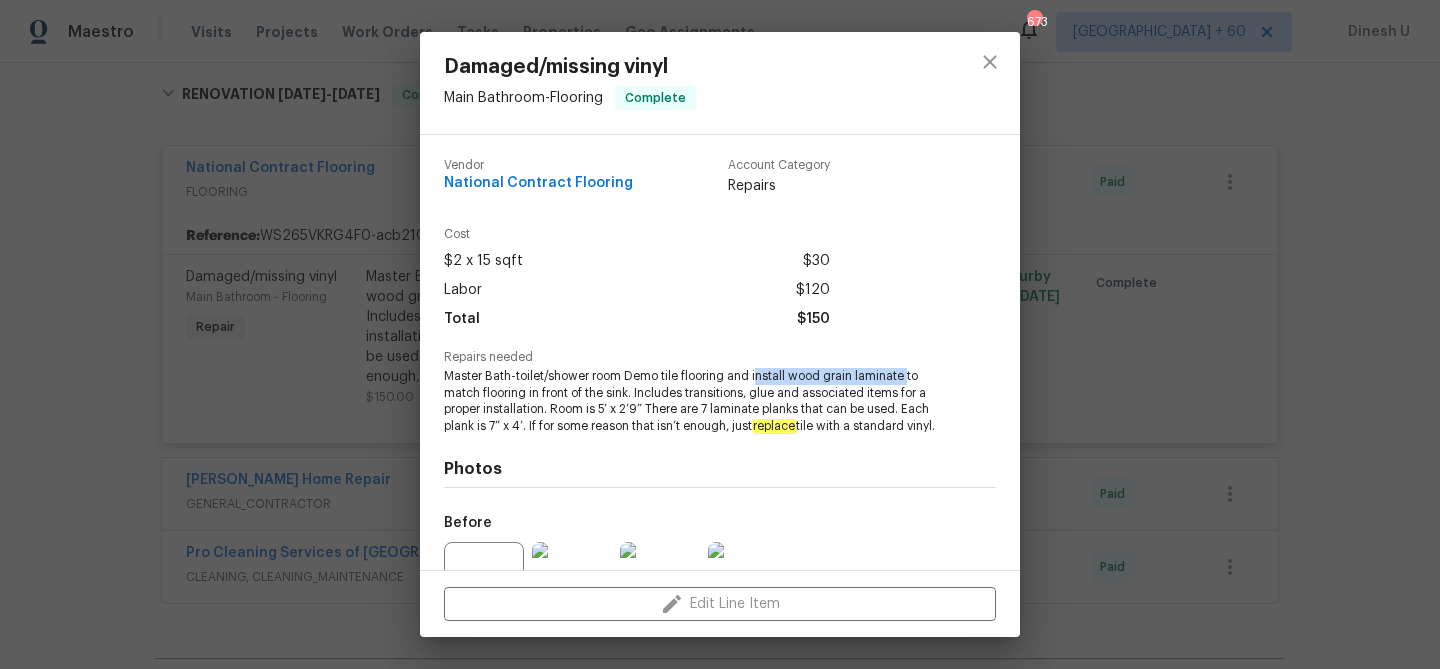 drag, startPoint x: 757, startPoint y: 378, endPoint x: 905, endPoint y: 375, distance: 148.0304 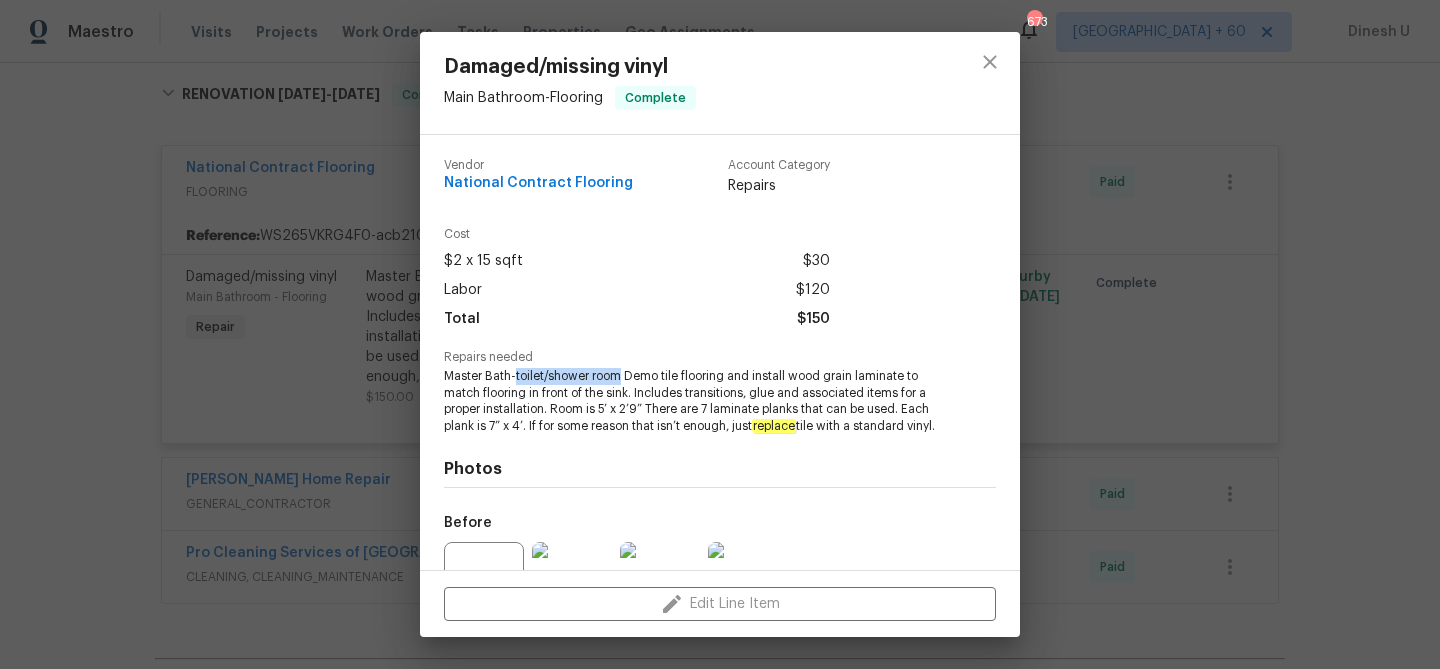 drag, startPoint x: 515, startPoint y: 373, endPoint x: 620, endPoint y: 377, distance: 105.076164 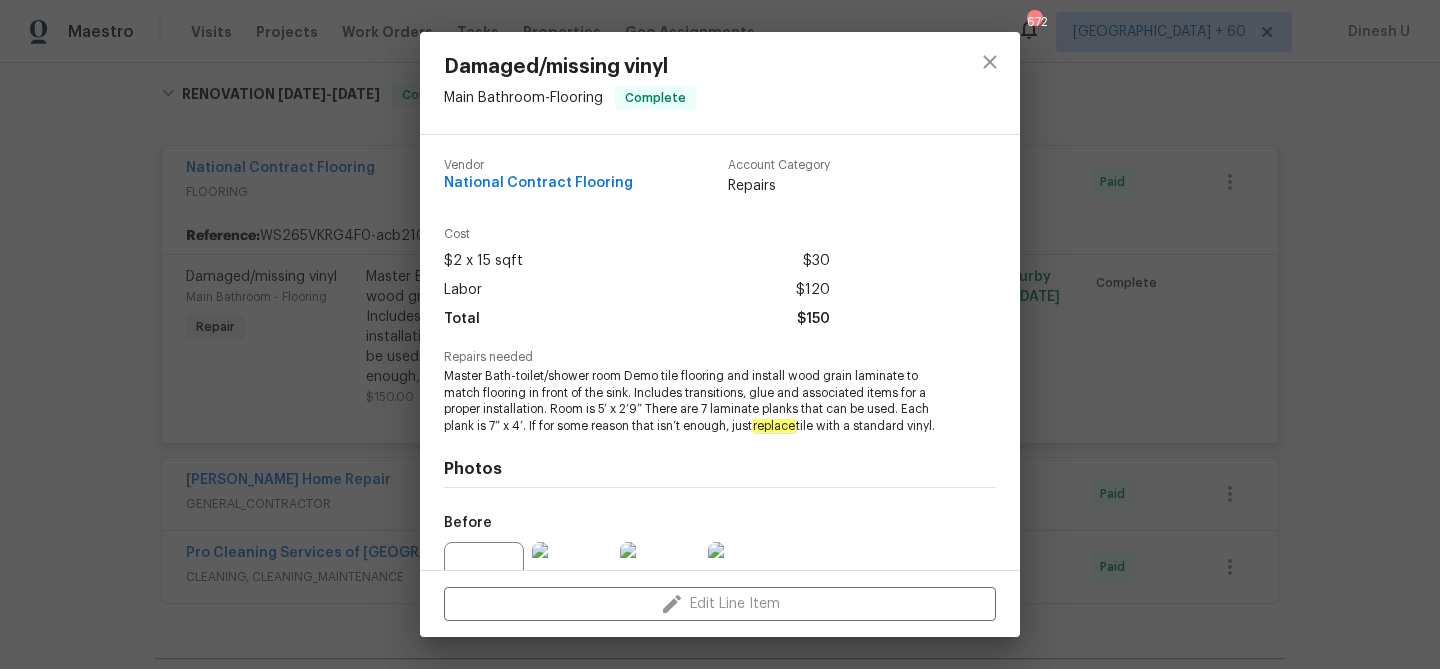 click on "Damaged/missing vinyl Main Bathroom  -  Flooring Complete Vendor National Contract Flooring Account Category Repairs Cost $2 x 15 sqft $30 Labor $120 Total $150 Repairs needed Master Bath-toilet/shower room
Demo tile flooring and install wood grain laminate to match flooring in front of the sink. Includes transitions, glue and associated items for a proper installation.
Room is 5’ x 2’9”
There are 7 laminate planks that can be used. Each plank is 7” x 4’. If for some reason that isn’t enough, just  replace  tile with a standard vinyl. Photos Before After  Edit Line Item" at bounding box center (720, 334) 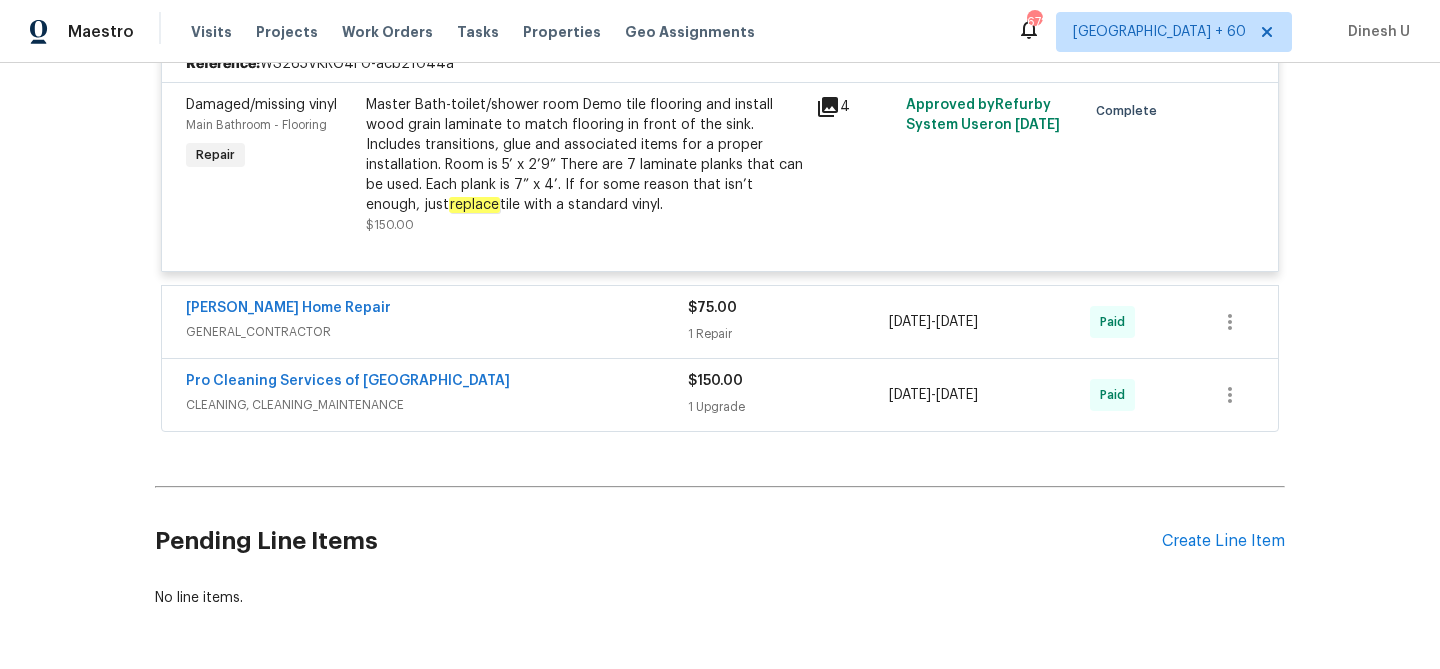 scroll, scrollTop: 10238, scrollLeft: 0, axis: vertical 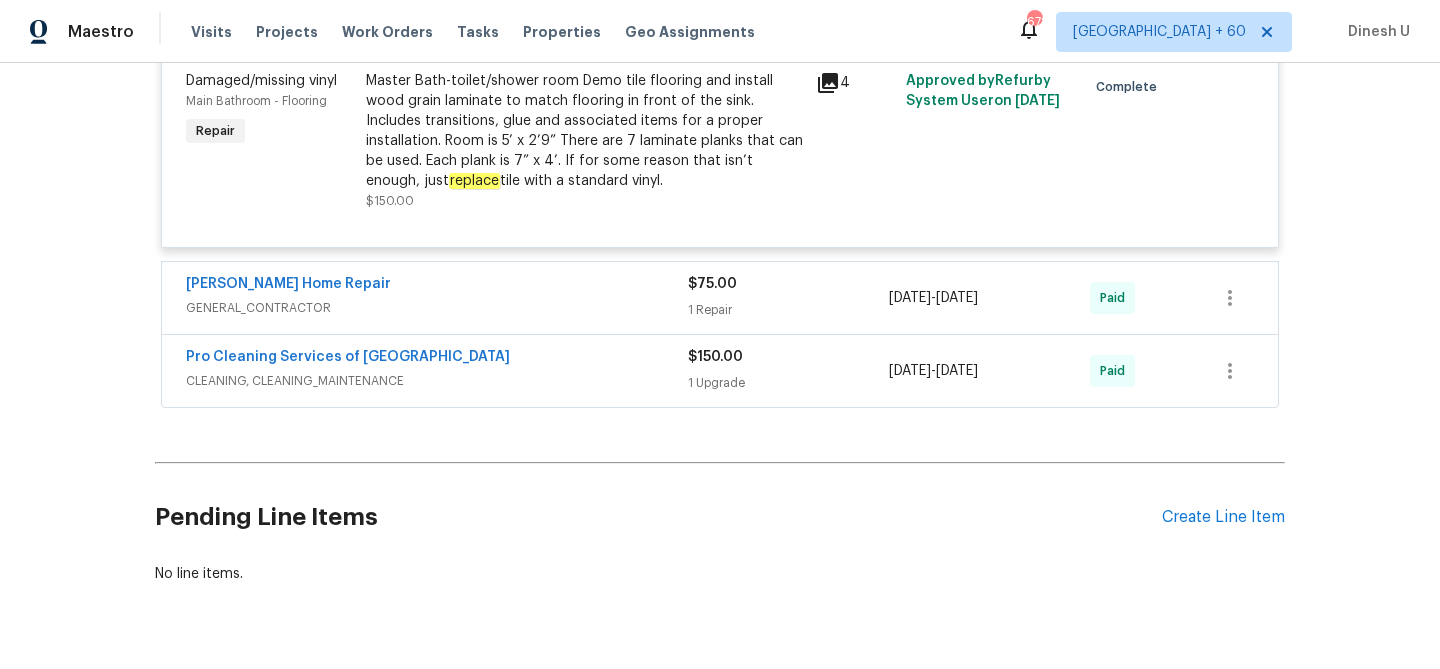 click on "$75.00 1 Repair" at bounding box center (788, 298) 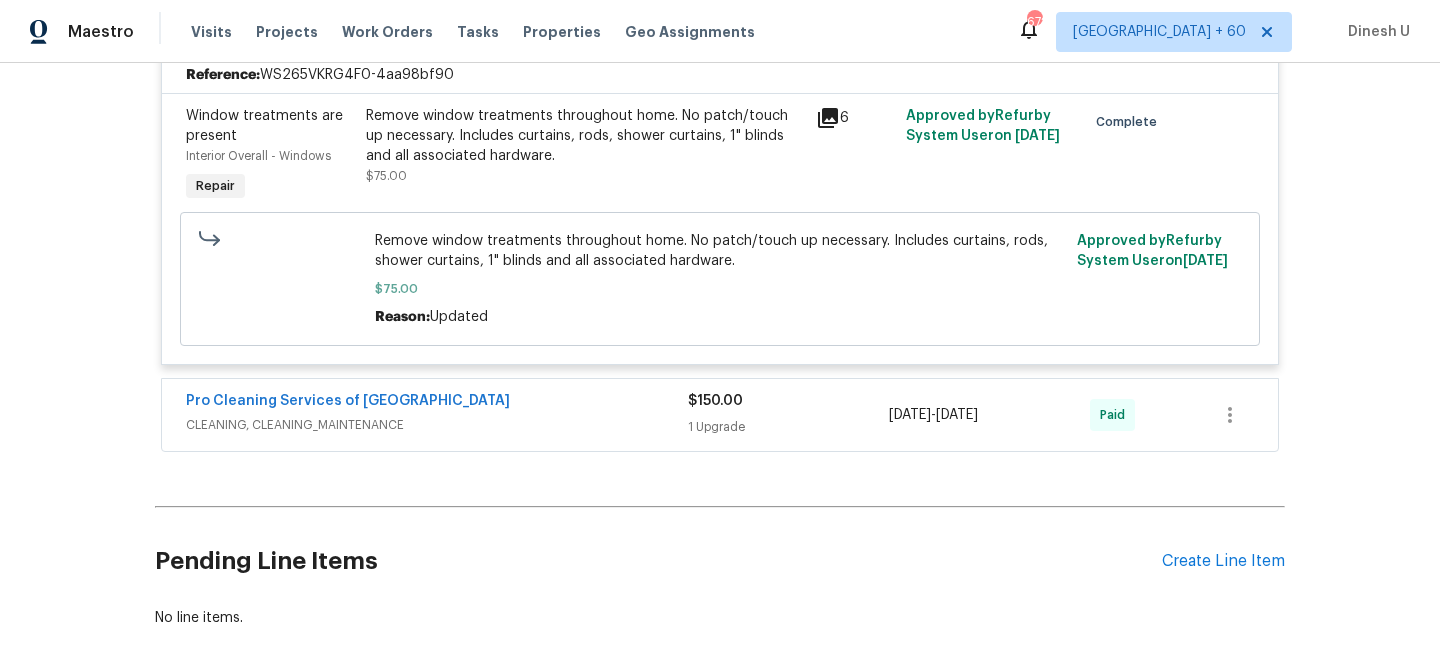 scroll, scrollTop: 10558, scrollLeft: 0, axis: vertical 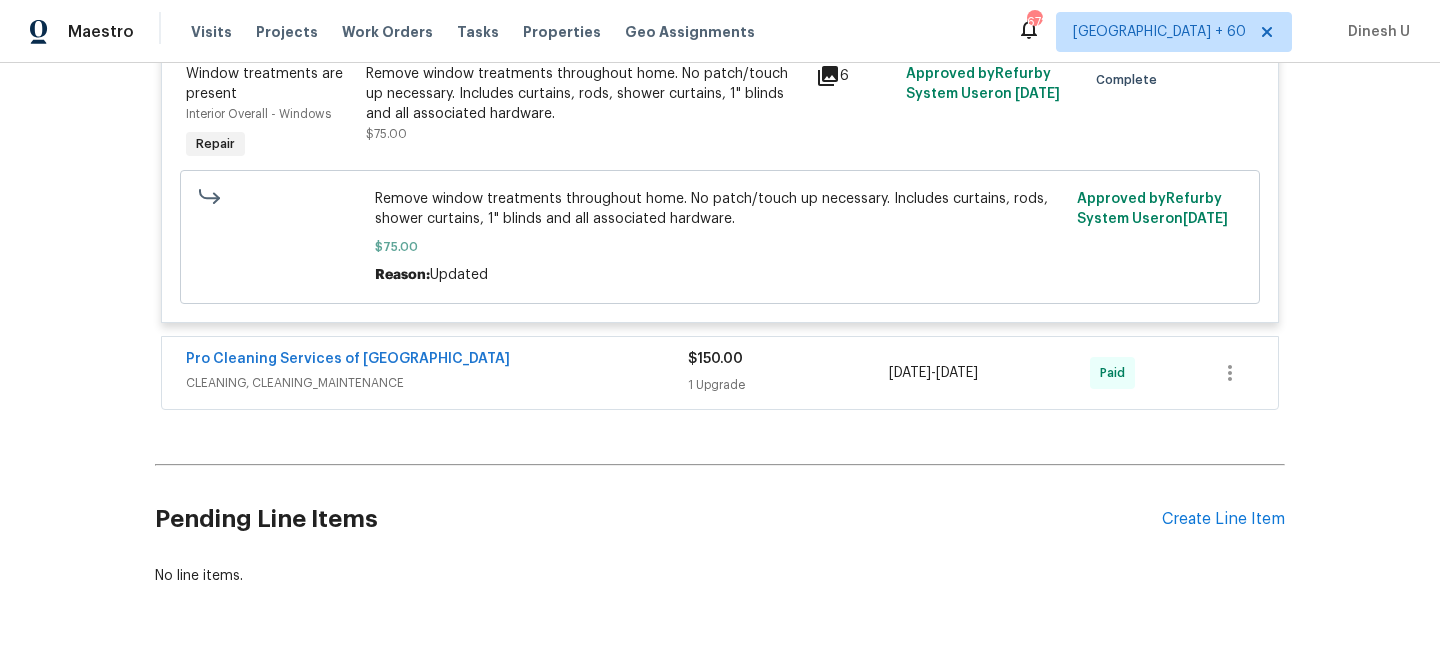 click on "$150.00" at bounding box center [715, 359] 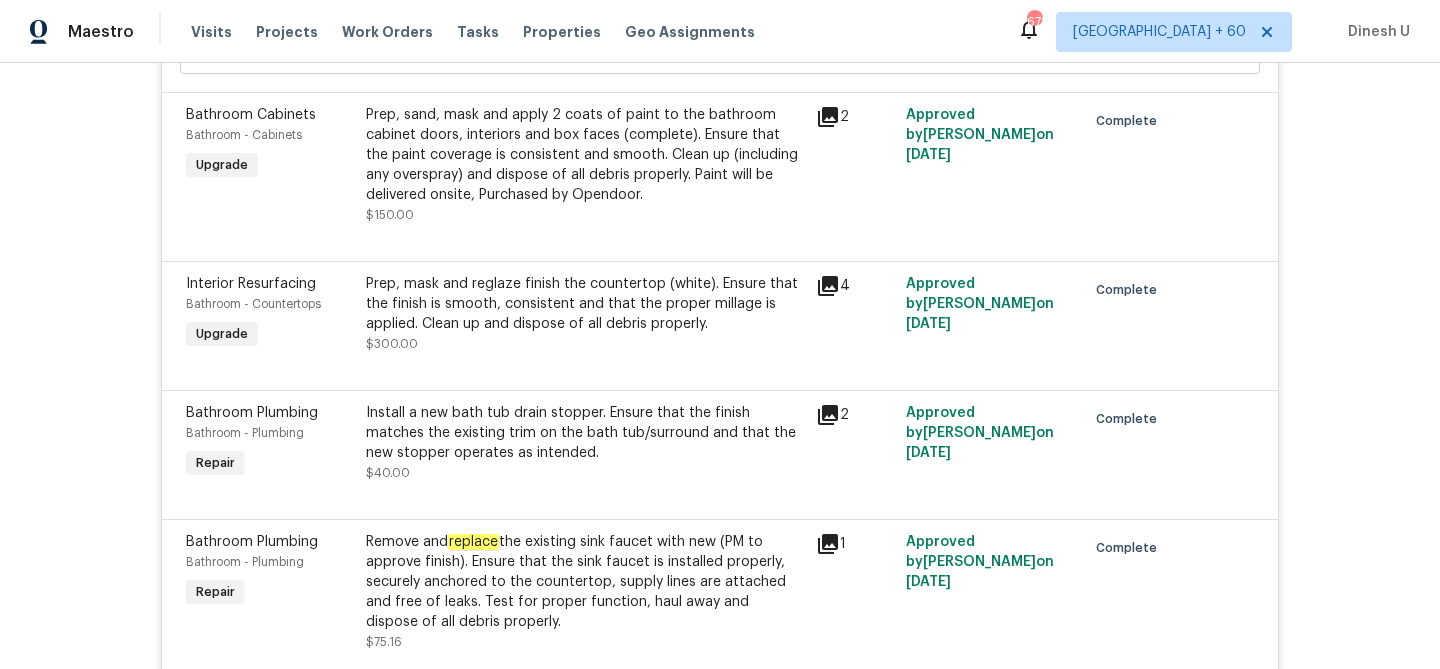 scroll, scrollTop: 0, scrollLeft: 0, axis: both 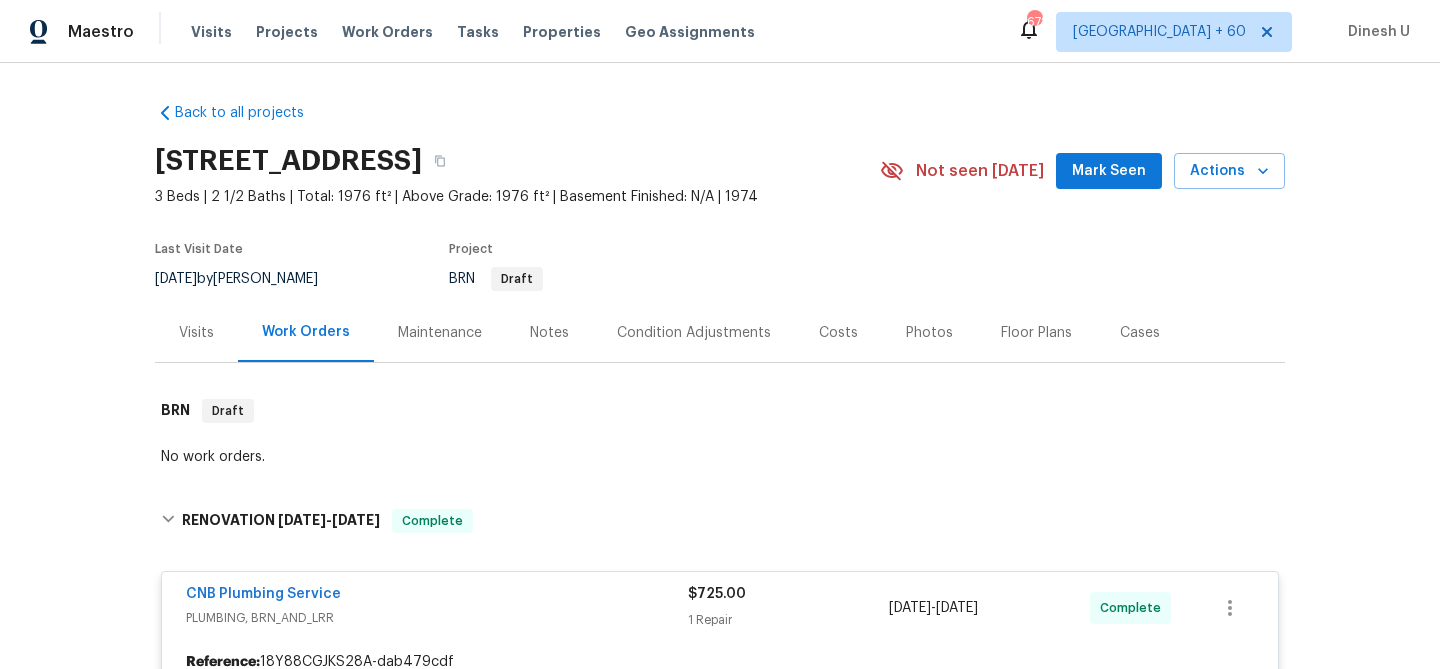 click on "Visits" at bounding box center (196, 333) 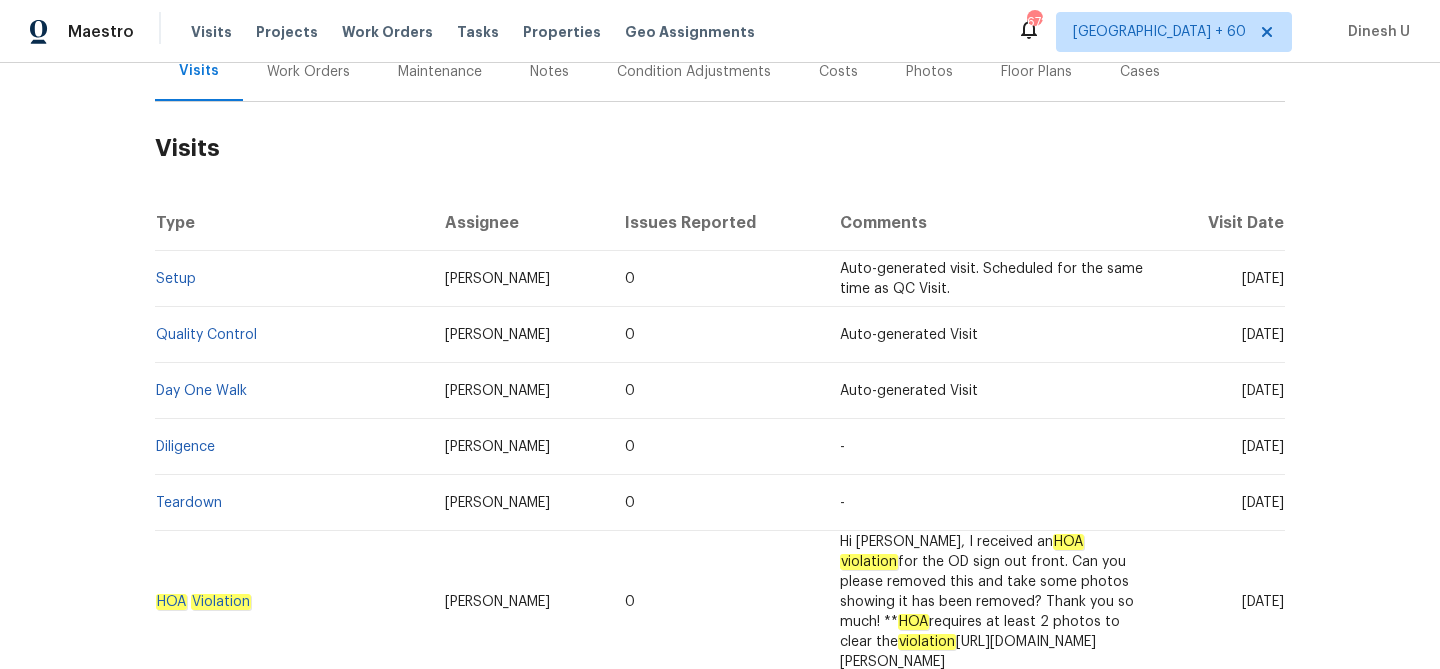 scroll, scrollTop: 303, scrollLeft: 0, axis: vertical 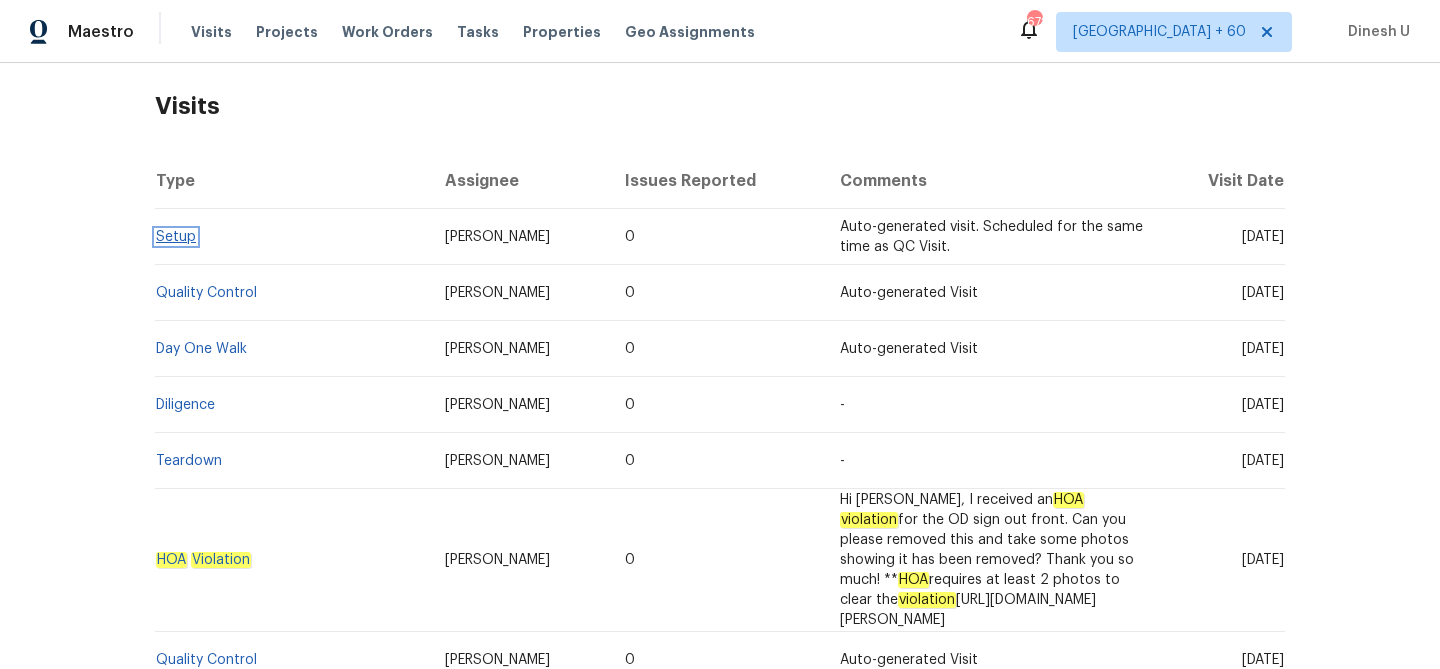 click on "Setup" at bounding box center (176, 237) 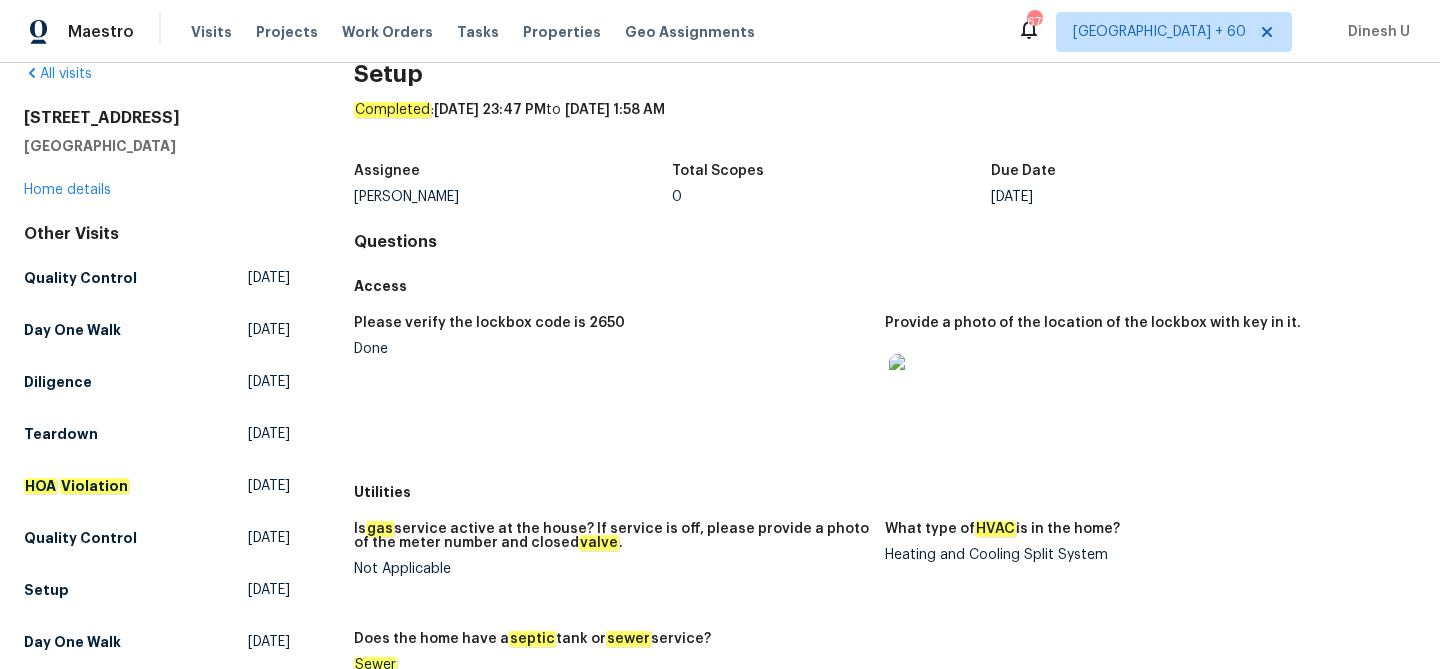 scroll, scrollTop: 9, scrollLeft: 0, axis: vertical 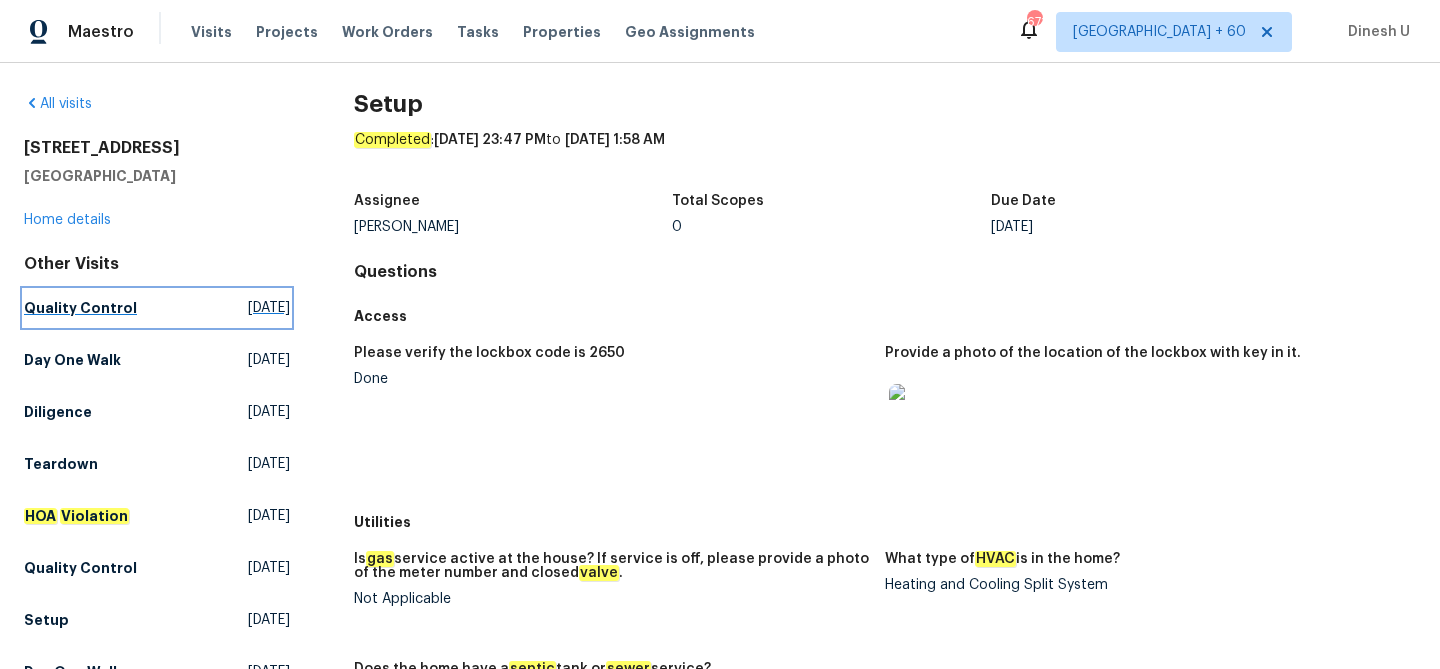 click on "[DATE]" at bounding box center (269, 308) 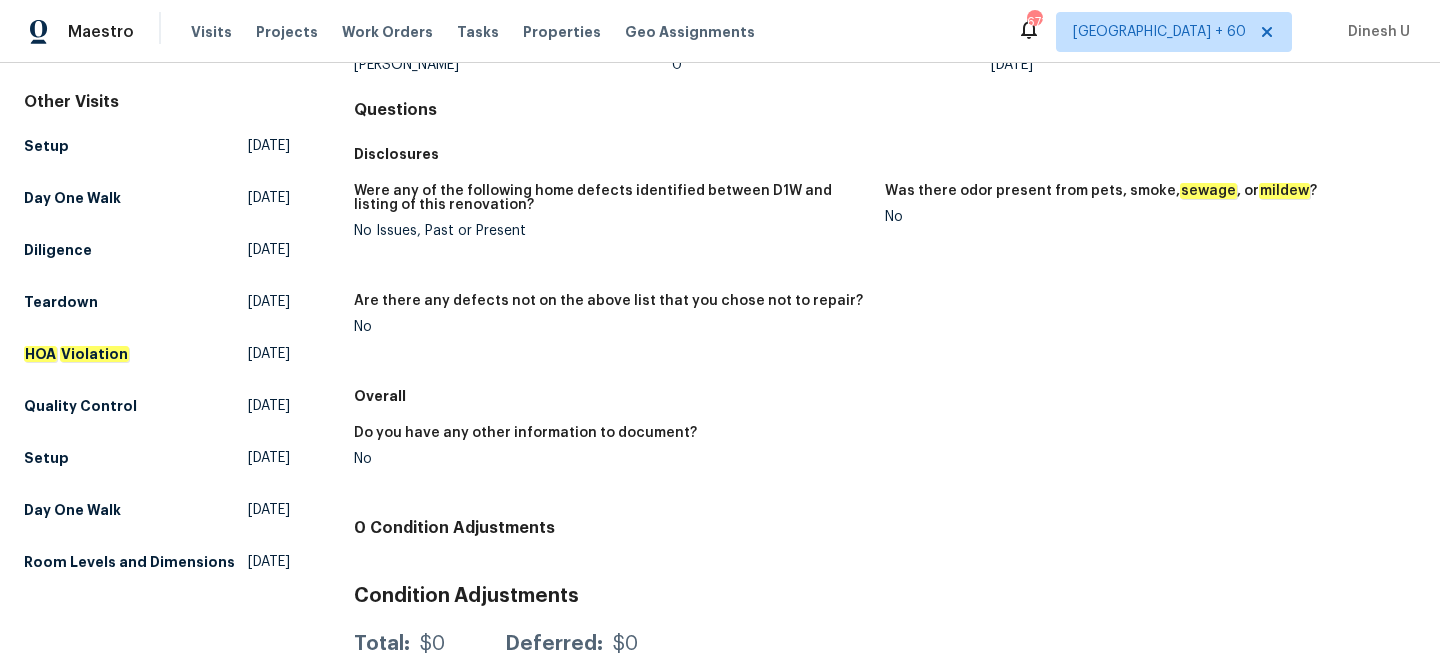 scroll, scrollTop: 172, scrollLeft: 0, axis: vertical 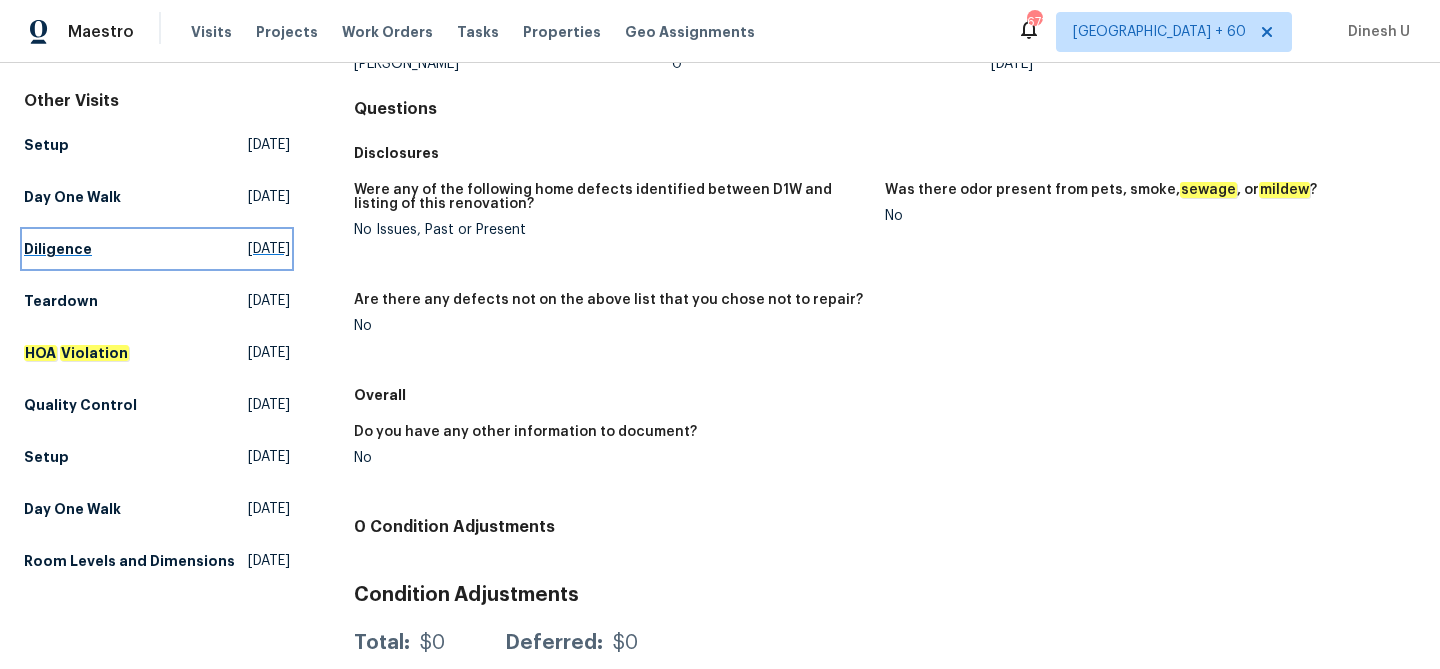 click on "[DATE]" at bounding box center (269, 249) 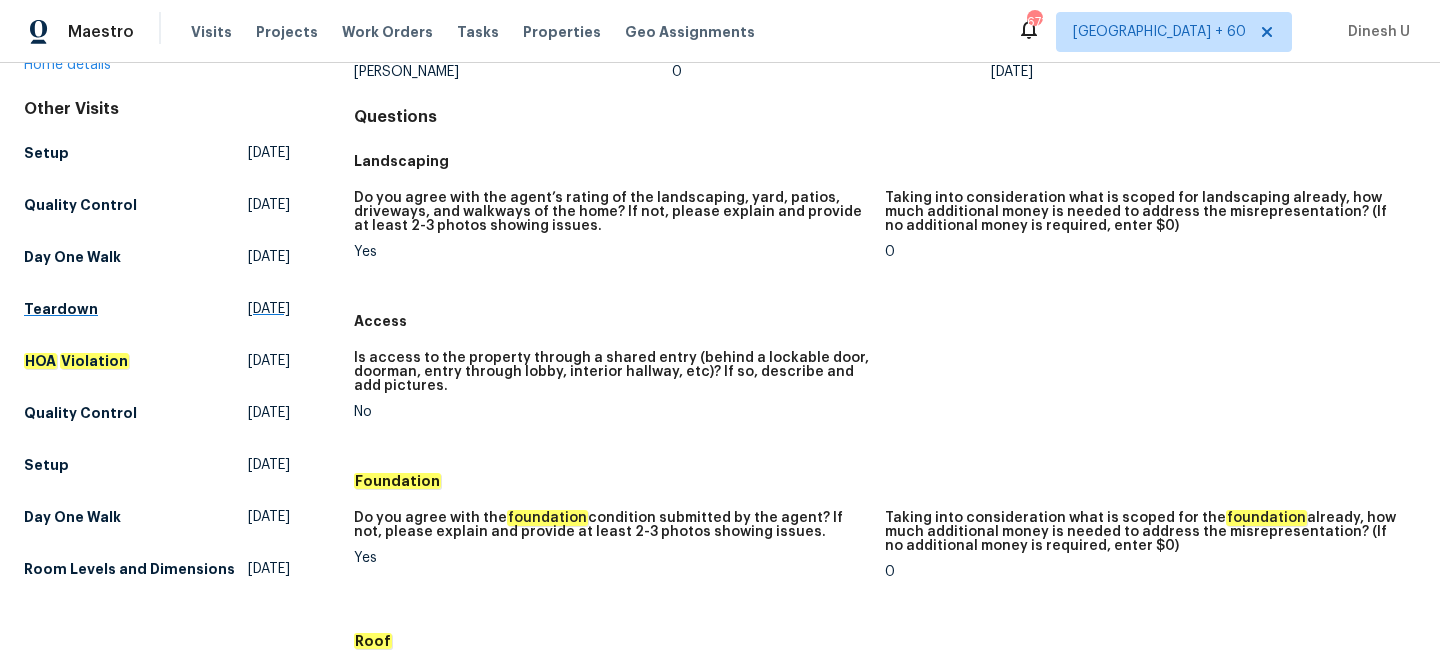 scroll, scrollTop: 150, scrollLeft: 0, axis: vertical 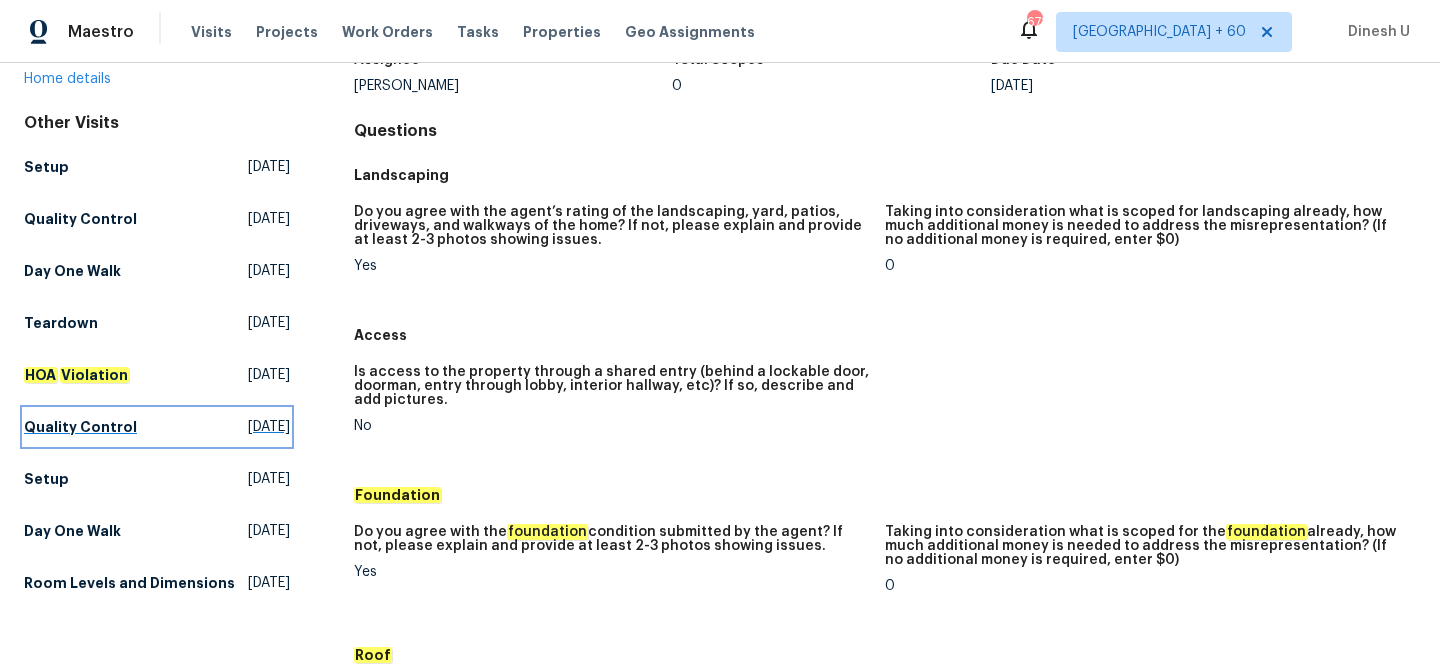 click on "[DATE]" at bounding box center [269, 427] 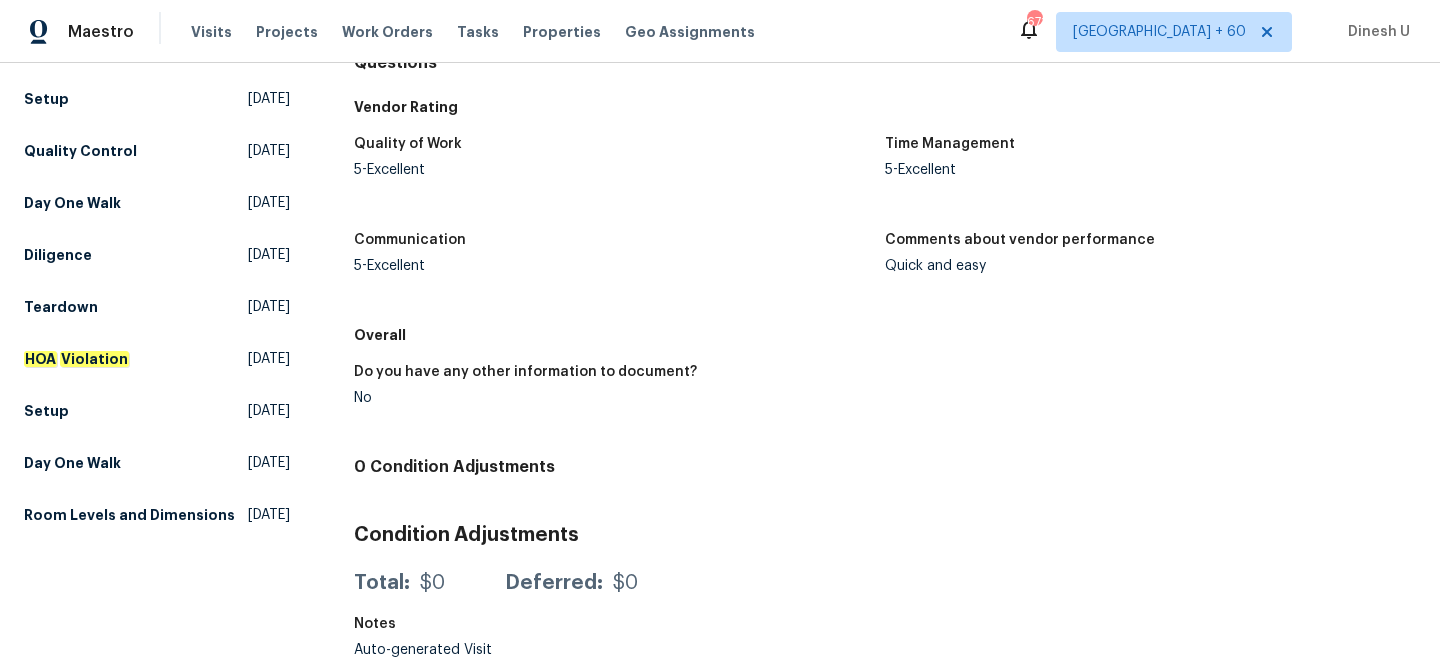 scroll, scrollTop: 0, scrollLeft: 0, axis: both 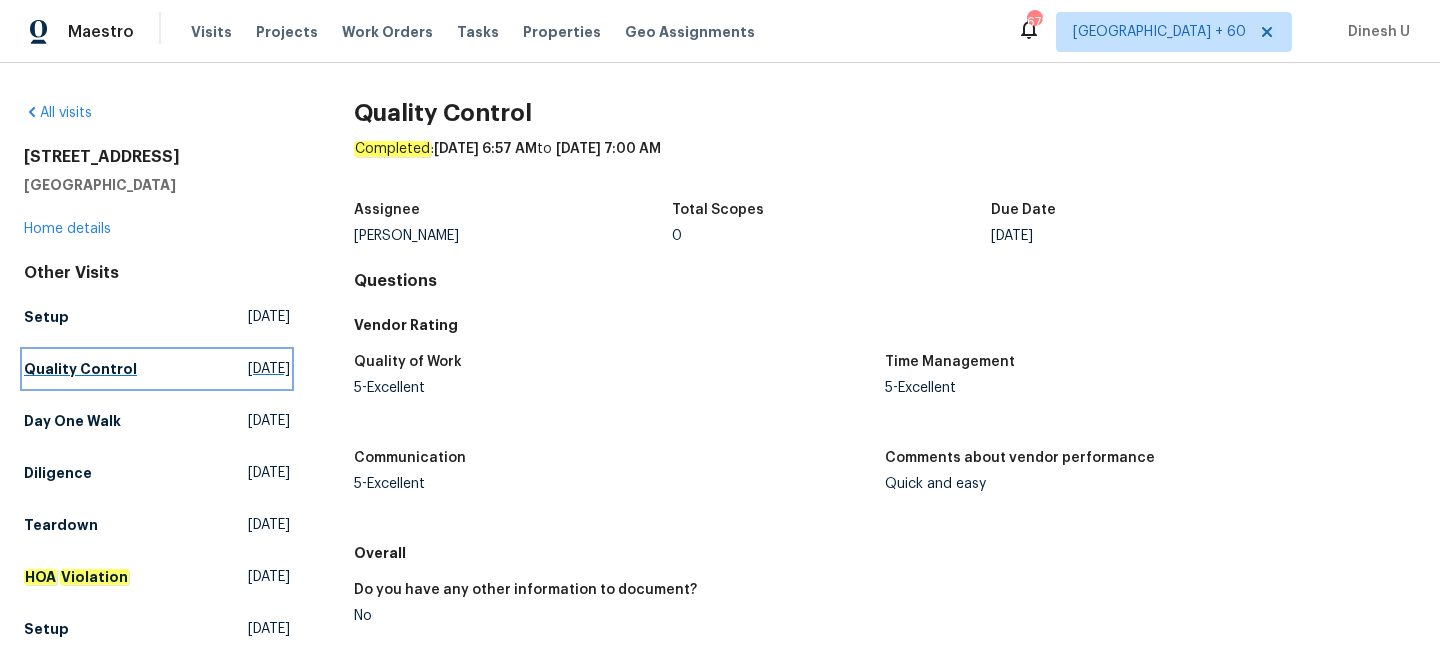 click on "[DATE]" at bounding box center (269, 369) 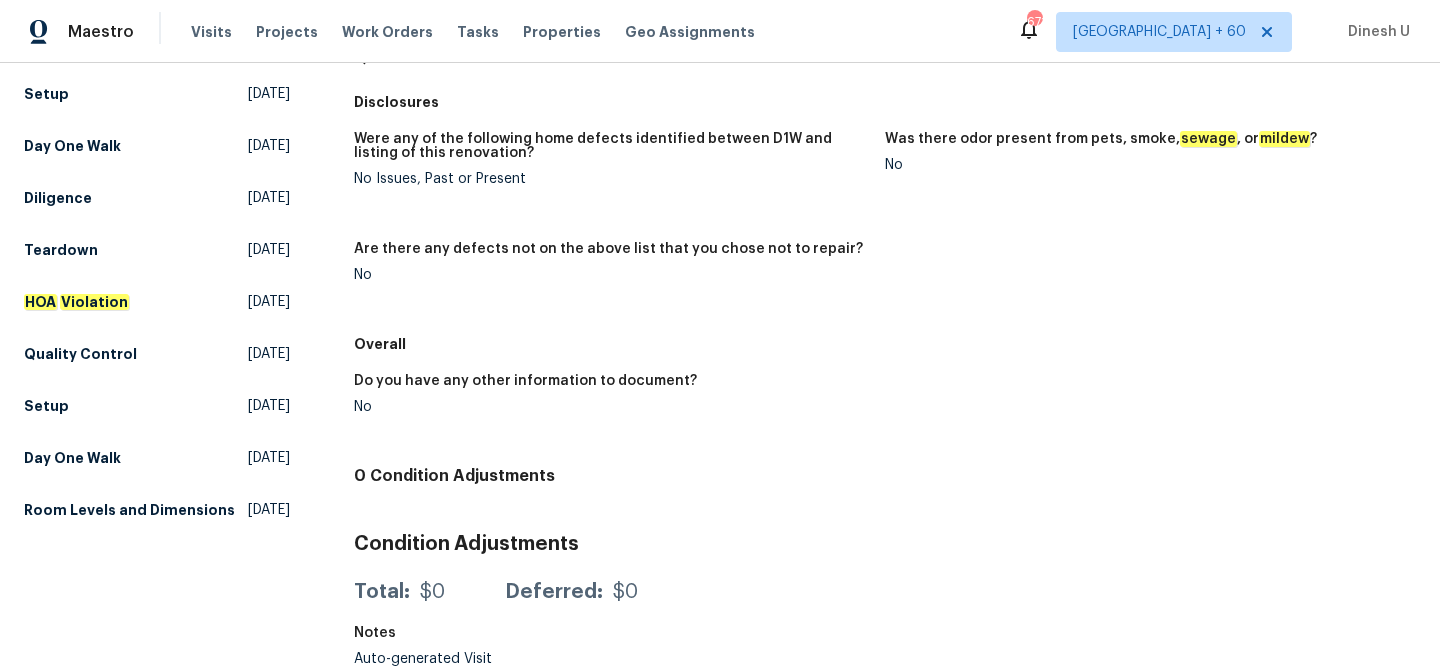 scroll, scrollTop: 232, scrollLeft: 0, axis: vertical 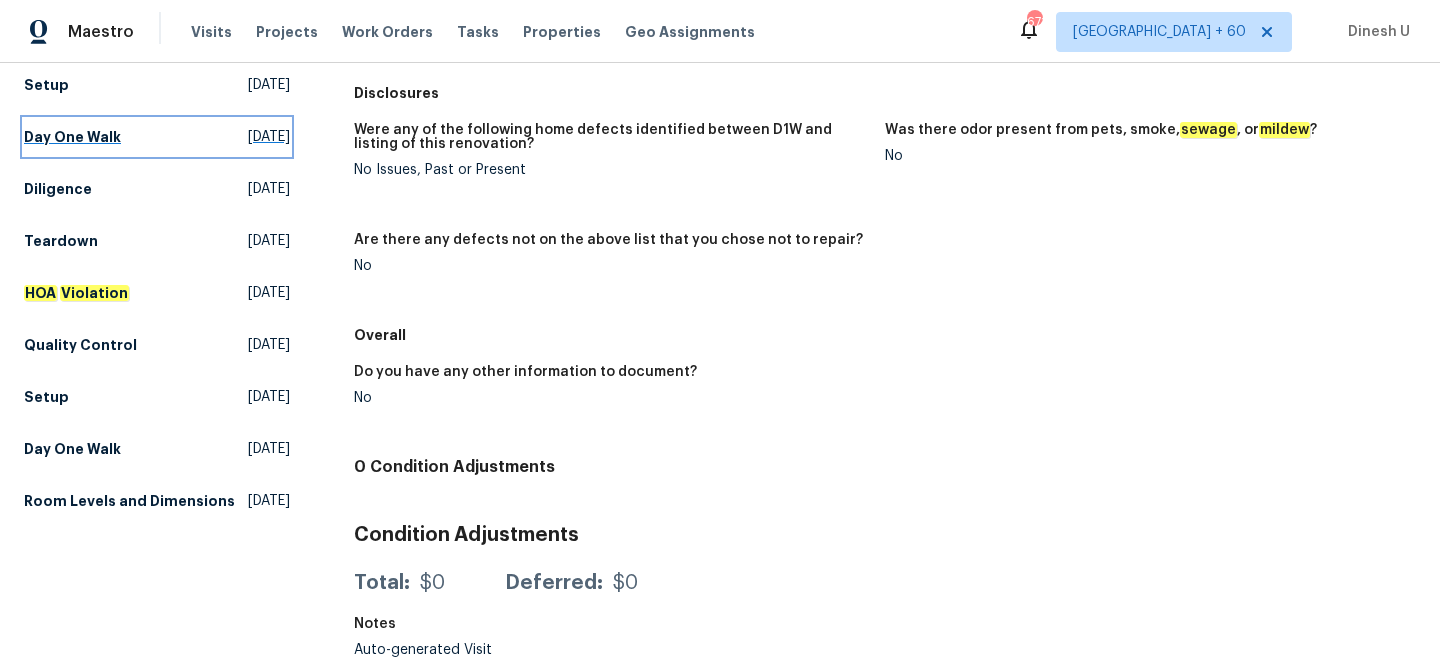 click on "[DATE]" at bounding box center [269, 137] 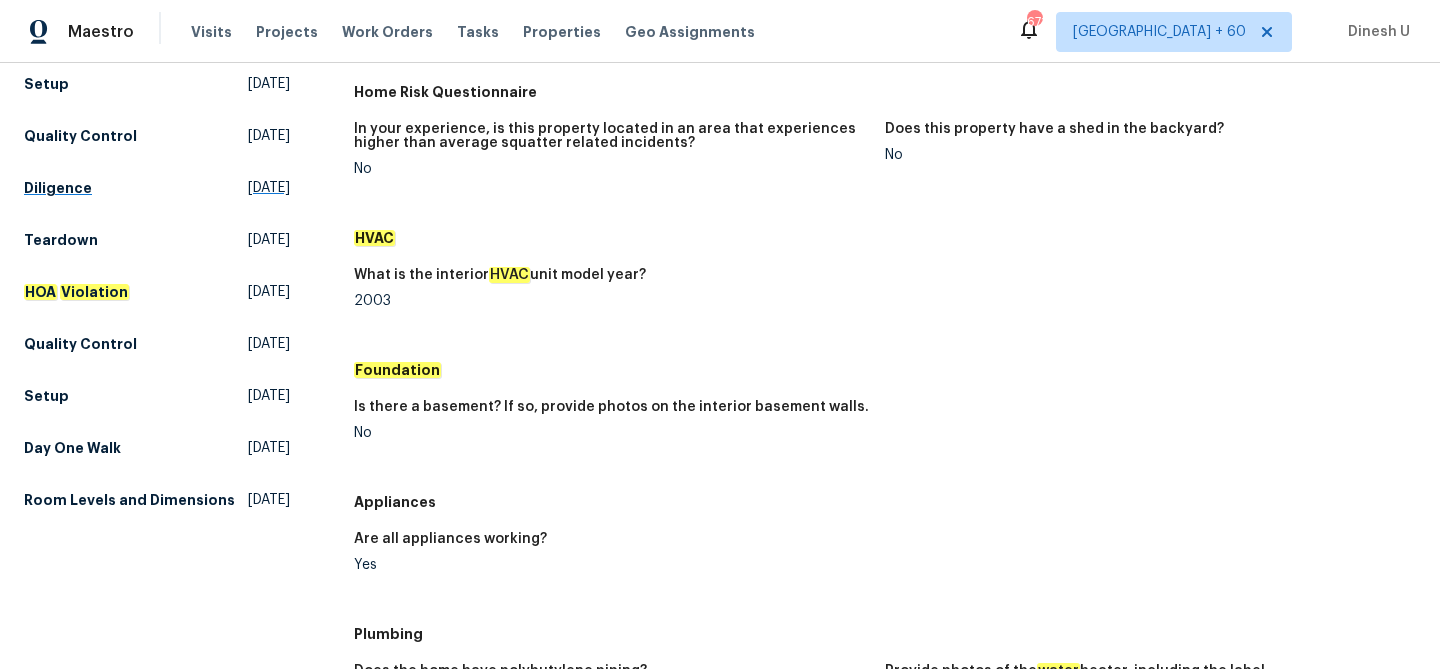 scroll, scrollTop: 244, scrollLeft: 0, axis: vertical 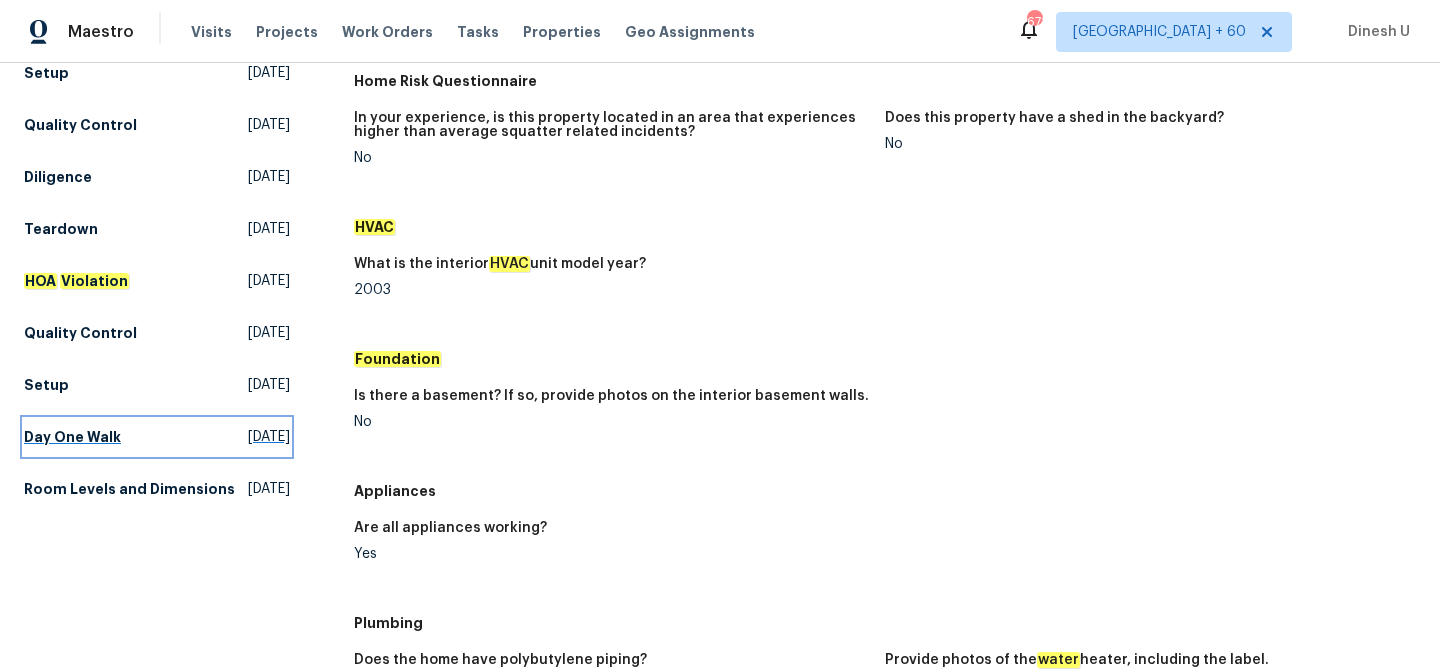 click on "[DATE]" at bounding box center (269, 437) 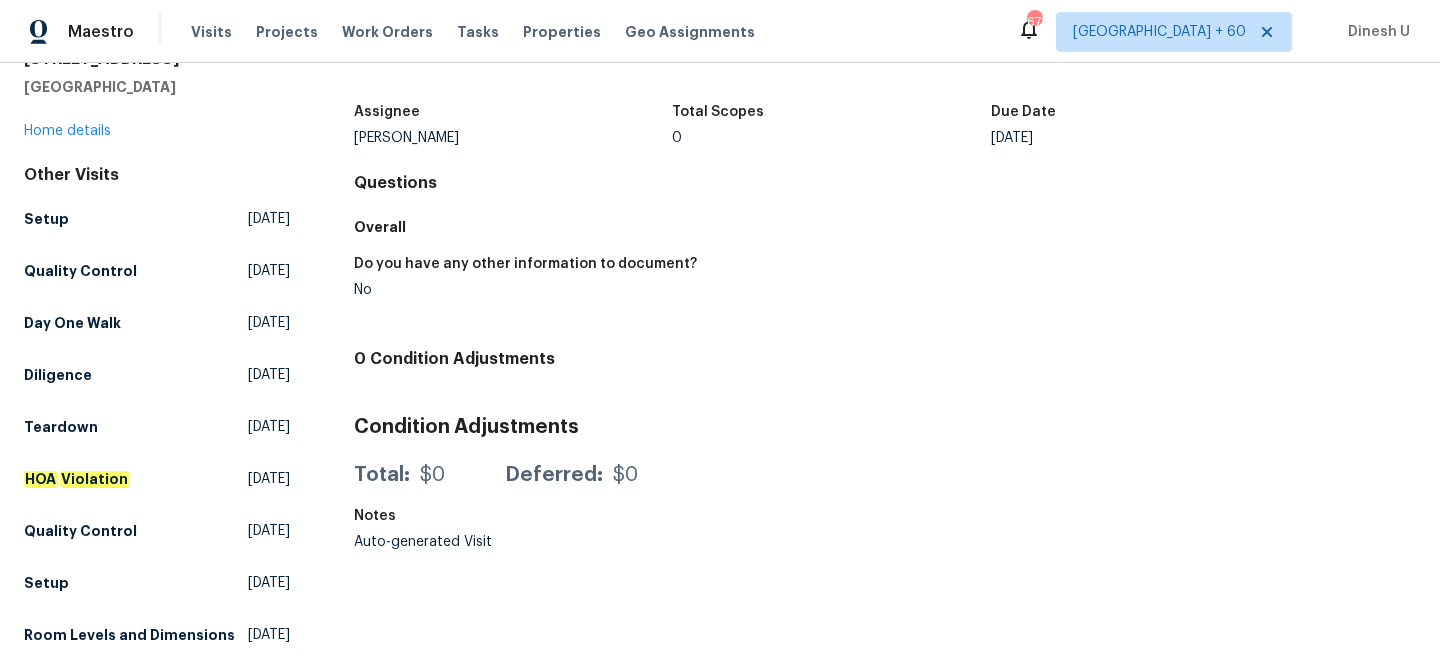 scroll, scrollTop: 118, scrollLeft: 0, axis: vertical 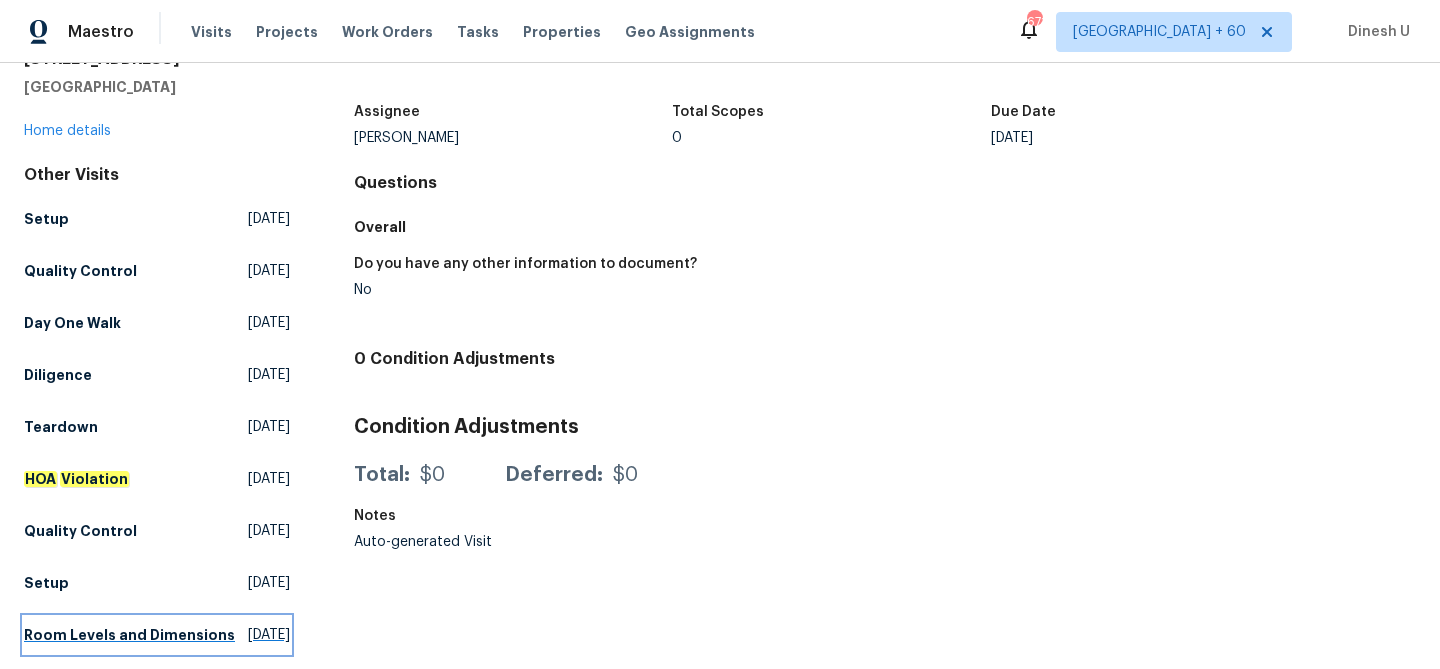 click on "[DATE]" at bounding box center [269, 635] 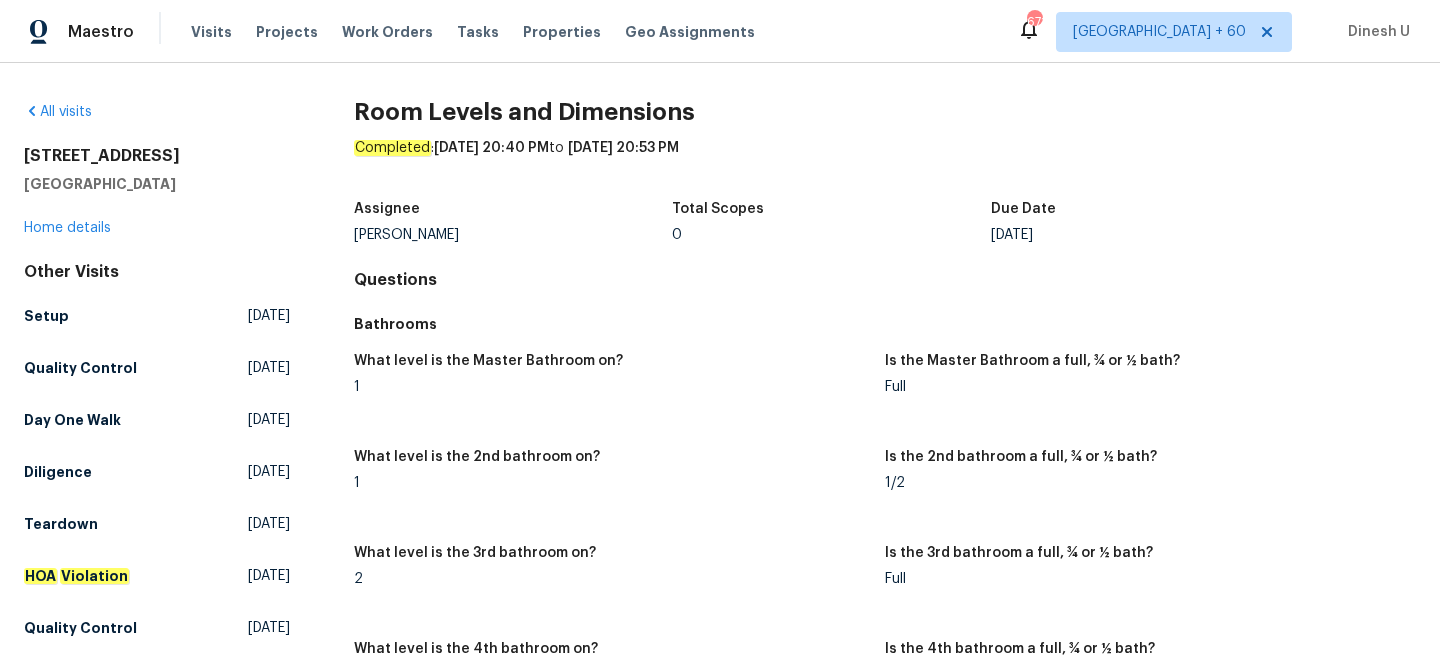 scroll, scrollTop: 0, scrollLeft: 0, axis: both 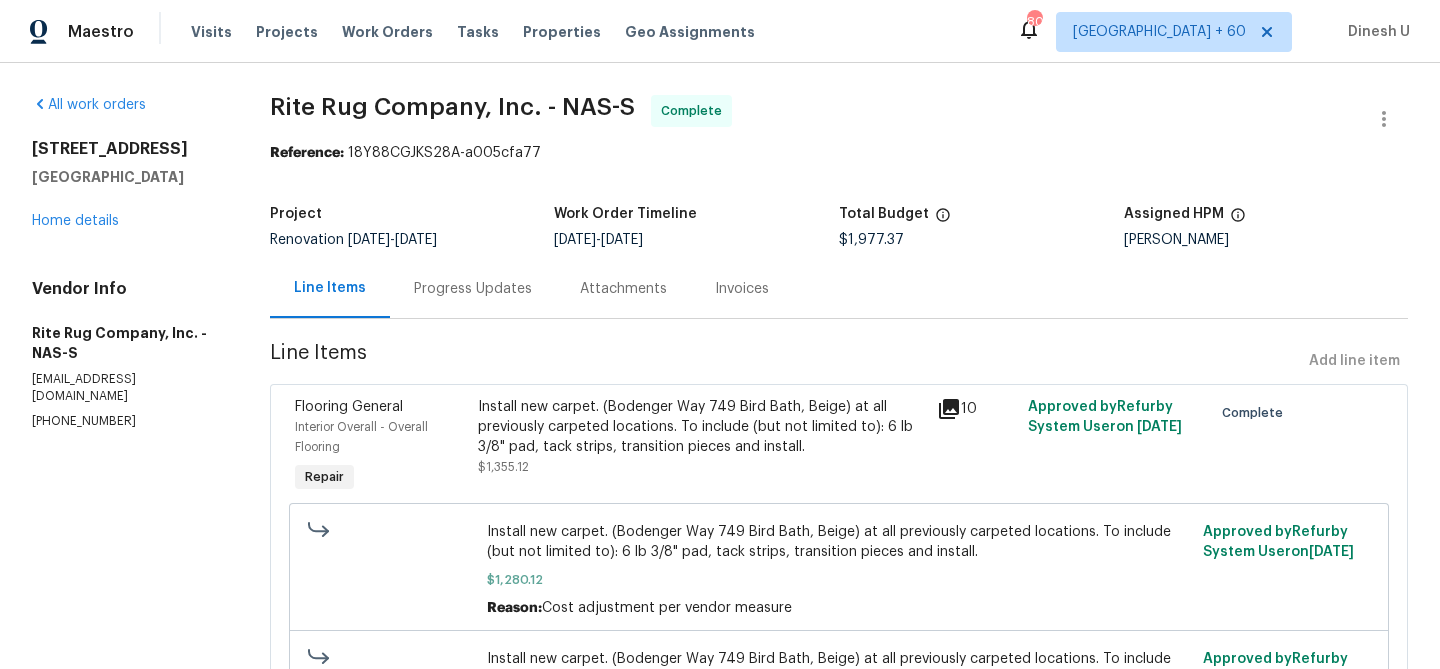 click on "Progress Updates" at bounding box center (473, 289) 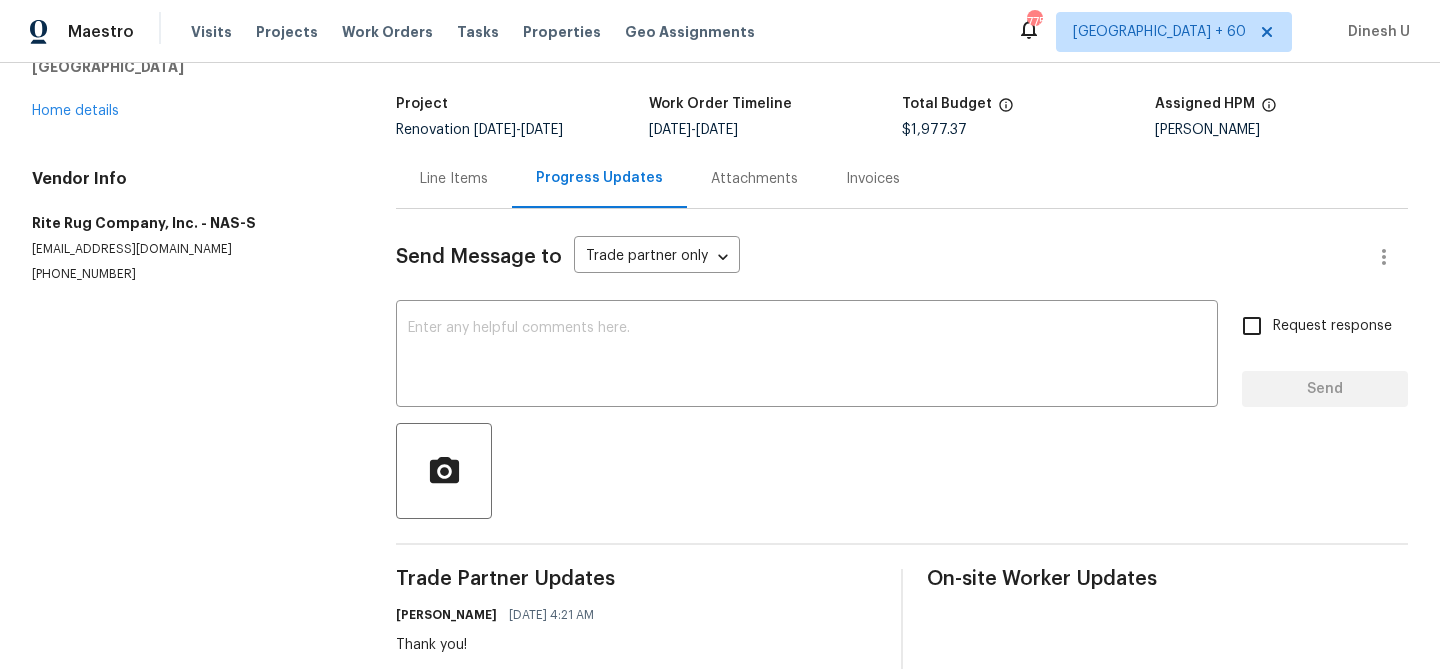 scroll, scrollTop: 0, scrollLeft: 0, axis: both 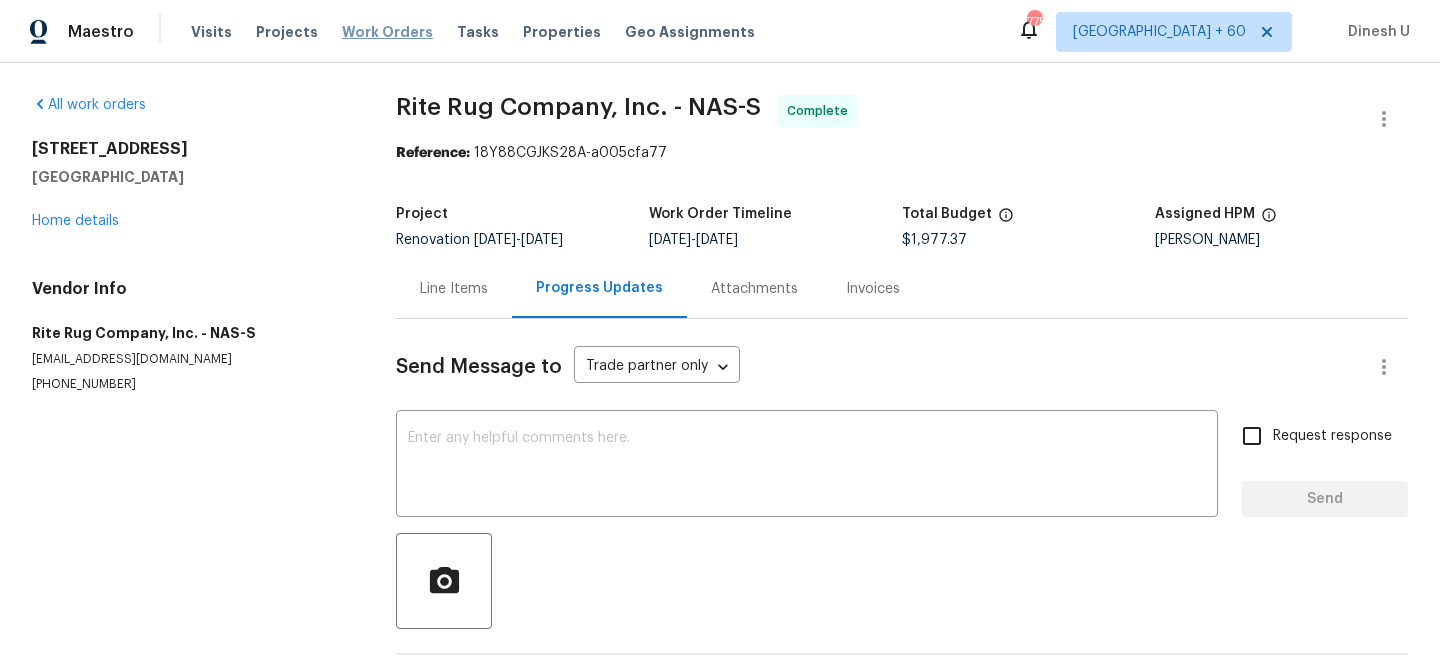 click on "Work Orders" at bounding box center (387, 32) 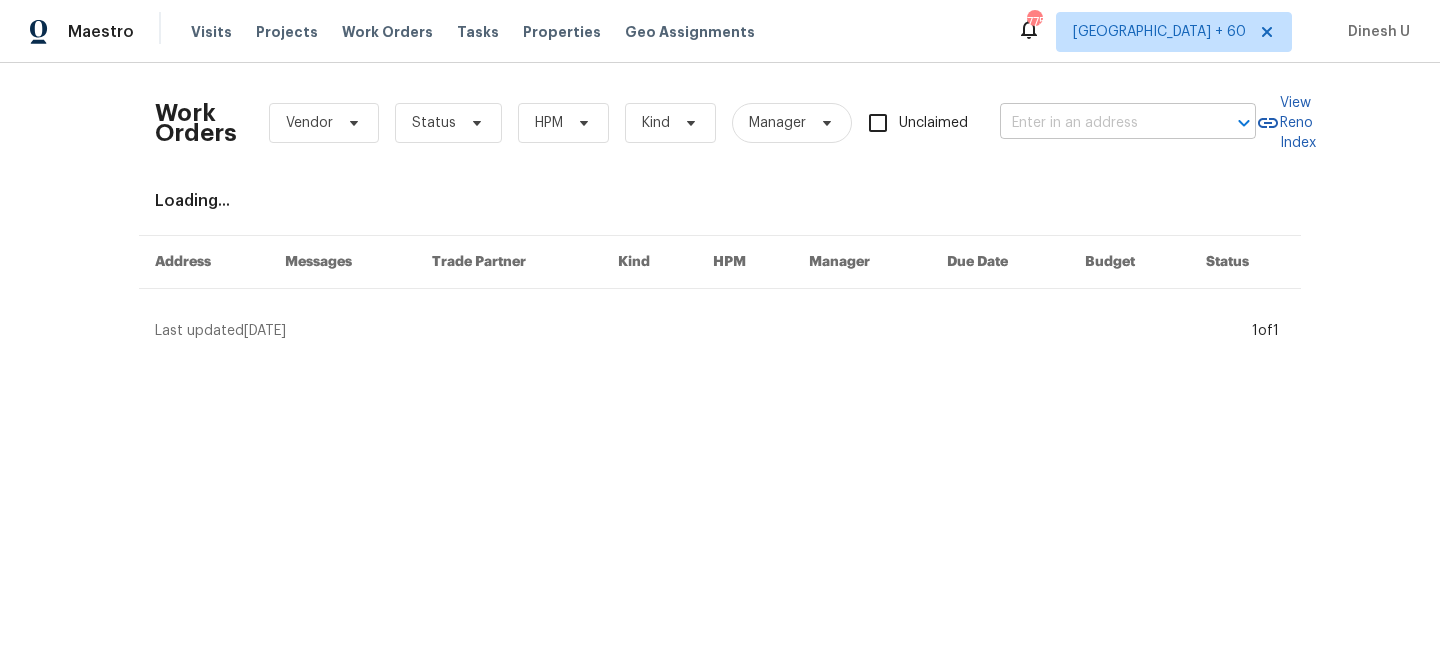 click at bounding box center [1100, 123] 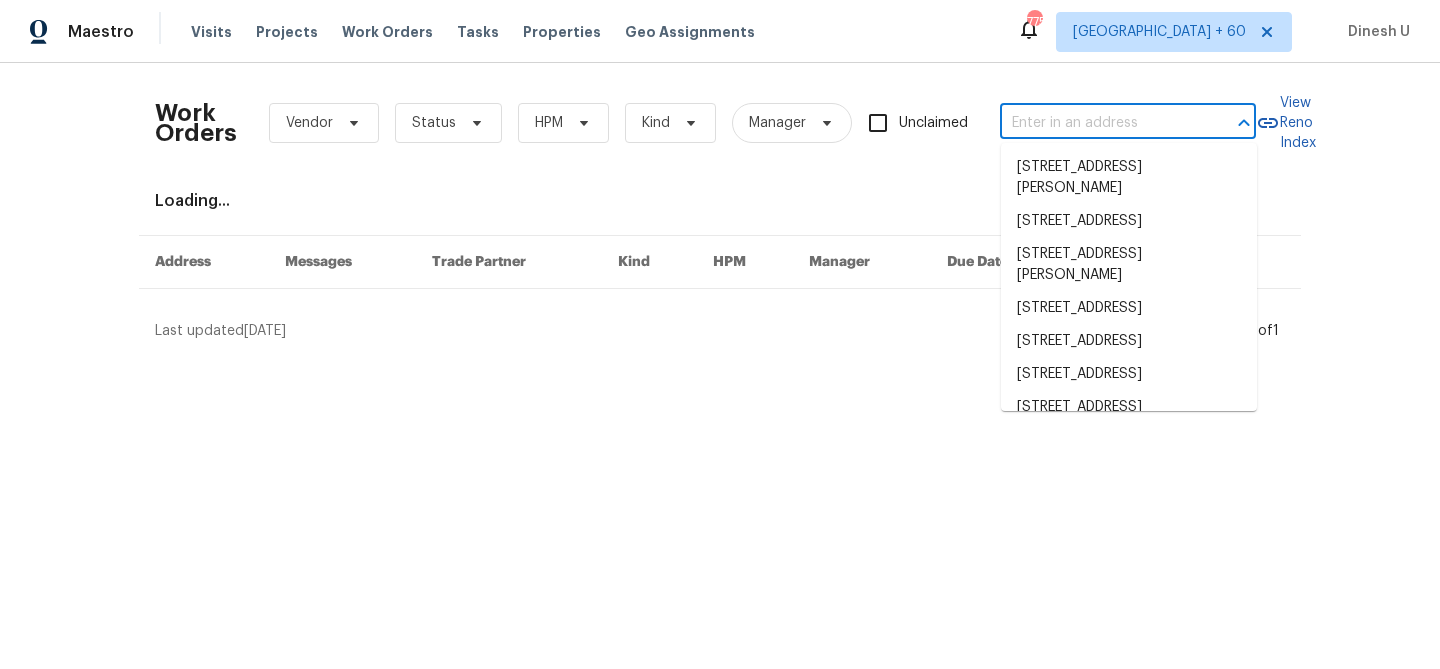 paste on "4820 Landover Arbor Pl, Raleigh, NC 27616" 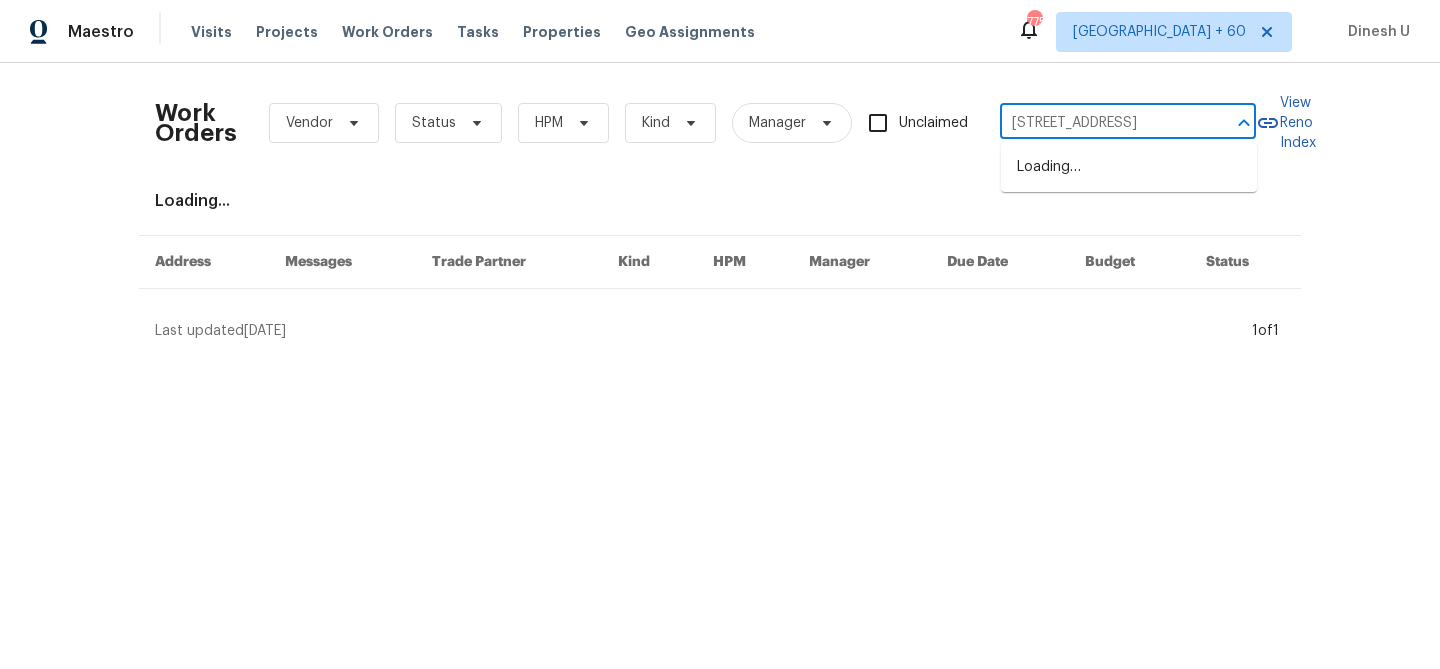 scroll, scrollTop: 0, scrollLeft: 92, axis: horizontal 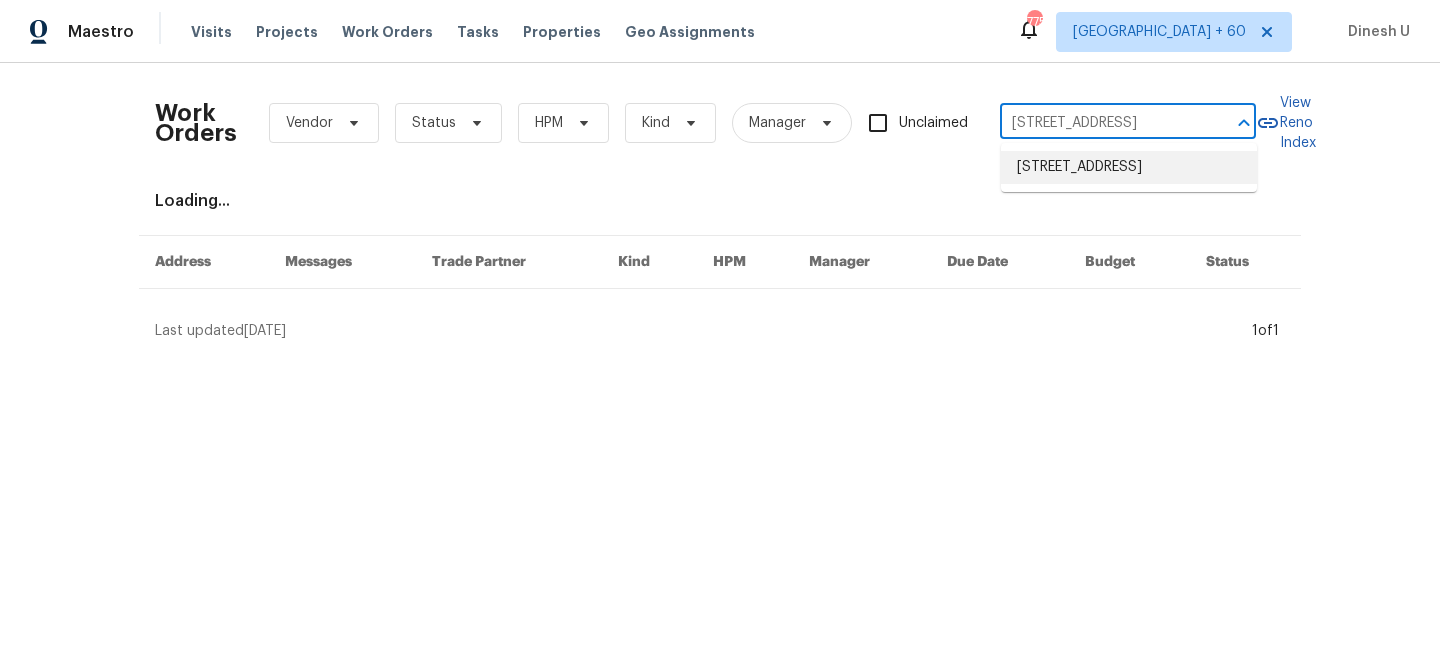 click on "4820 Landover Arbor Pl, Raleigh, NC 27616" at bounding box center [1129, 167] 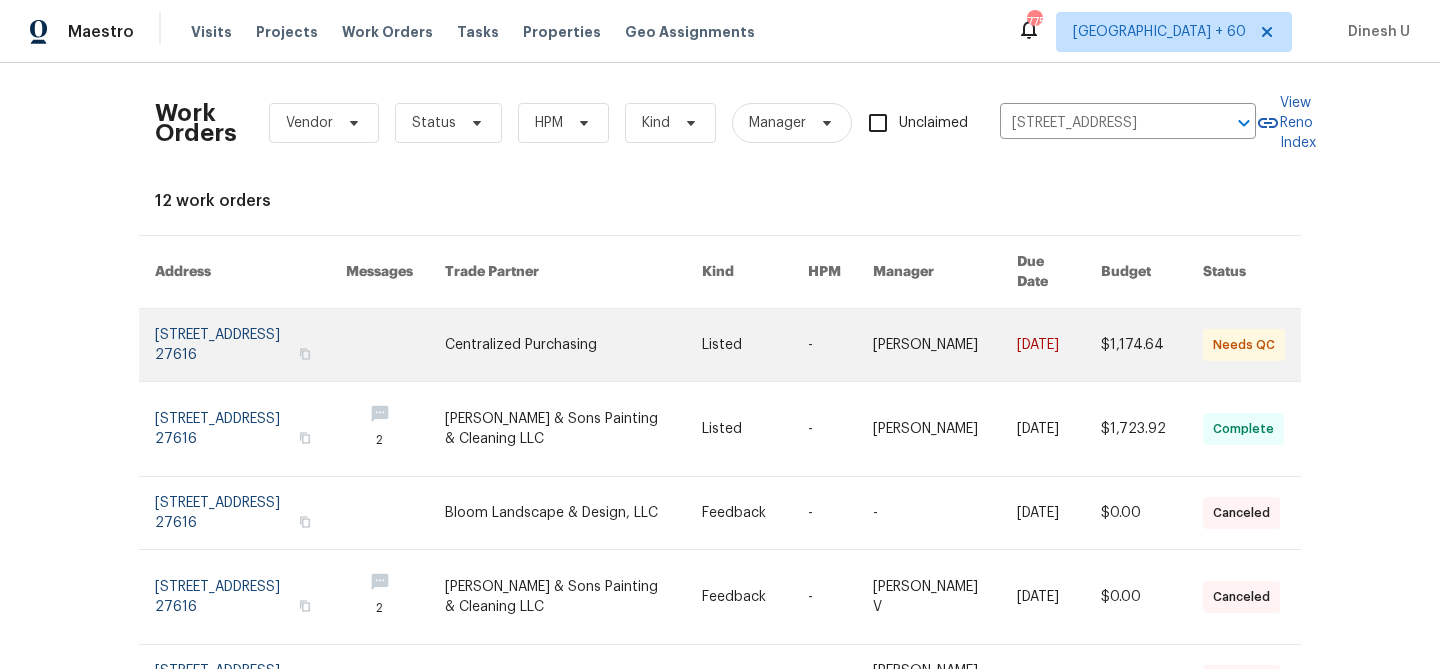 click at bounding box center [250, 345] 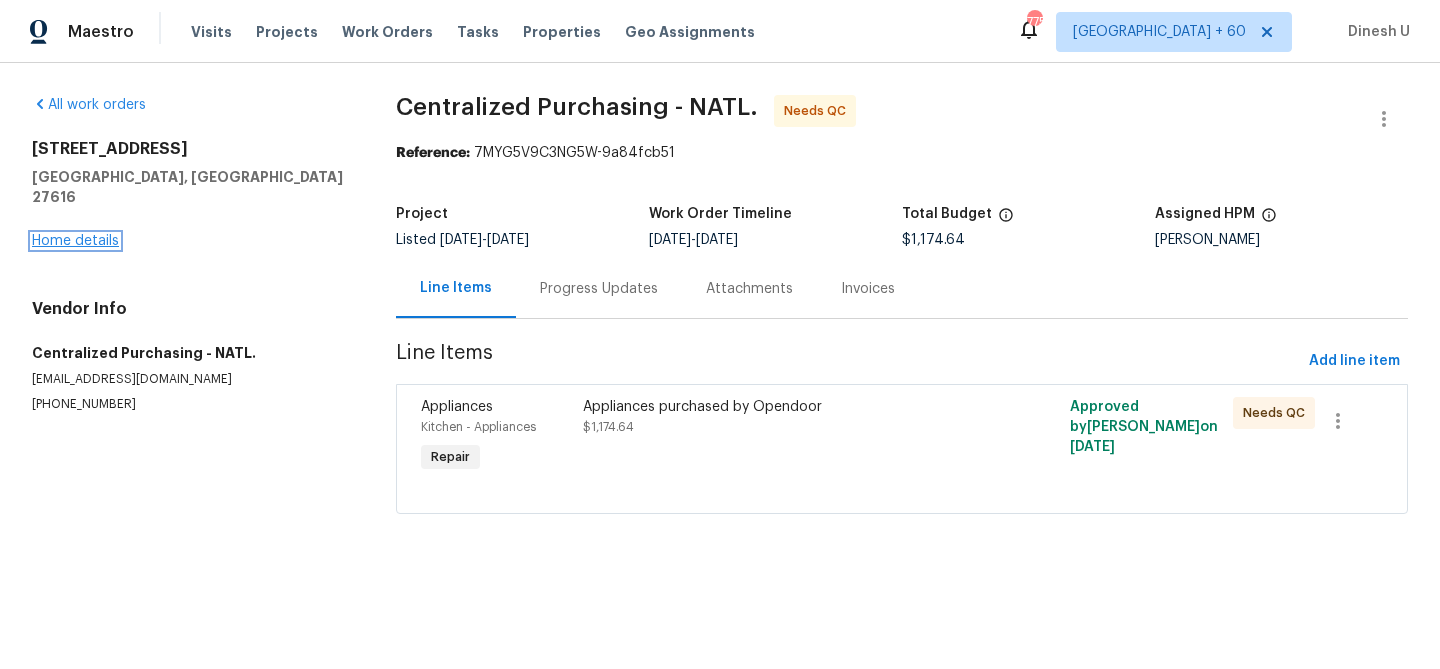 click on "Home details" at bounding box center [75, 241] 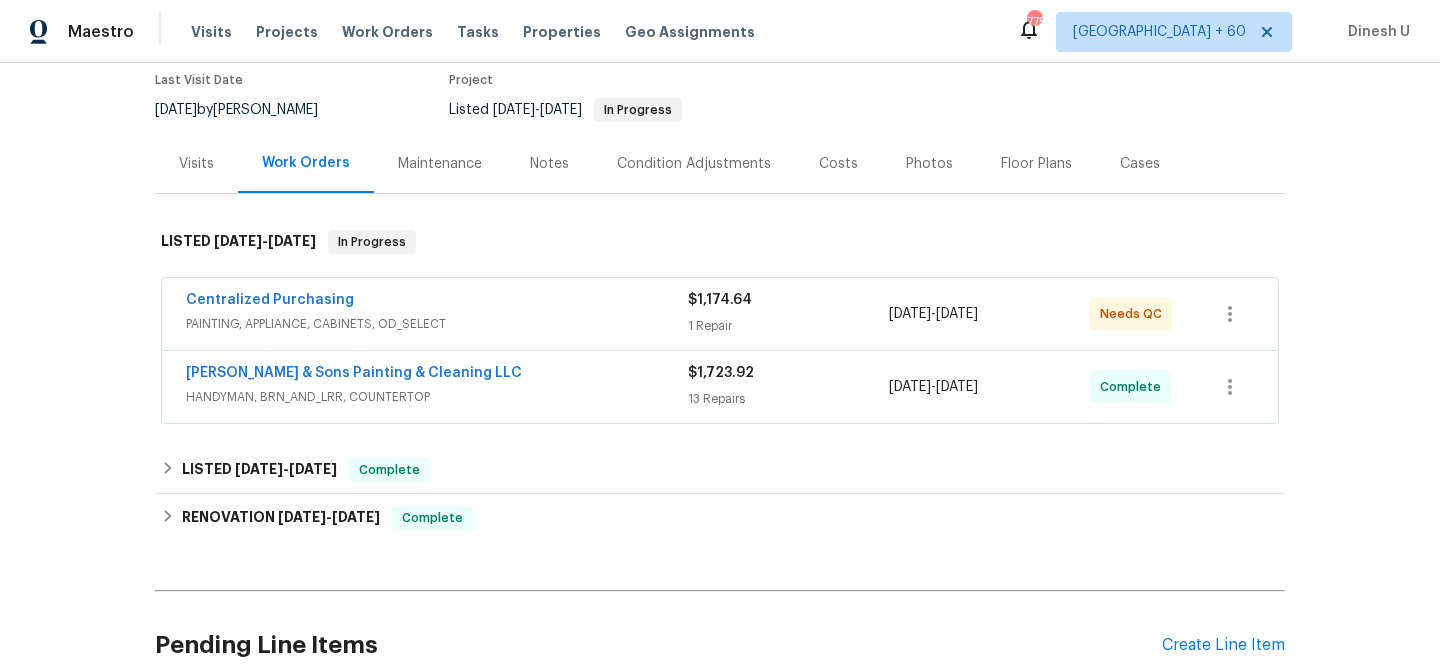 scroll, scrollTop: 247, scrollLeft: 0, axis: vertical 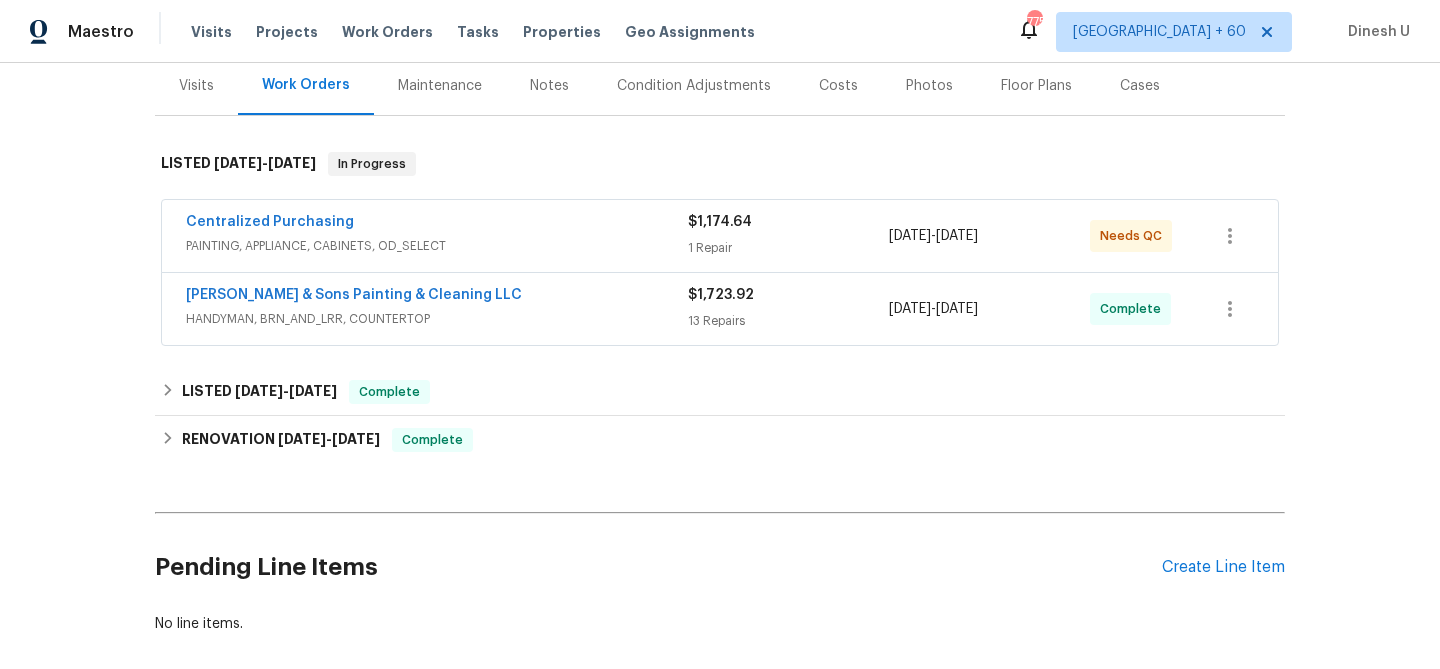 click on "1 Repair" at bounding box center [788, 248] 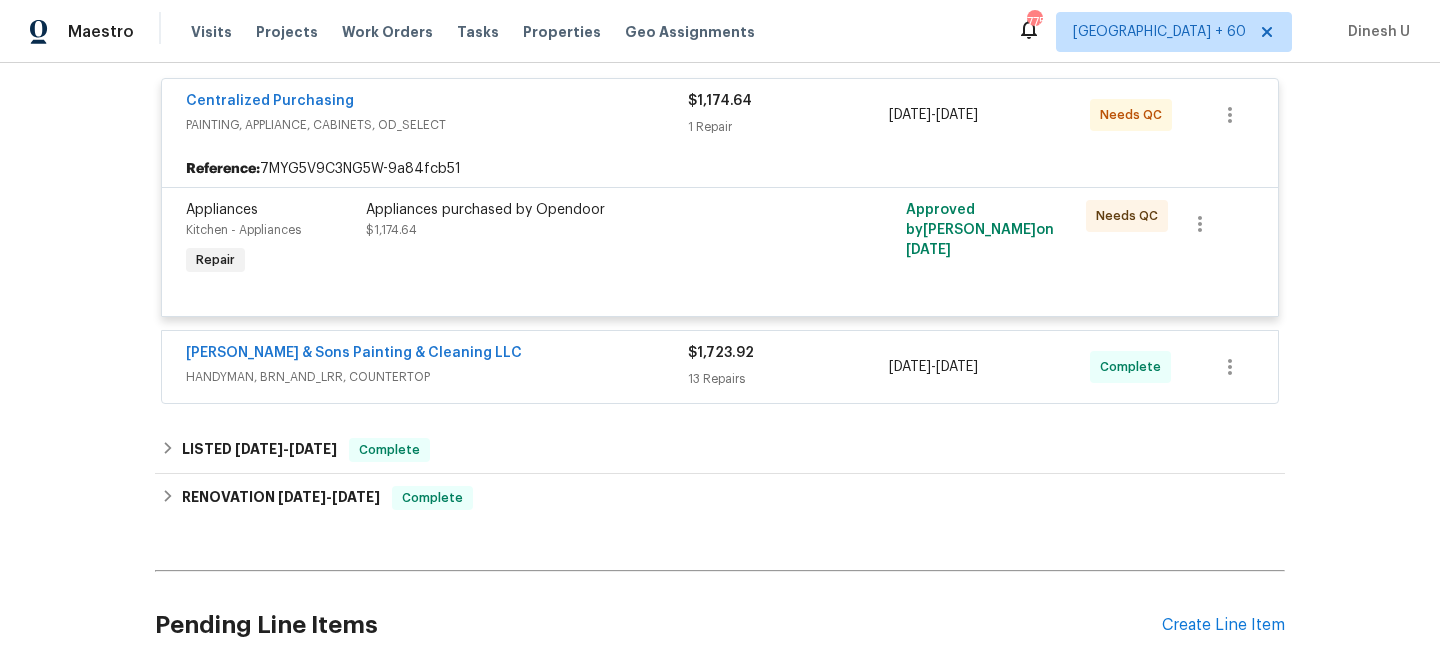 scroll, scrollTop: 407, scrollLeft: 0, axis: vertical 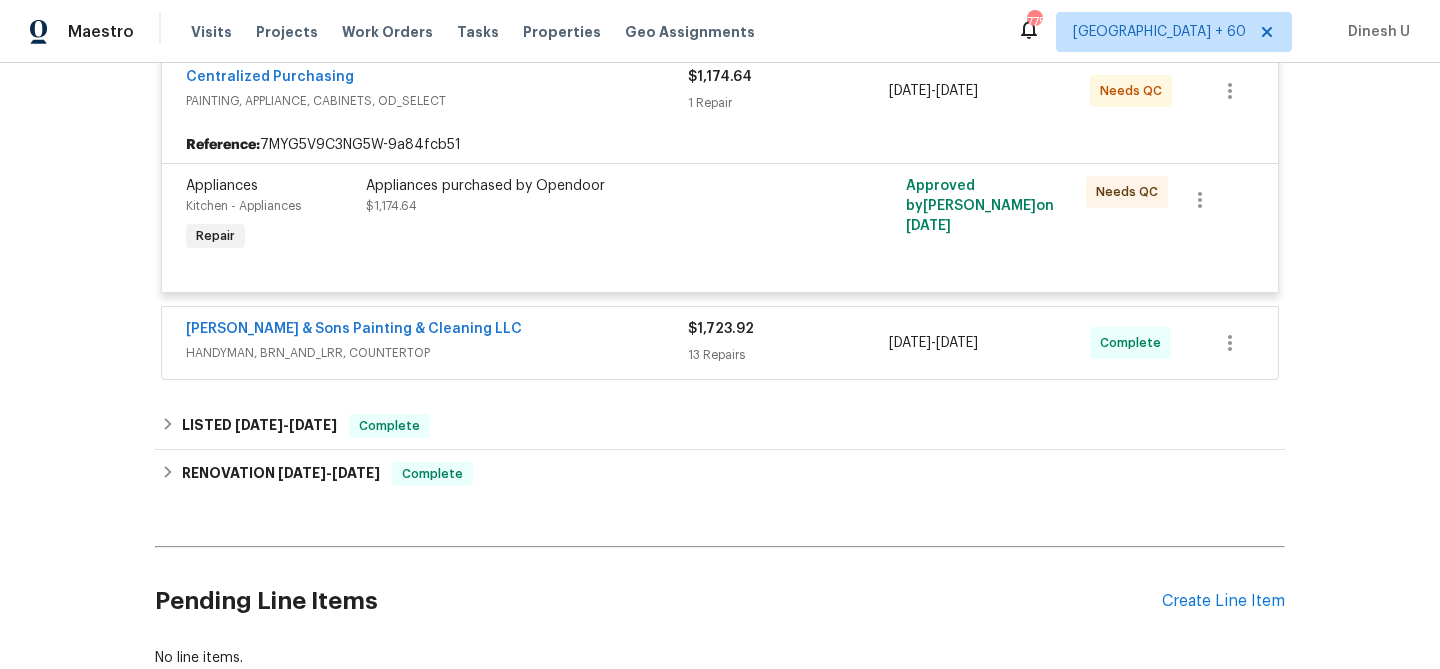 click on "13 Repairs" at bounding box center [788, 355] 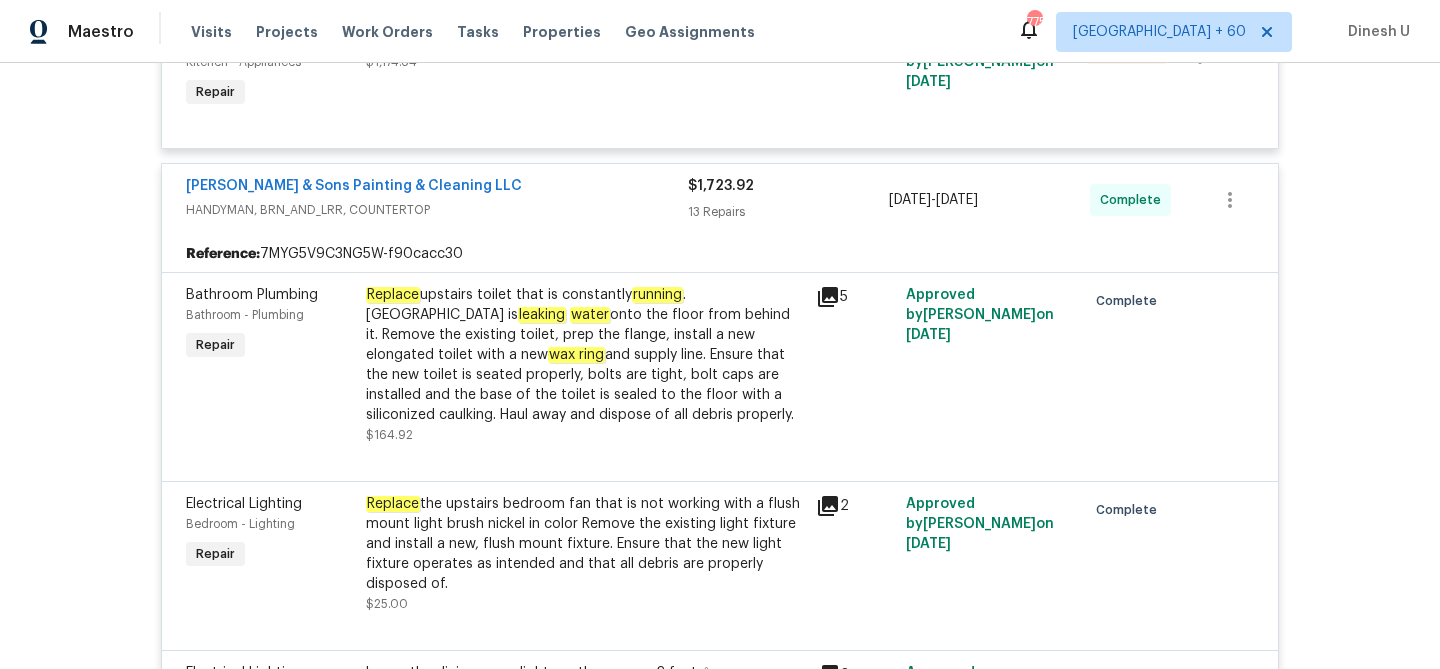 scroll, scrollTop: 579, scrollLeft: 0, axis: vertical 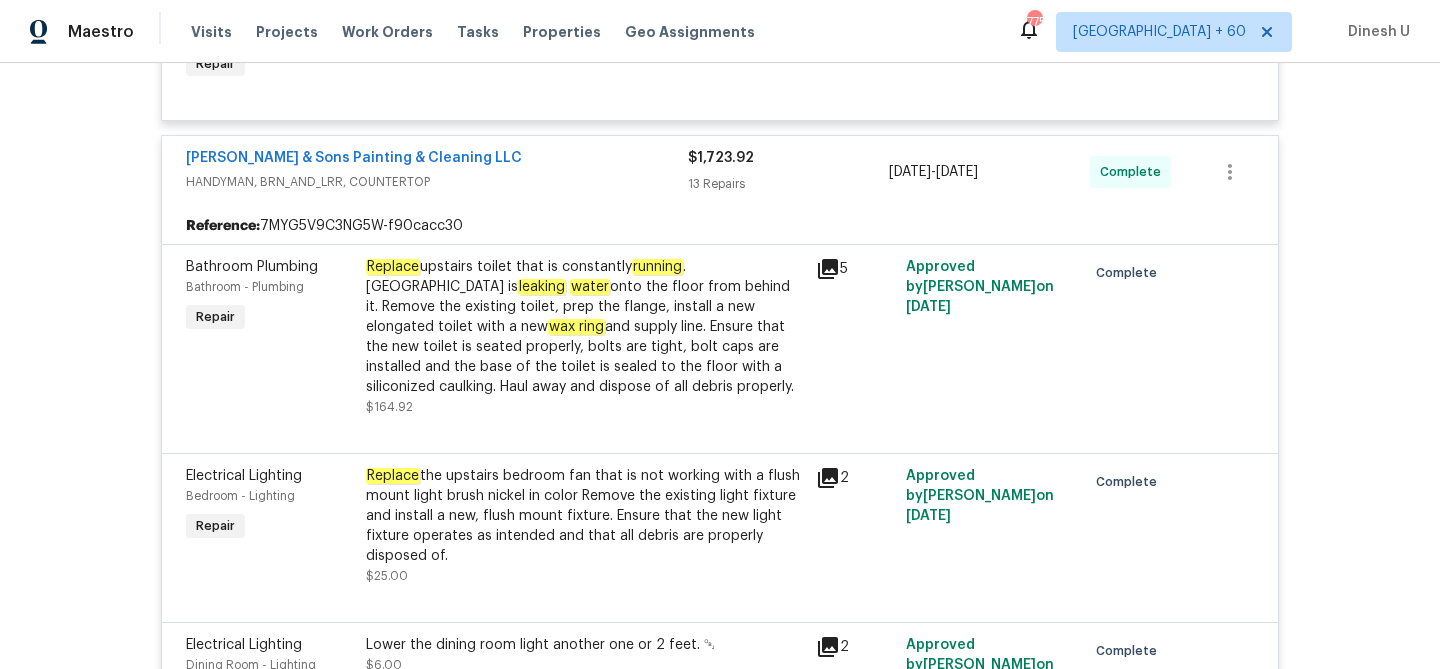 click on "Replace  upstairs toilet that is constantly  running .  Toilet is  leaking   water  onto the floor from behind it.
Remove the existing toilet, prep the flange, install a new elongated toilet with a new  wax ring  and supply line. Ensure that the new toilet is seated properly, bolts are tight, bolt caps are installed and the base of the toilet is sealed to the floor with a siliconized caulking. Haul away and dispose of all debris properly." at bounding box center [585, 327] 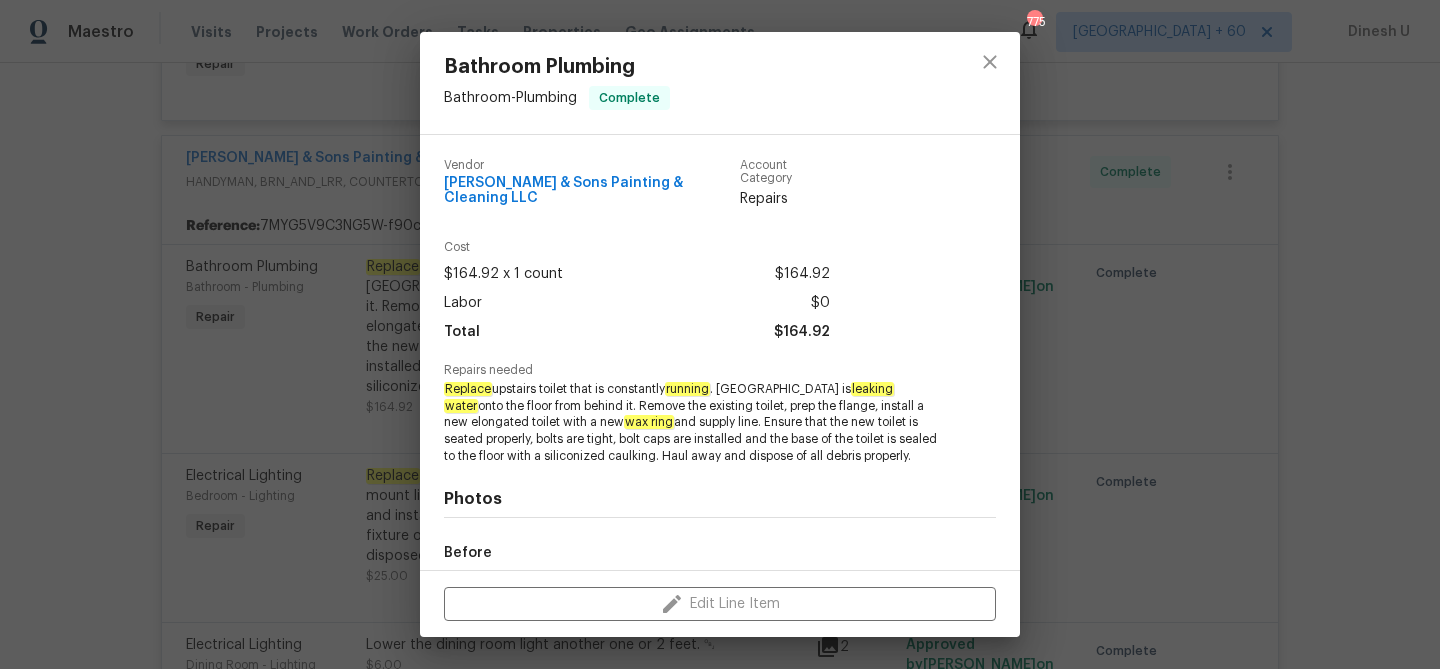 click on "Replace  upstairs toilet that is constantly  running .  Toilet is  leaking   water  onto the floor from behind it.
Remove the existing toilet, prep the flange, install a new elongated toilet with a new  wax ring  and supply line. Ensure that the new toilet is seated properly, bolts are tight, bolt caps are installed and the base of the toilet is sealed to the floor with a siliconized caulking. Haul away and dispose of all debris properly." at bounding box center (692, 423) 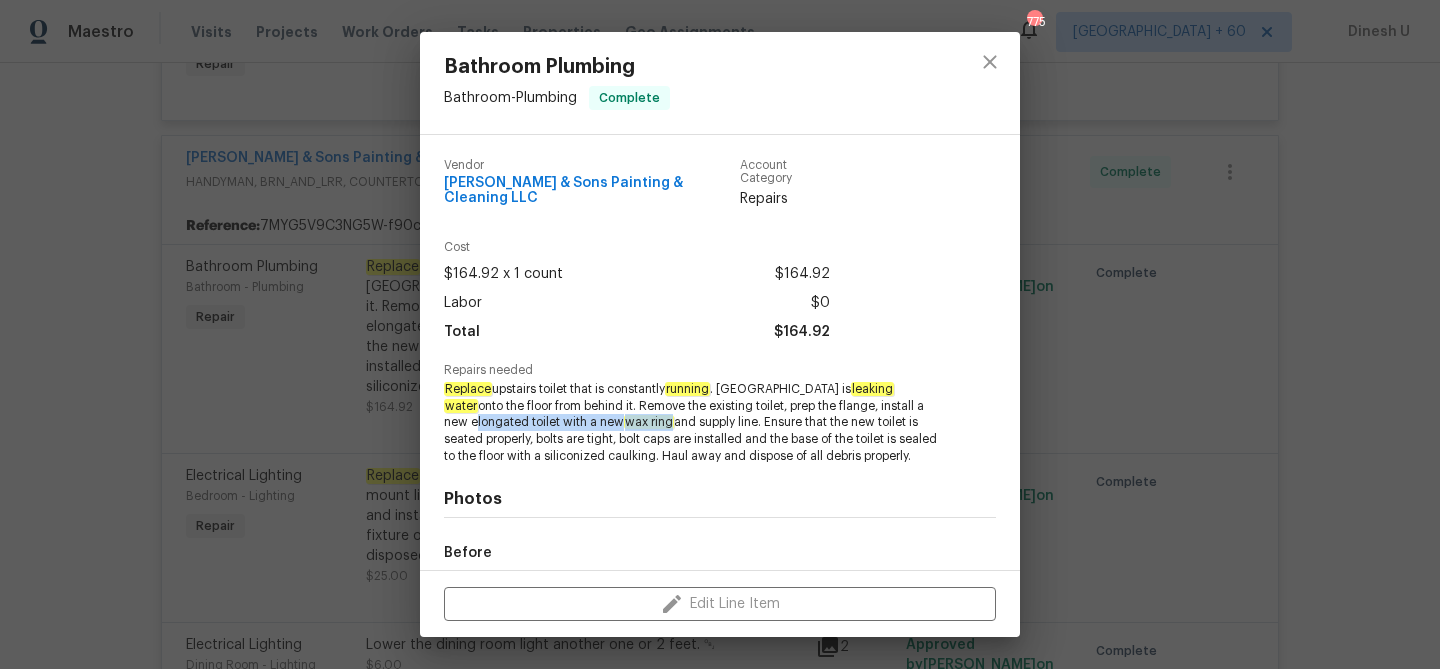 drag, startPoint x: 847, startPoint y: 390, endPoint x: 554, endPoint y: 413, distance: 293.90134 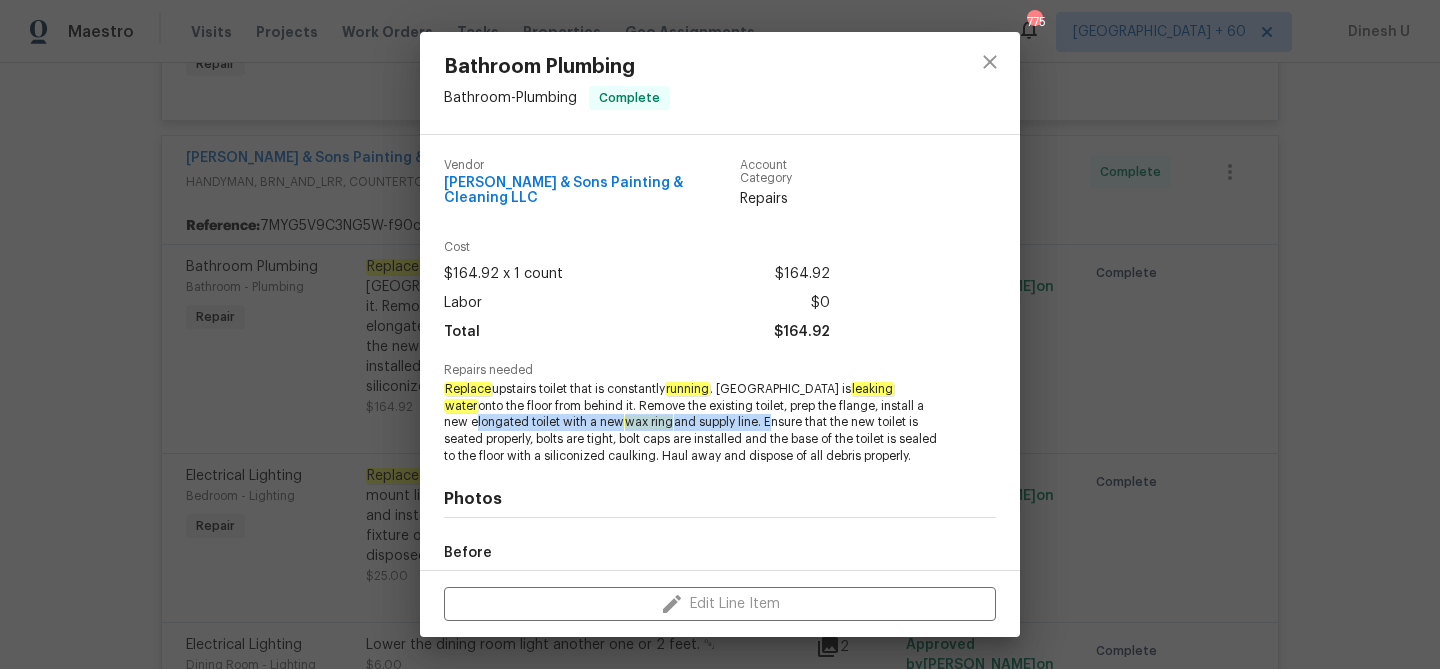 drag, startPoint x: 846, startPoint y: 393, endPoint x: 651, endPoint y: 406, distance: 195.43285 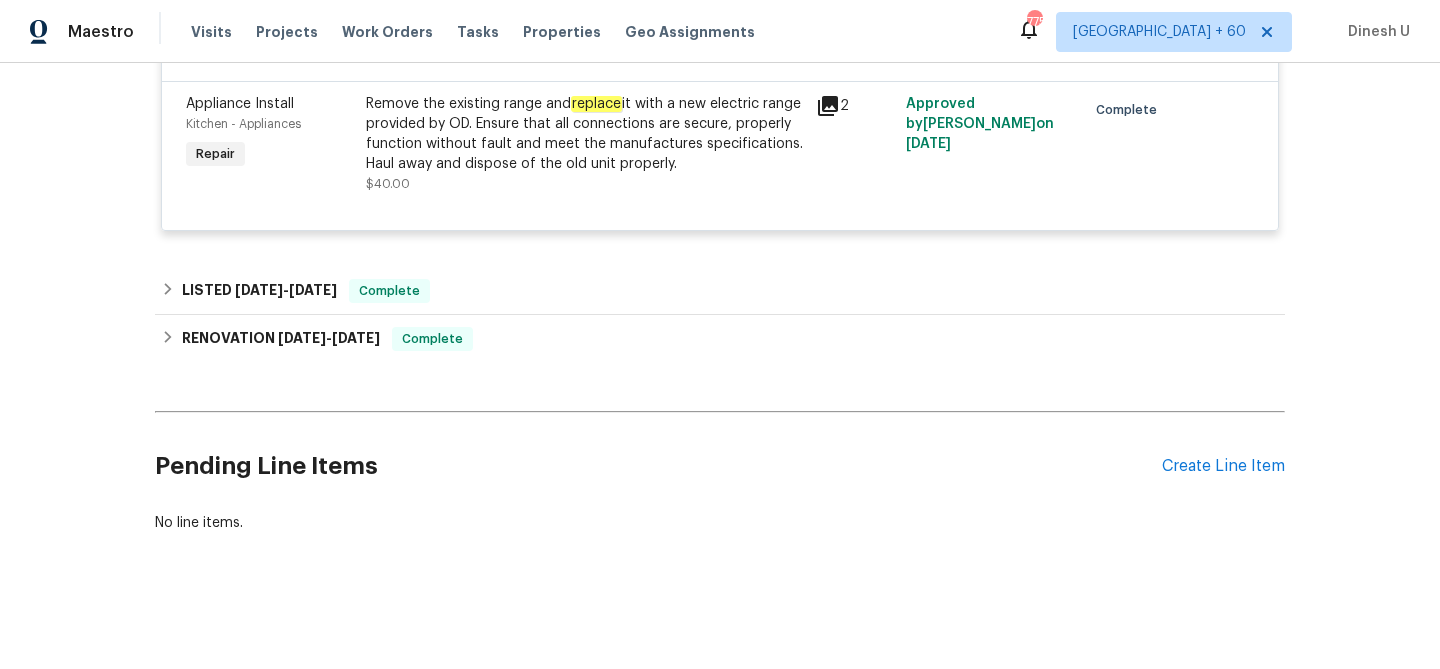 scroll, scrollTop: 2558, scrollLeft: 0, axis: vertical 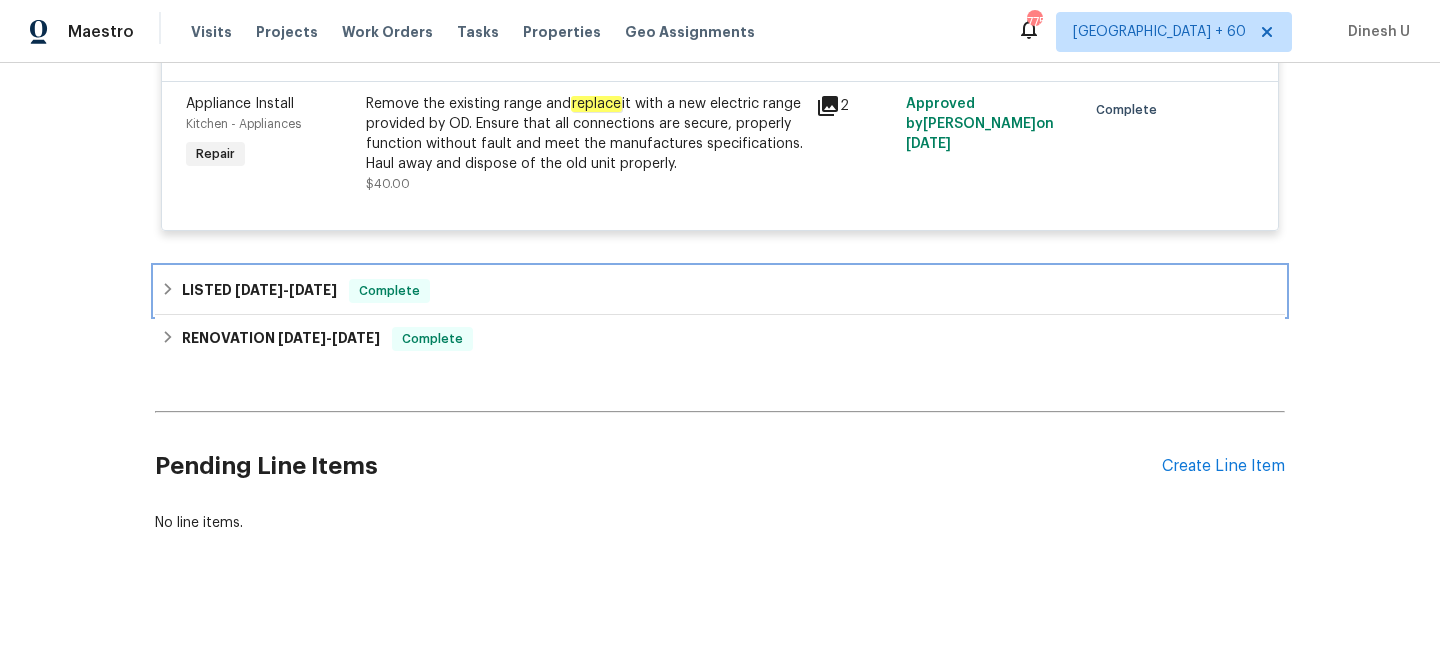 click on "LISTED   2/25/25  -  2/26/25 Complete" at bounding box center [720, 291] 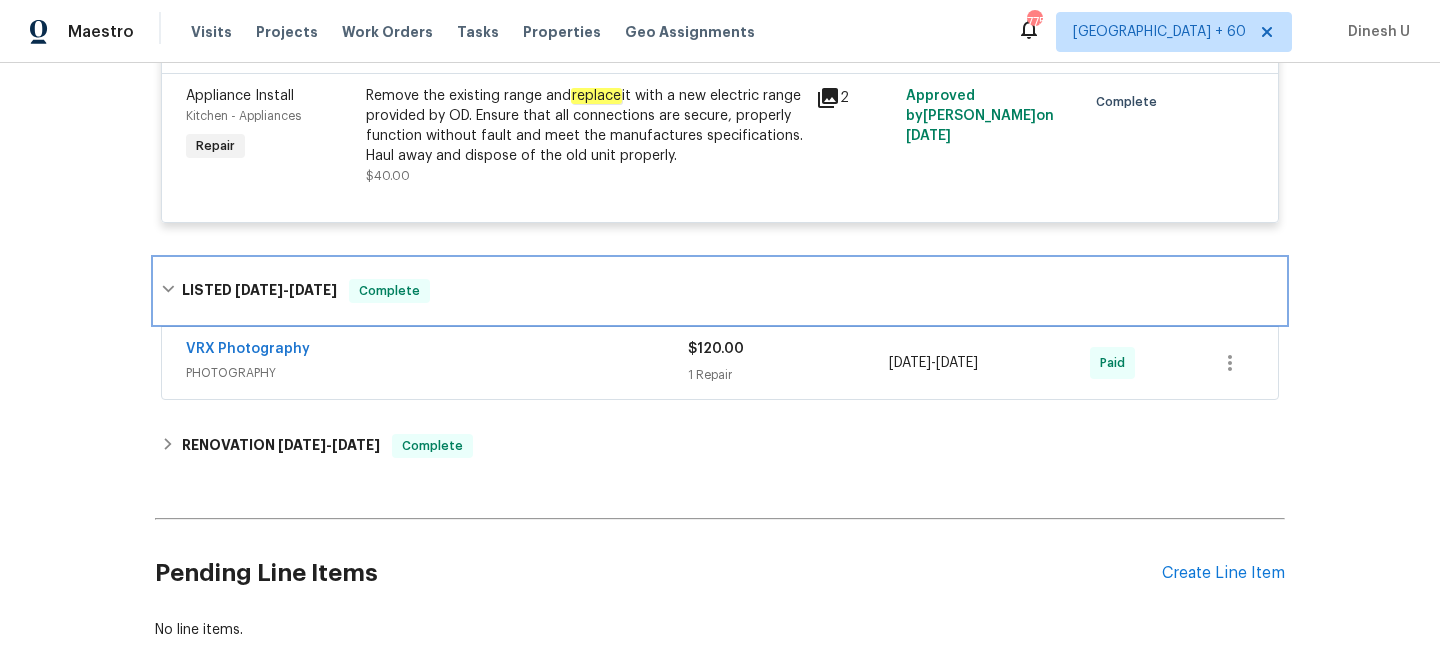scroll, scrollTop: 2672, scrollLeft: 0, axis: vertical 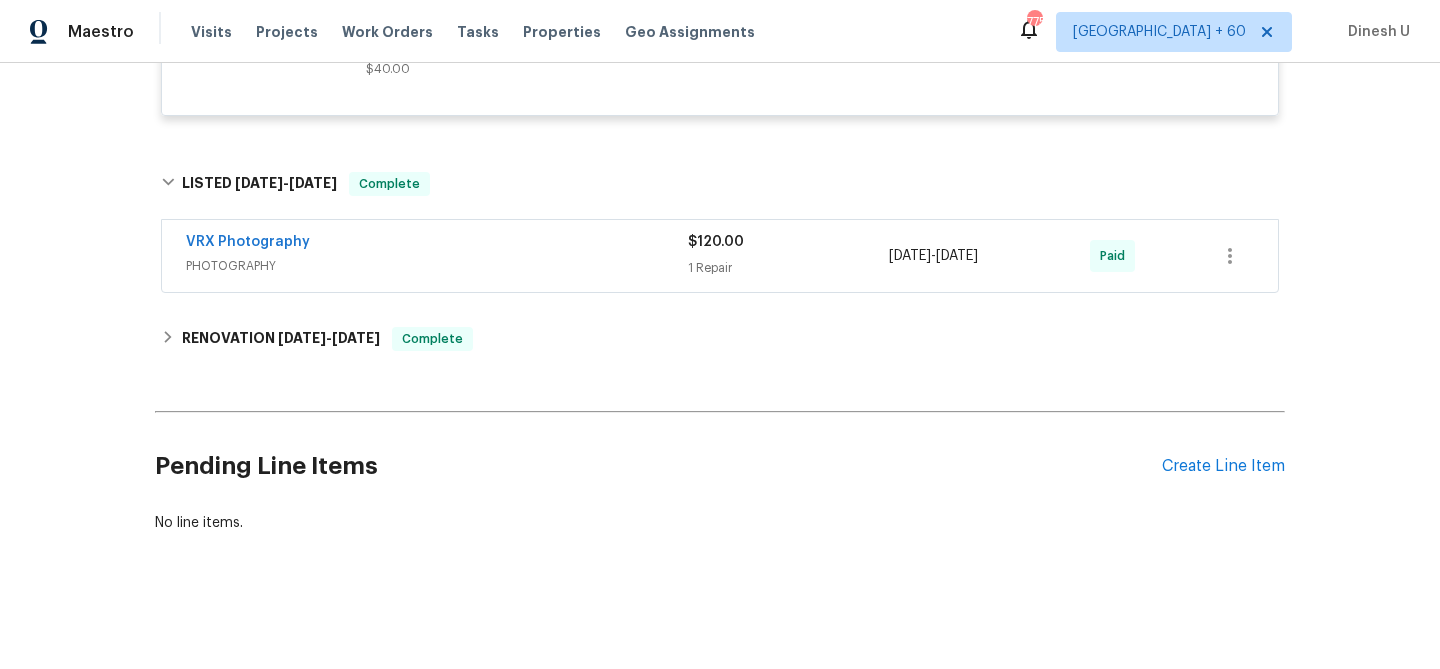 click on "1 Repair" at bounding box center [788, 268] 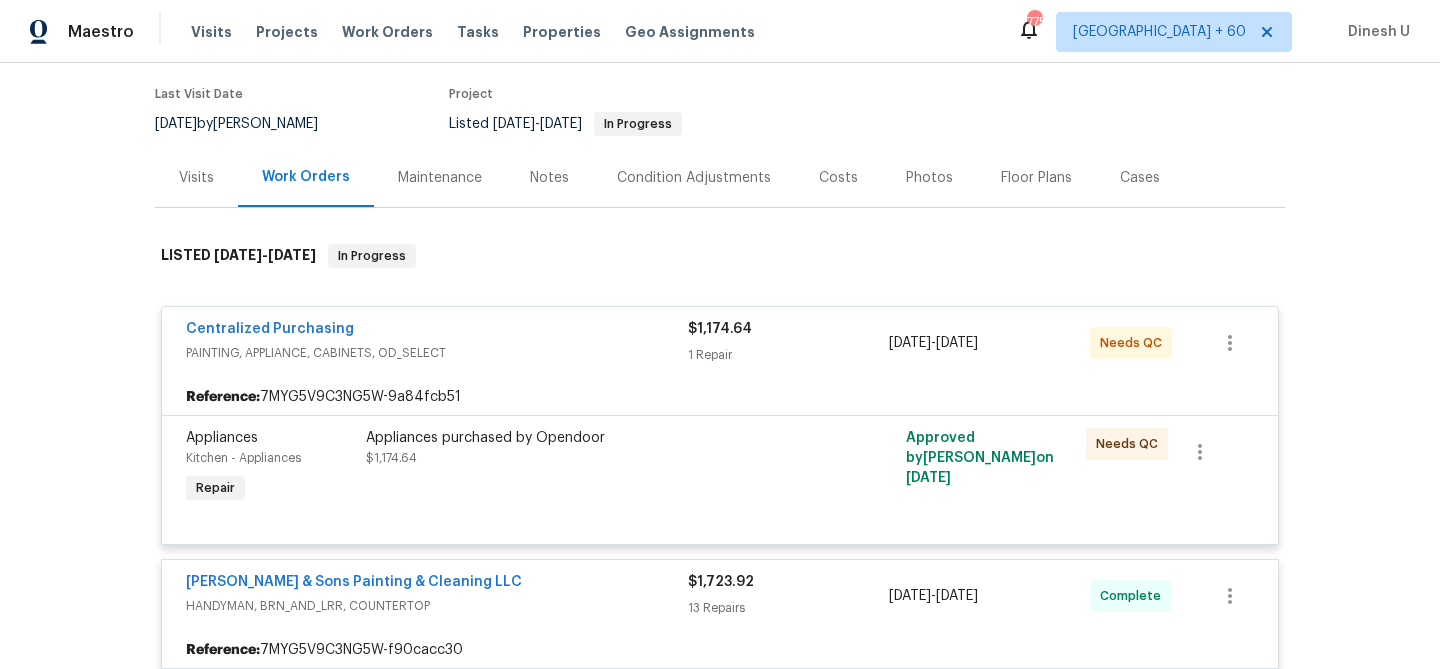 scroll, scrollTop: 0, scrollLeft: 0, axis: both 